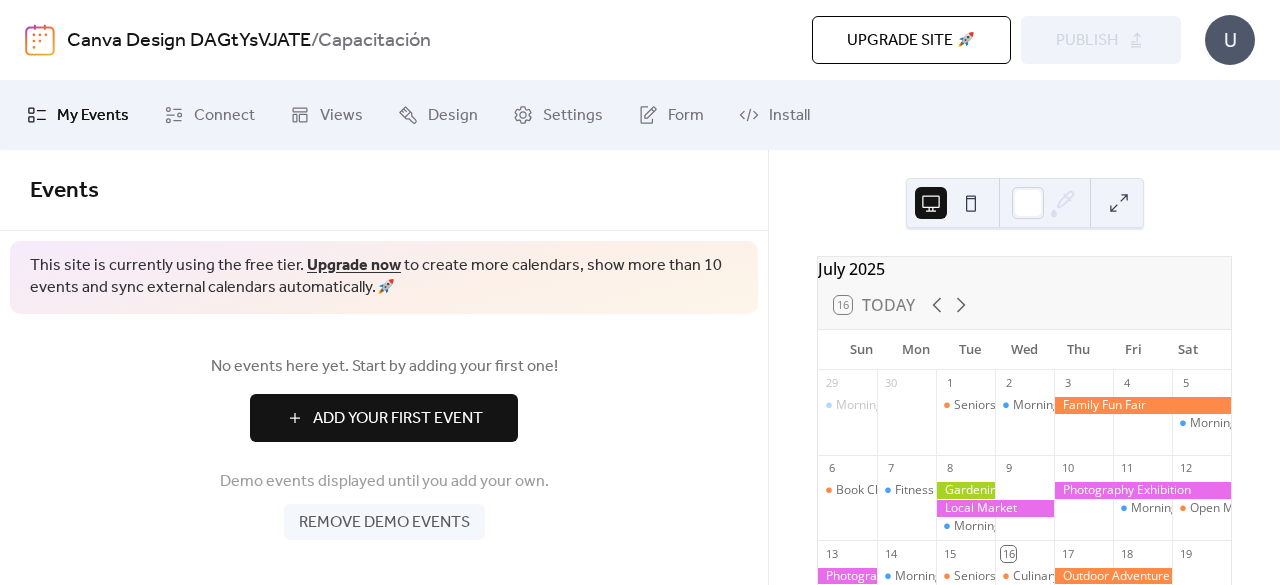 scroll, scrollTop: 0, scrollLeft: 0, axis: both 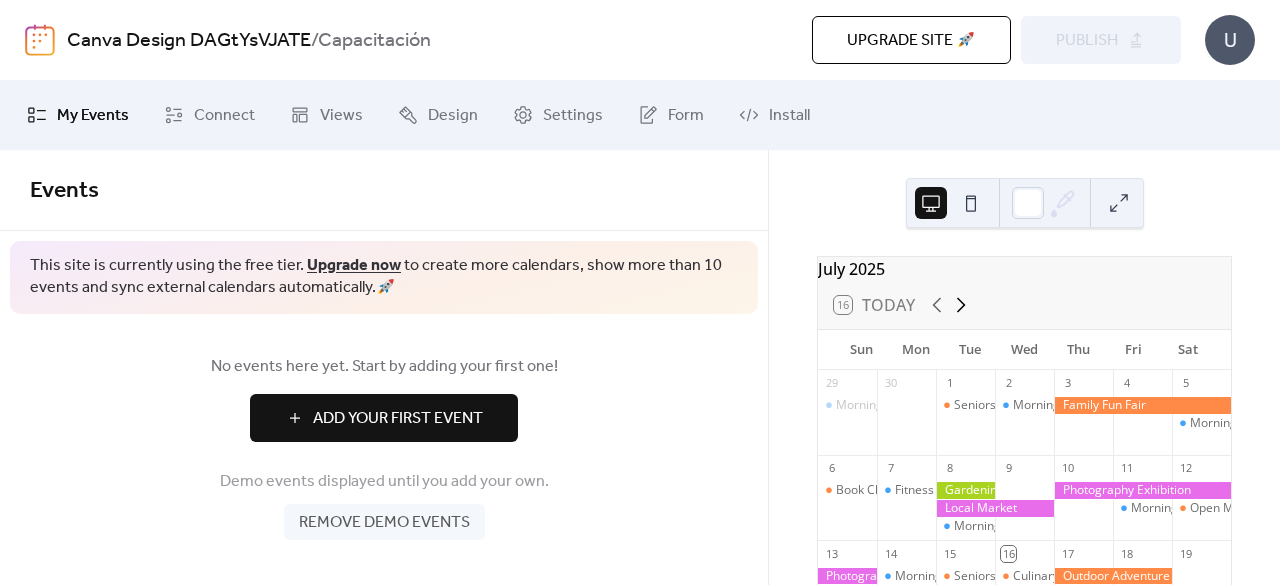 click 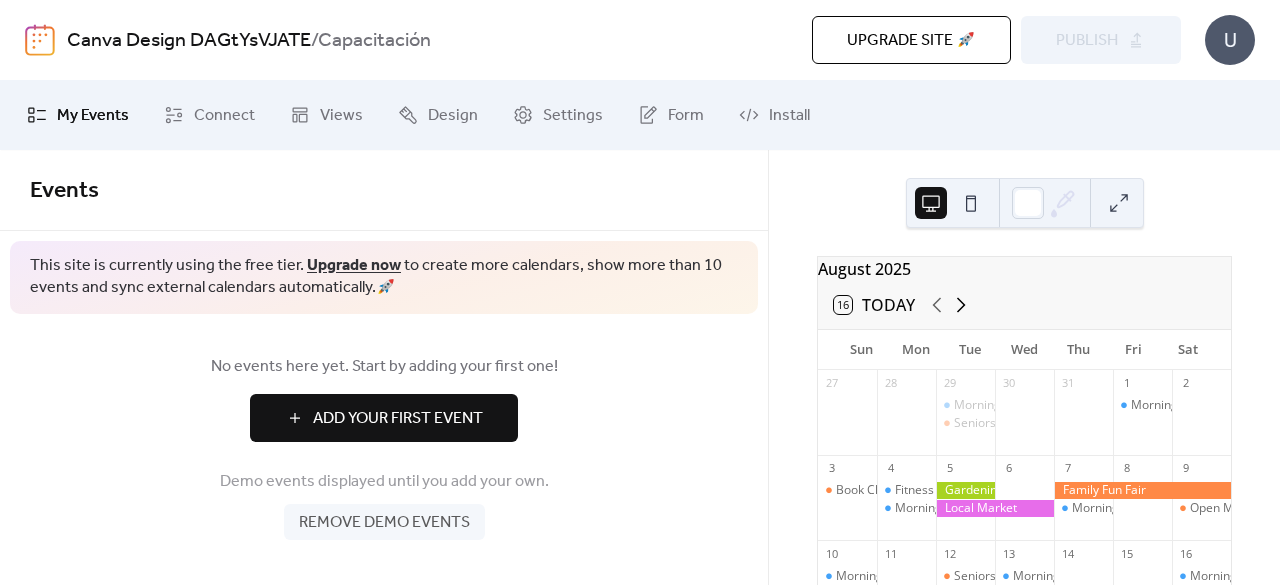 click 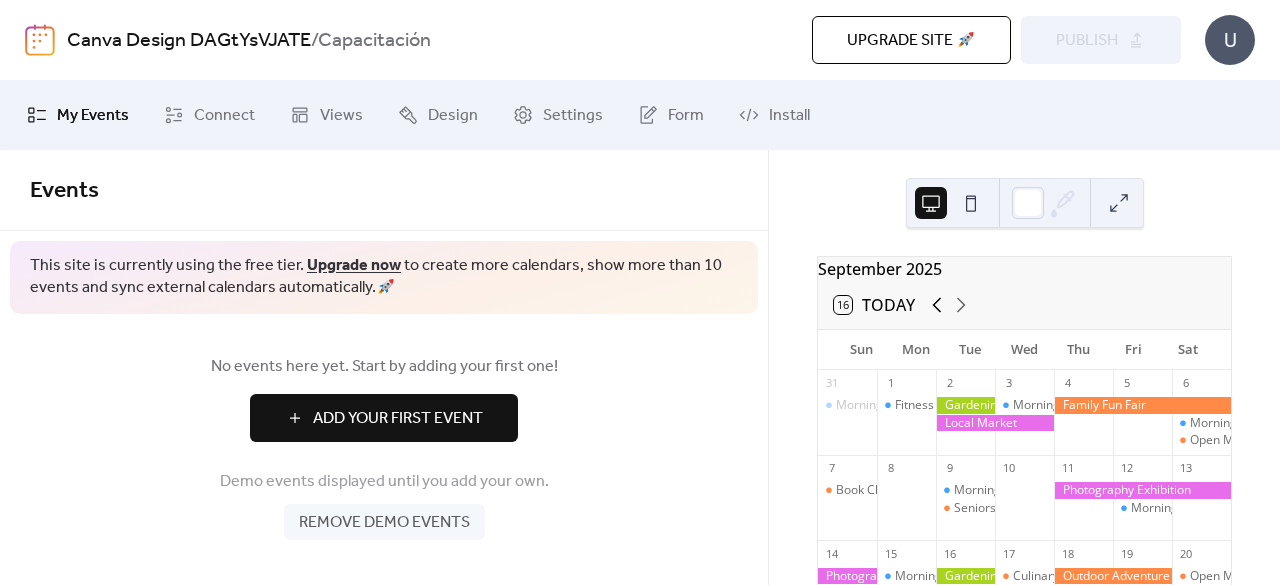 click 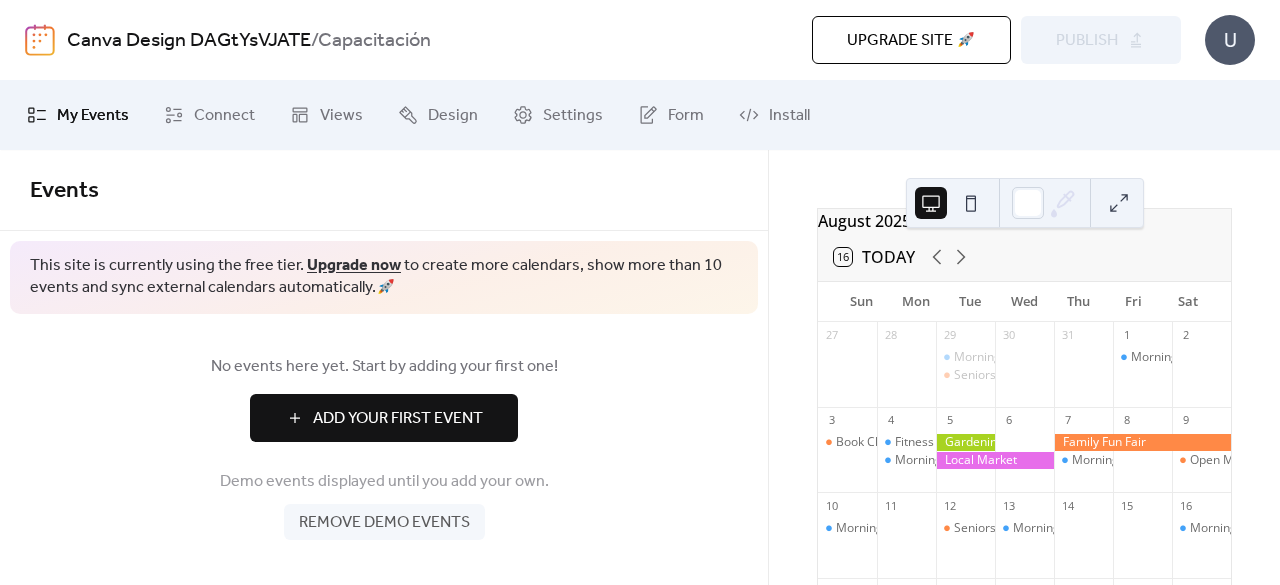 scroll, scrollTop: 64, scrollLeft: 0, axis: vertical 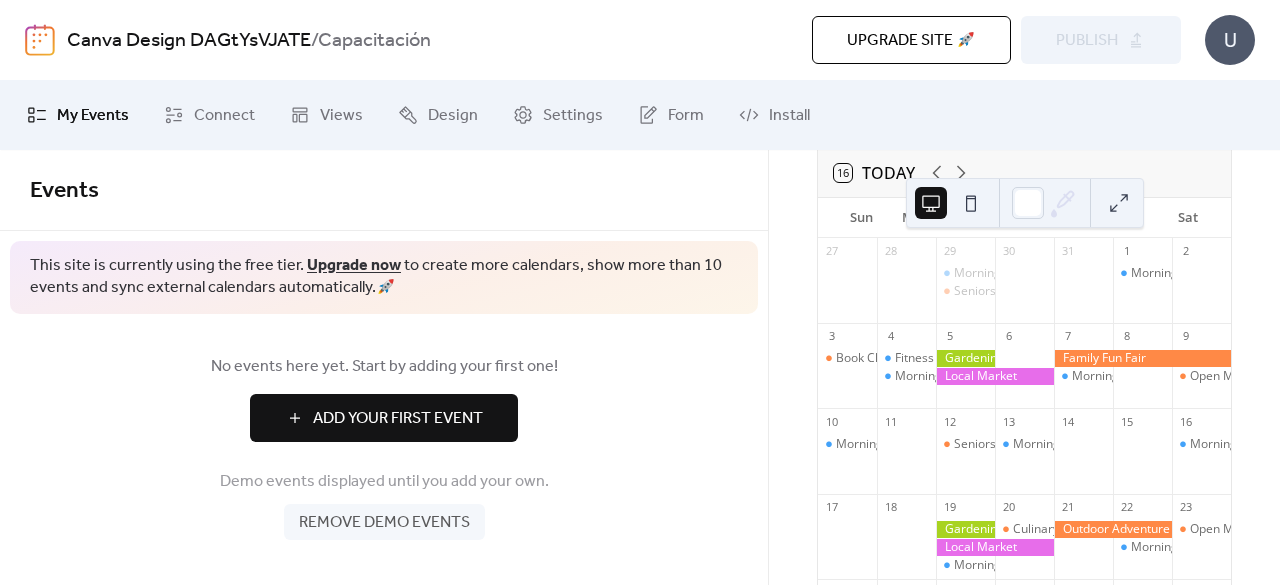 click on "Add Your First Event" at bounding box center (398, 419) 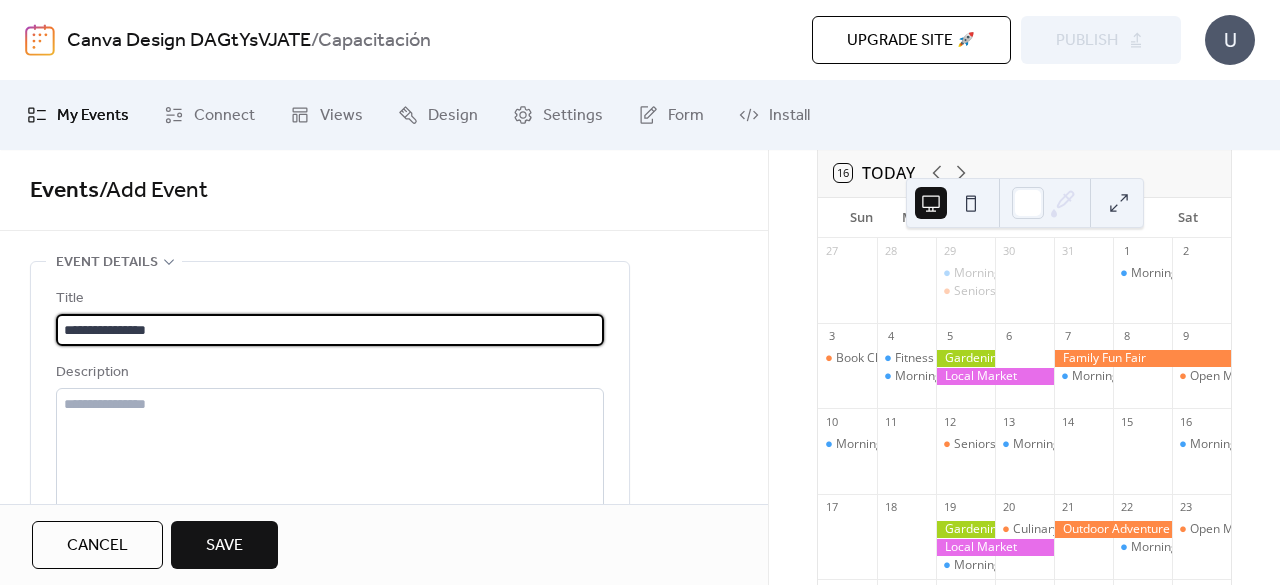 type on "**********" 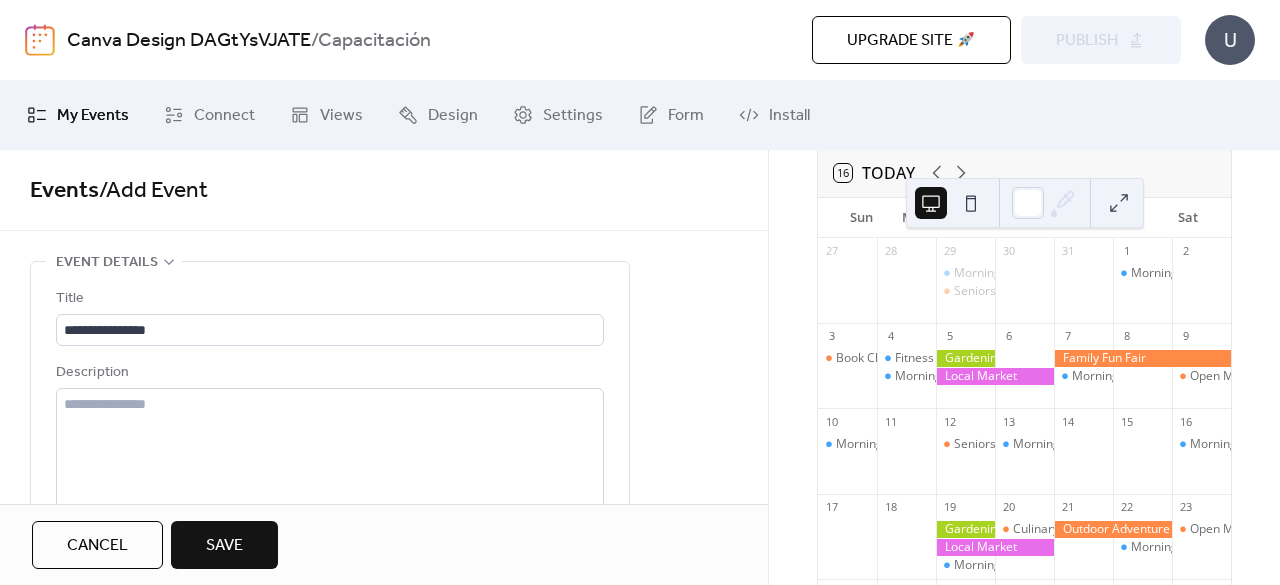click on "Save" at bounding box center (224, 545) 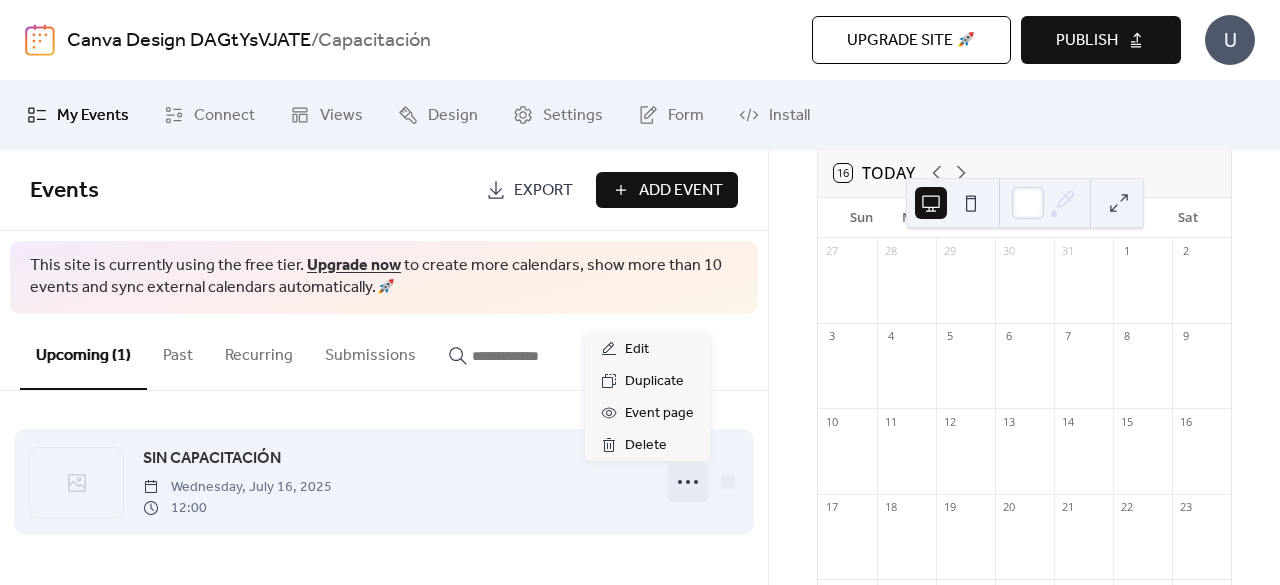 click 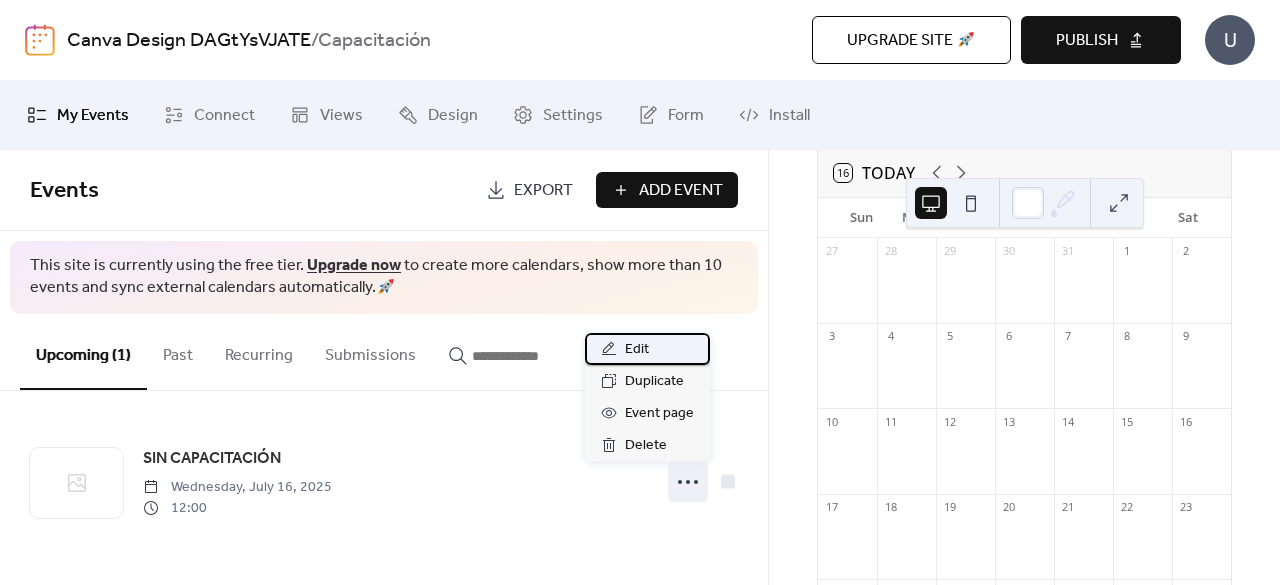 click on "Edit" at bounding box center (647, 349) 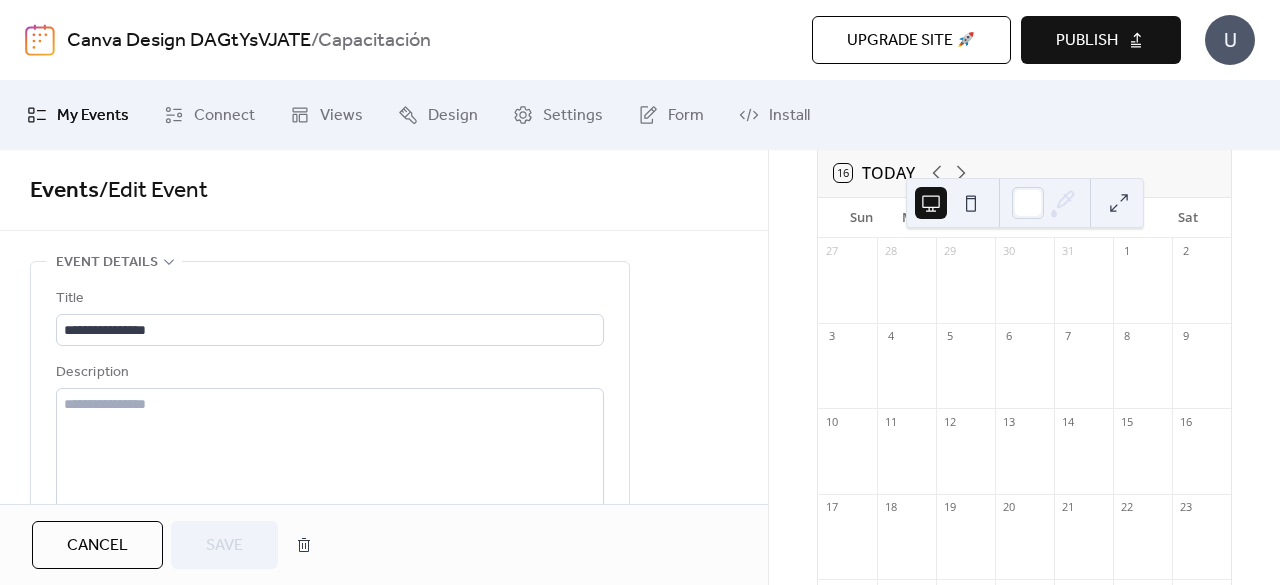 drag, startPoint x: 761, startPoint y: 219, endPoint x: 764, endPoint y: 209, distance: 10.440307 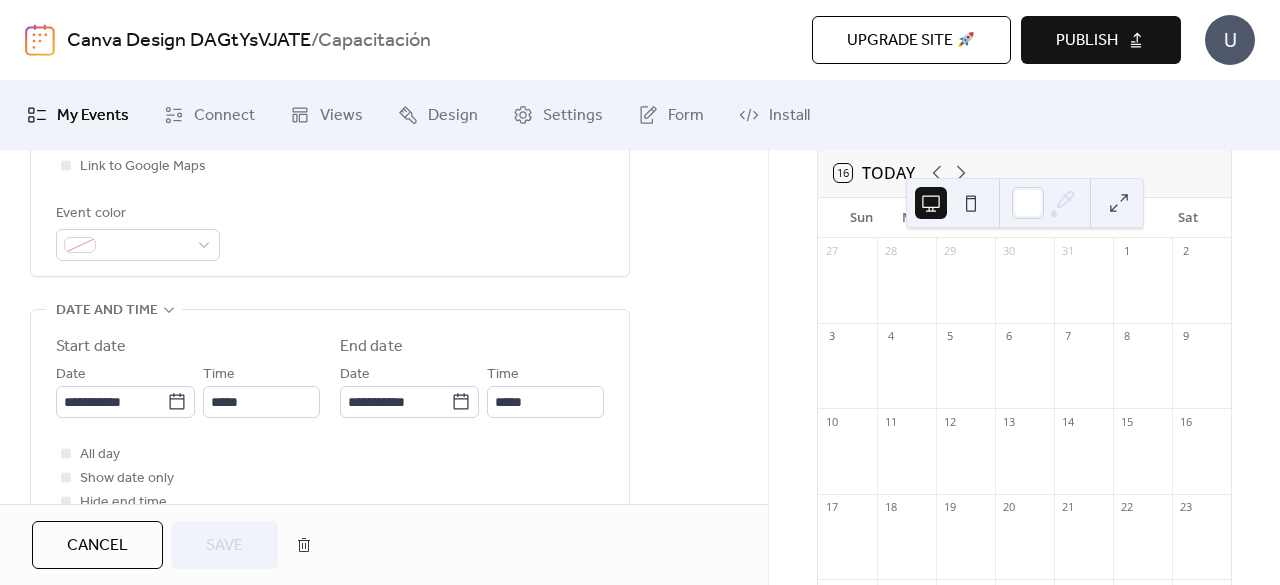scroll, scrollTop: 562, scrollLeft: 0, axis: vertical 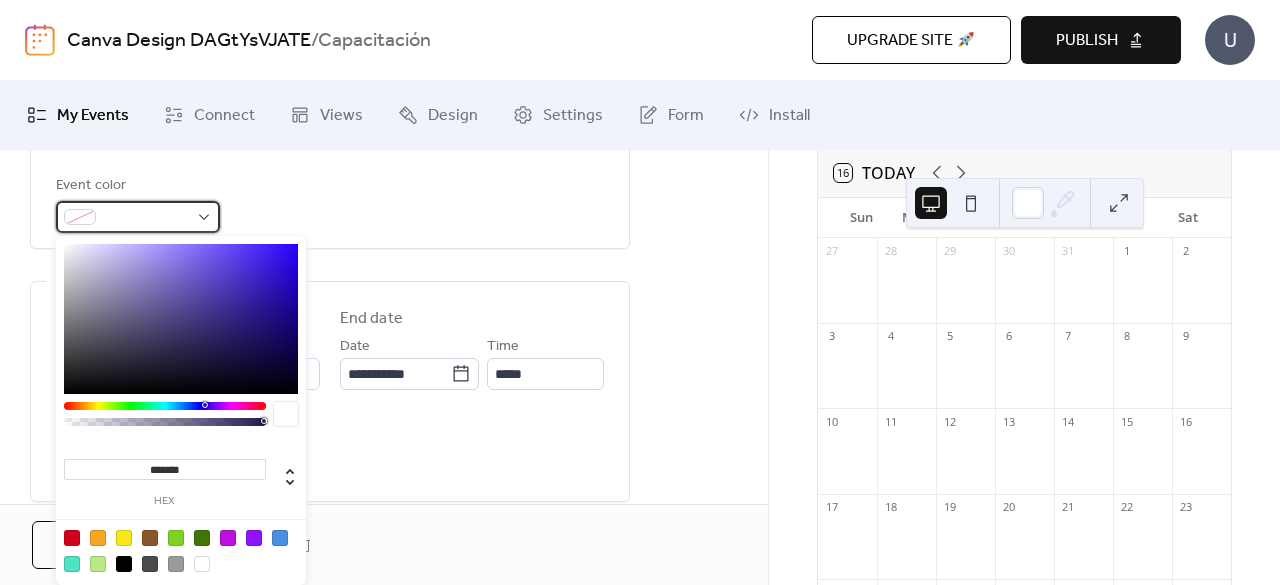 click at bounding box center (146, 218) 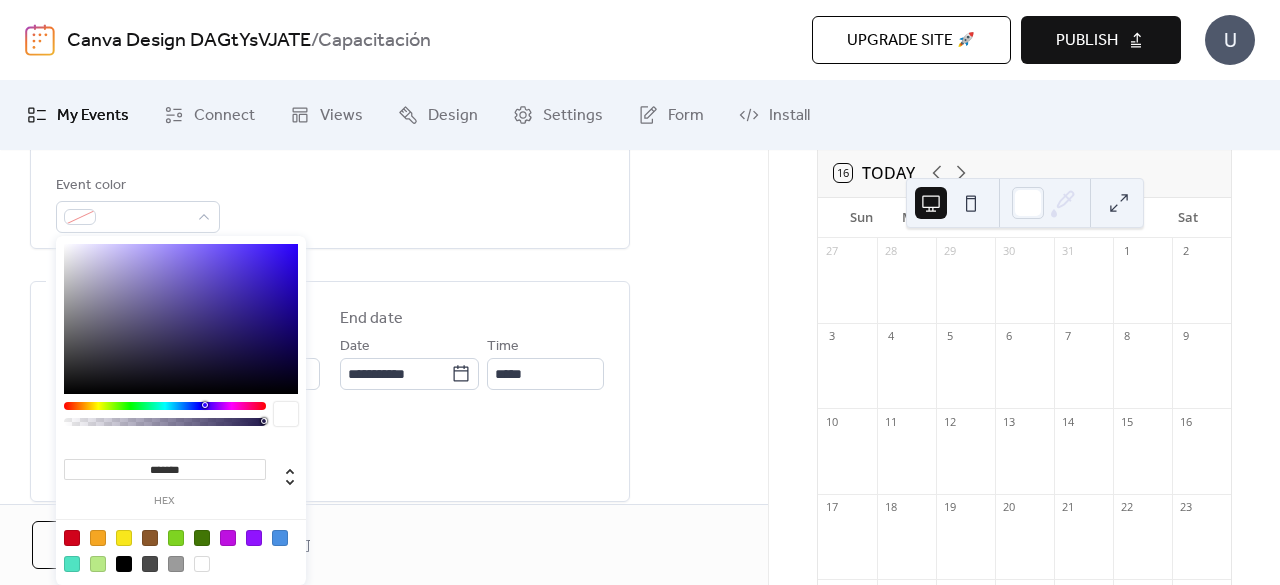 click at bounding box center [165, 406] 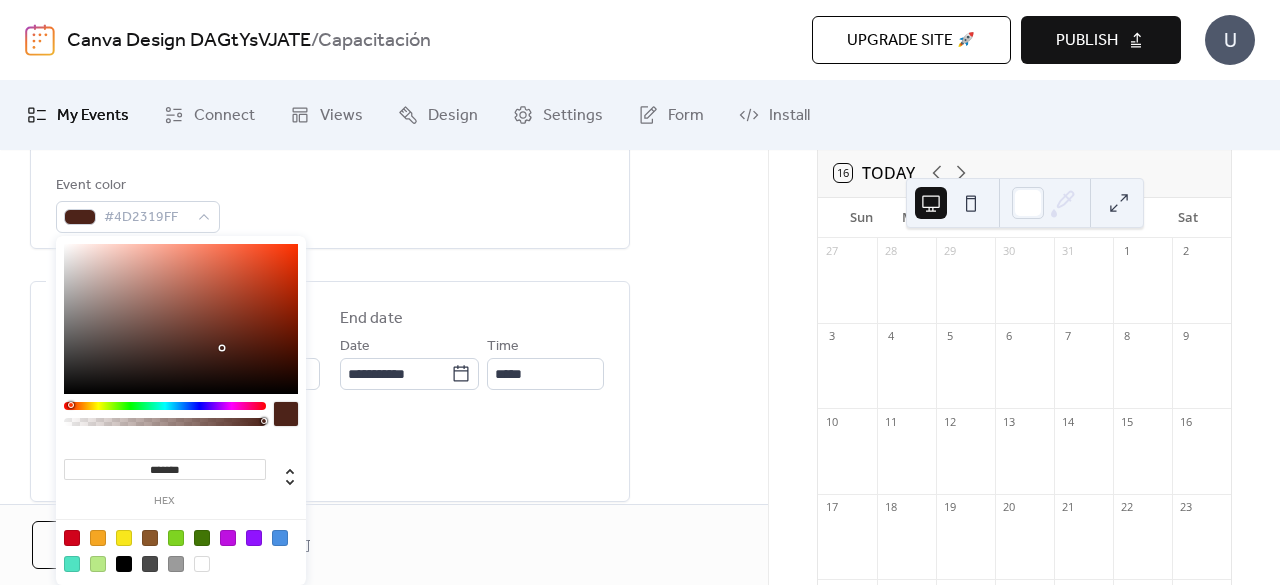 drag, startPoint x: 70, startPoint y: 405, endPoint x: 70, endPoint y: 416, distance: 11 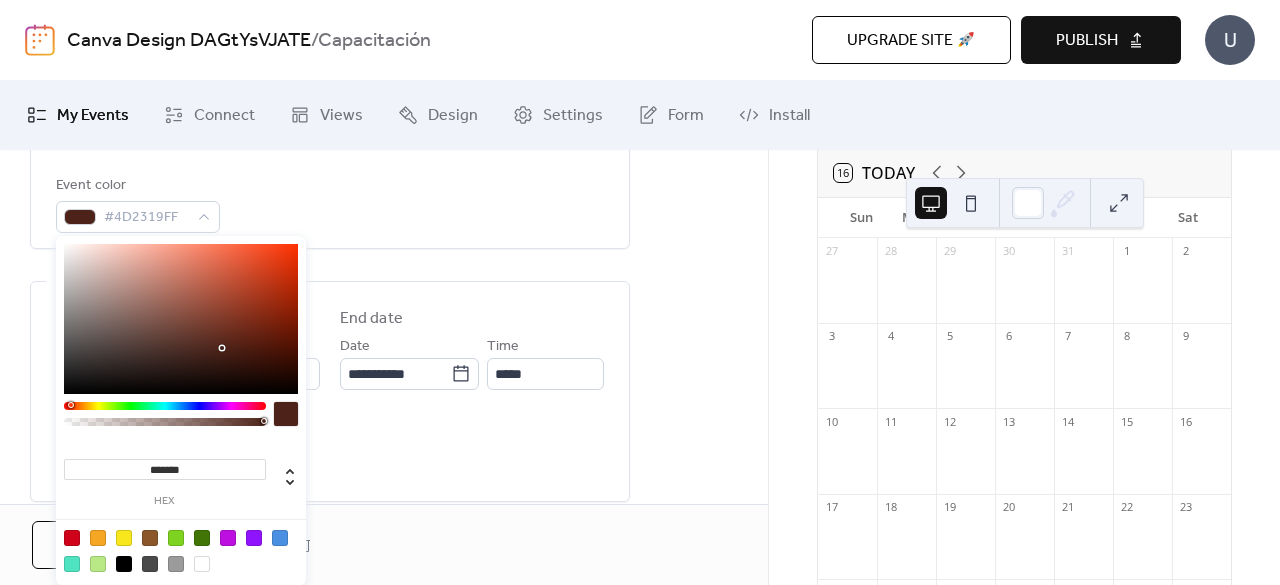 click at bounding box center [165, 419] 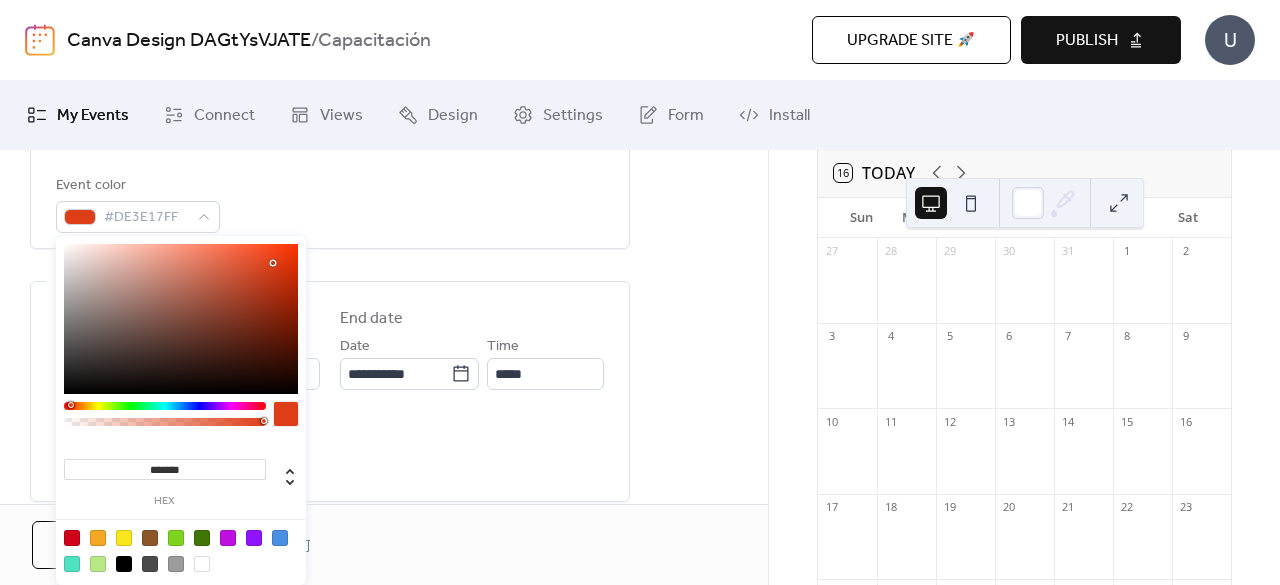 click at bounding box center (181, 319) 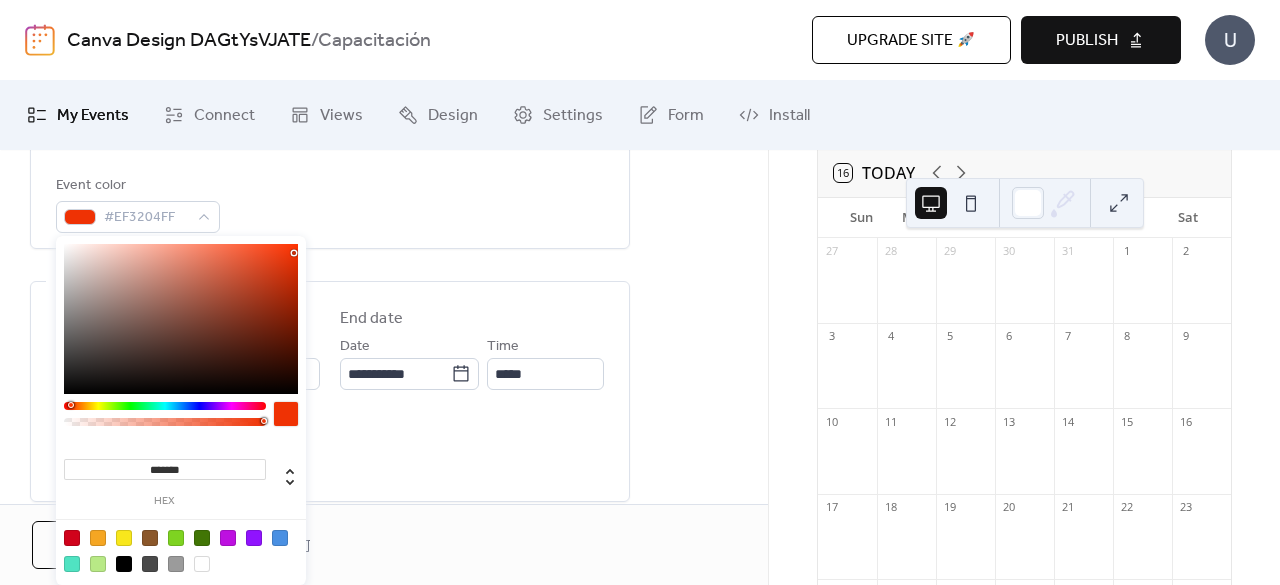 click at bounding box center (181, 319) 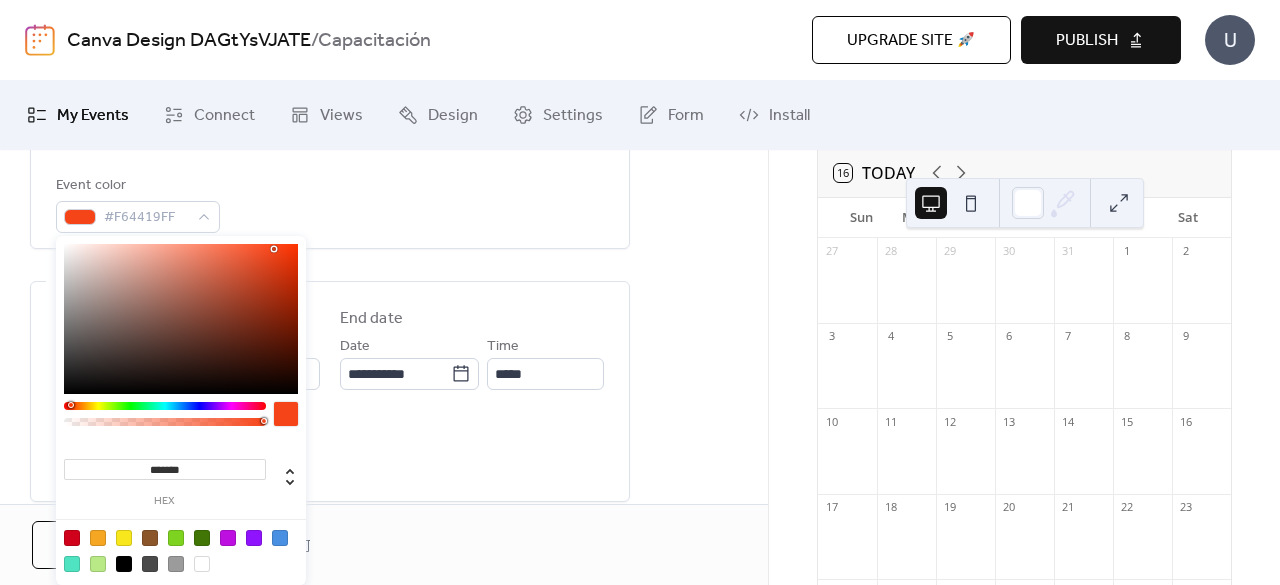click at bounding box center (181, 319) 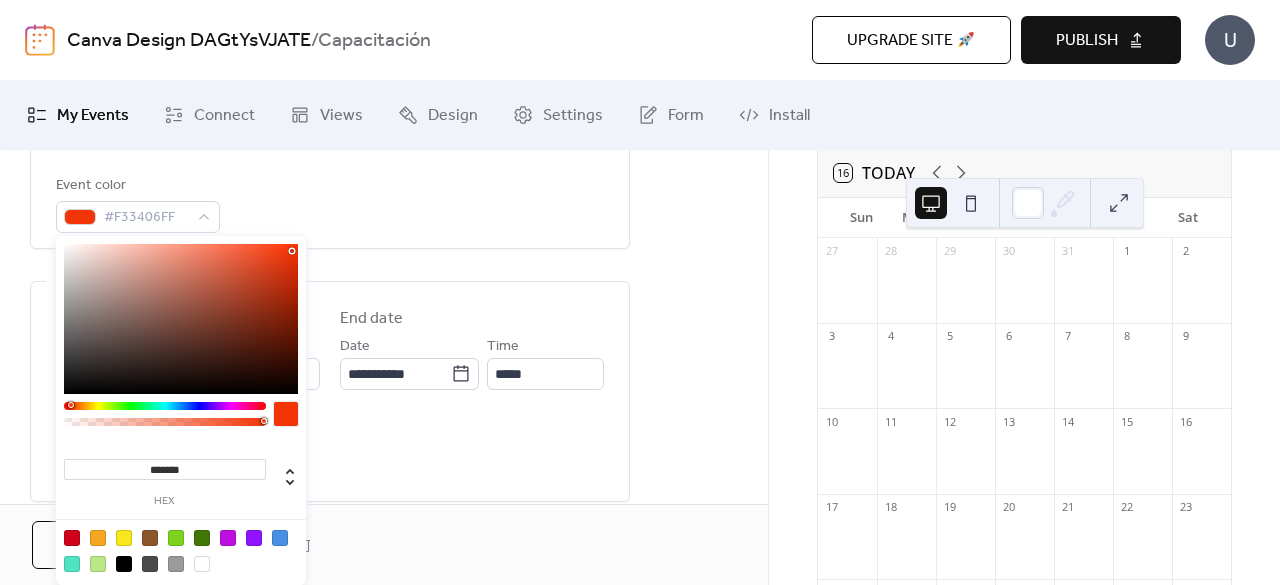click at bounding box center [181, 319] 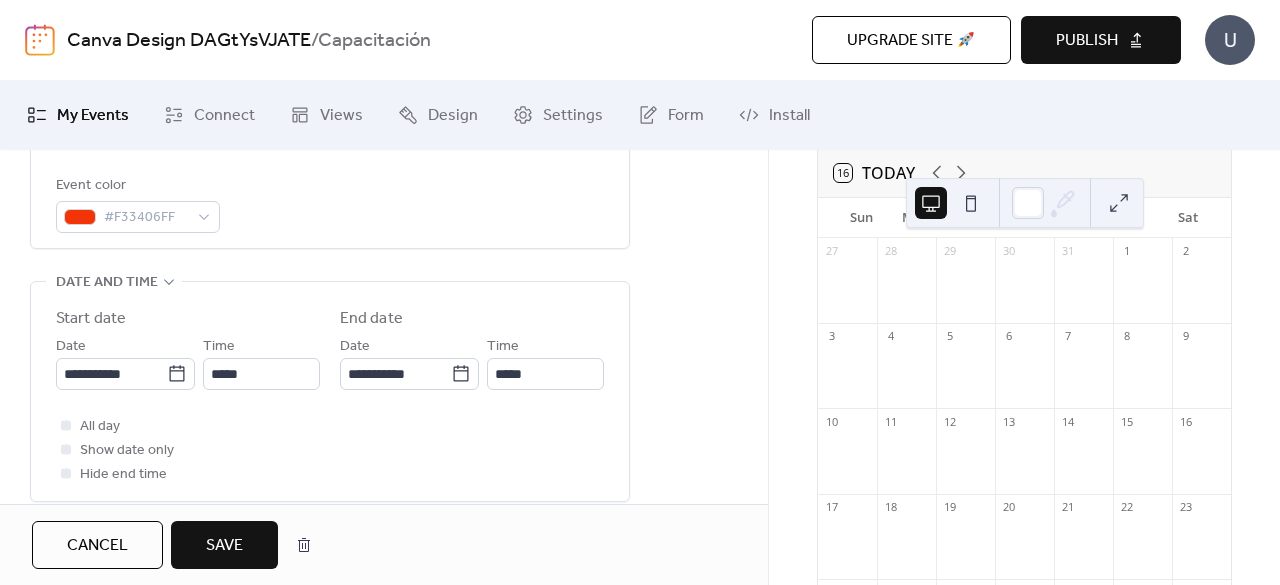 click on "All day Show date only Hide end time" at bounding box center (330, 450) 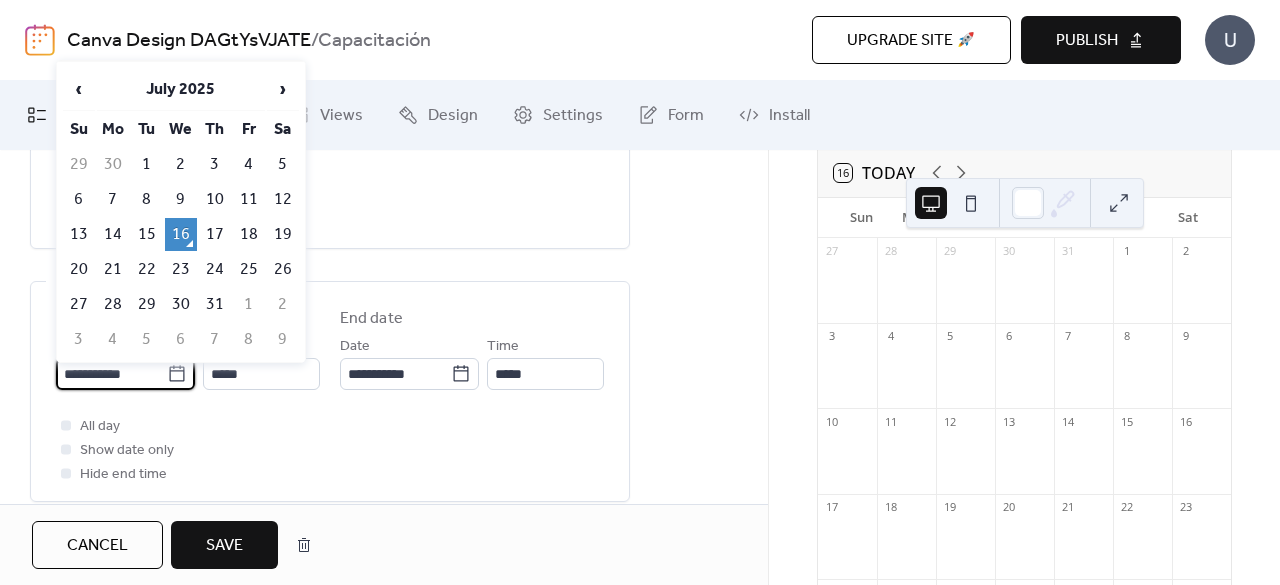 click on "**********" at bounding box center (111, 374) 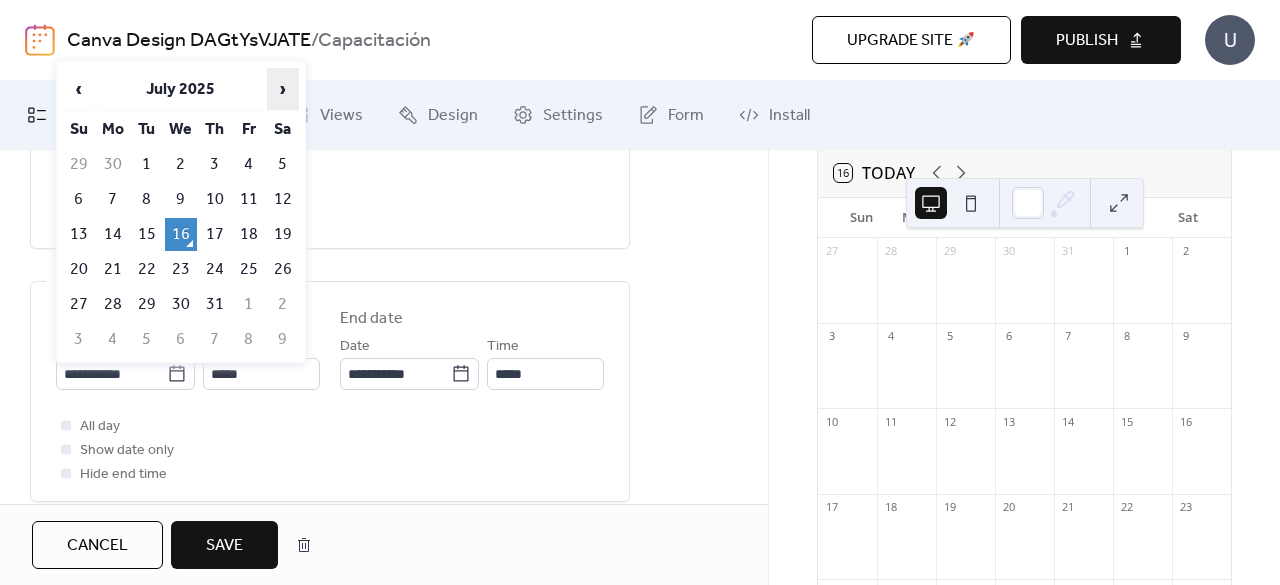 click on "›" at bounding box center (283, 89) 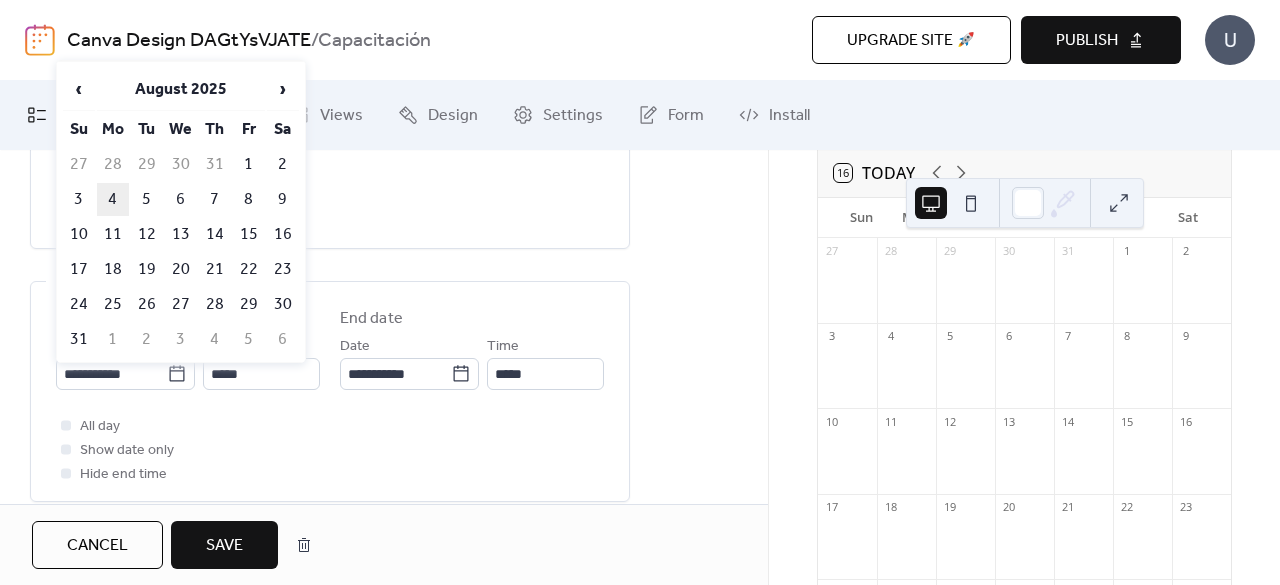 click on "4" at bounding box center (113, 199) 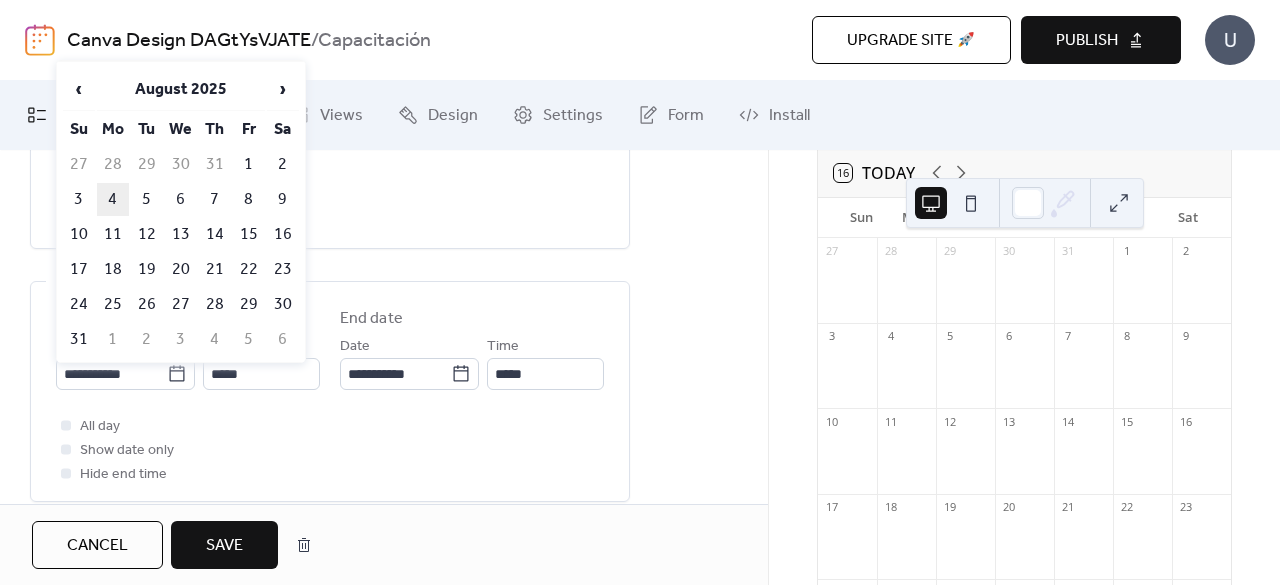 type on "**********" 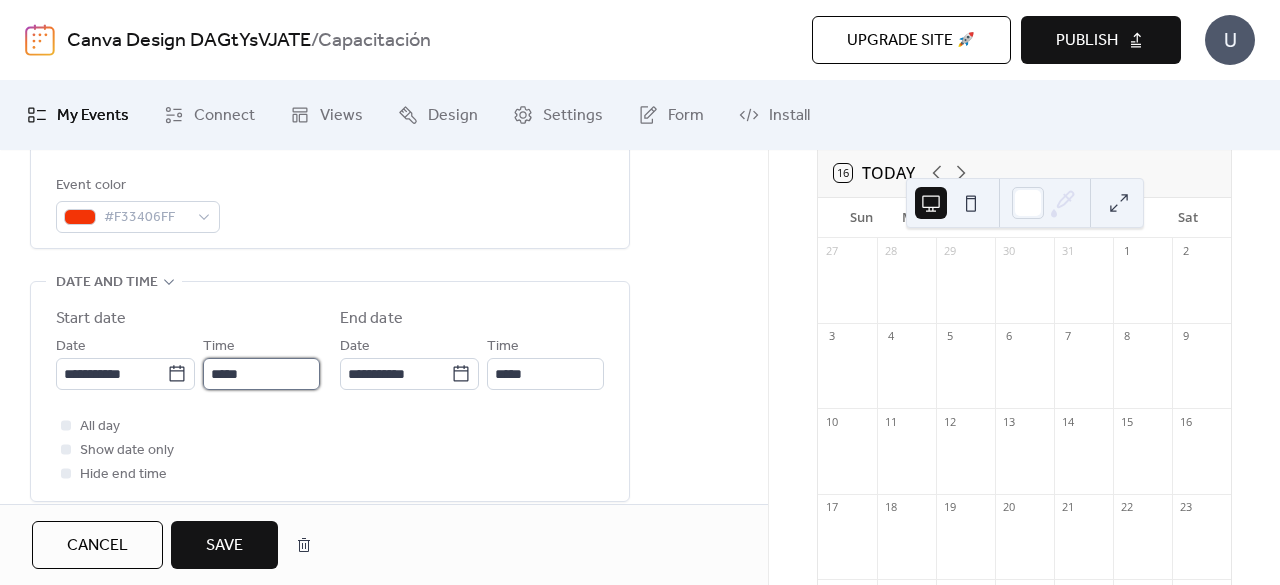 click on "*****" at bounding box center [261, 374] 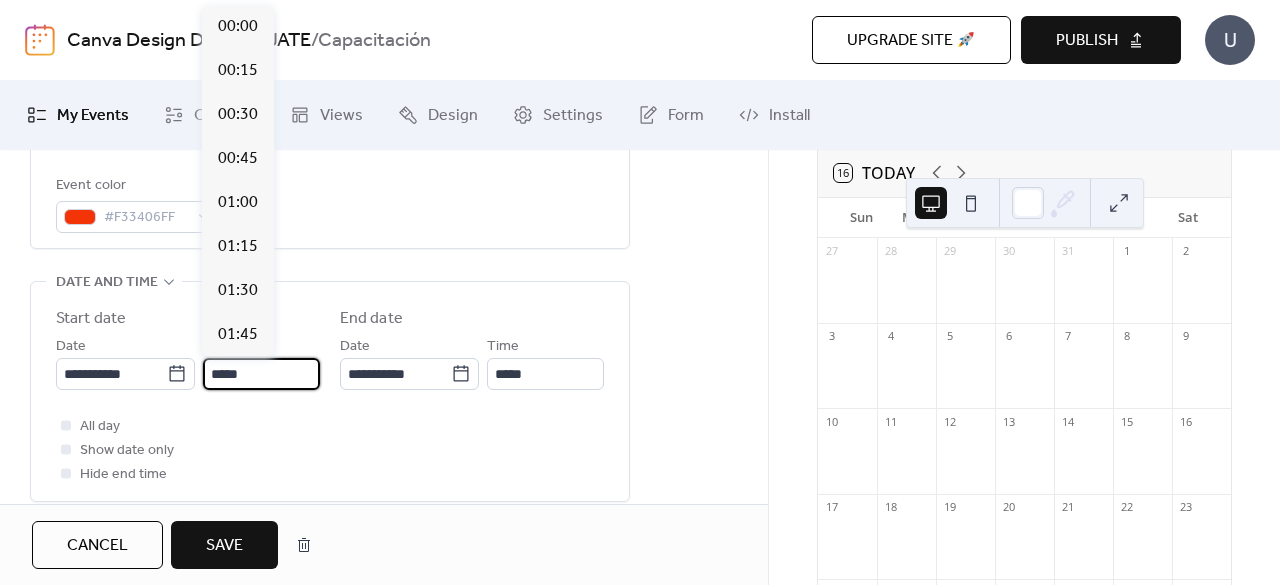 scroll, scrollTop: 2112, scrollLeft: 0, axis: vertical 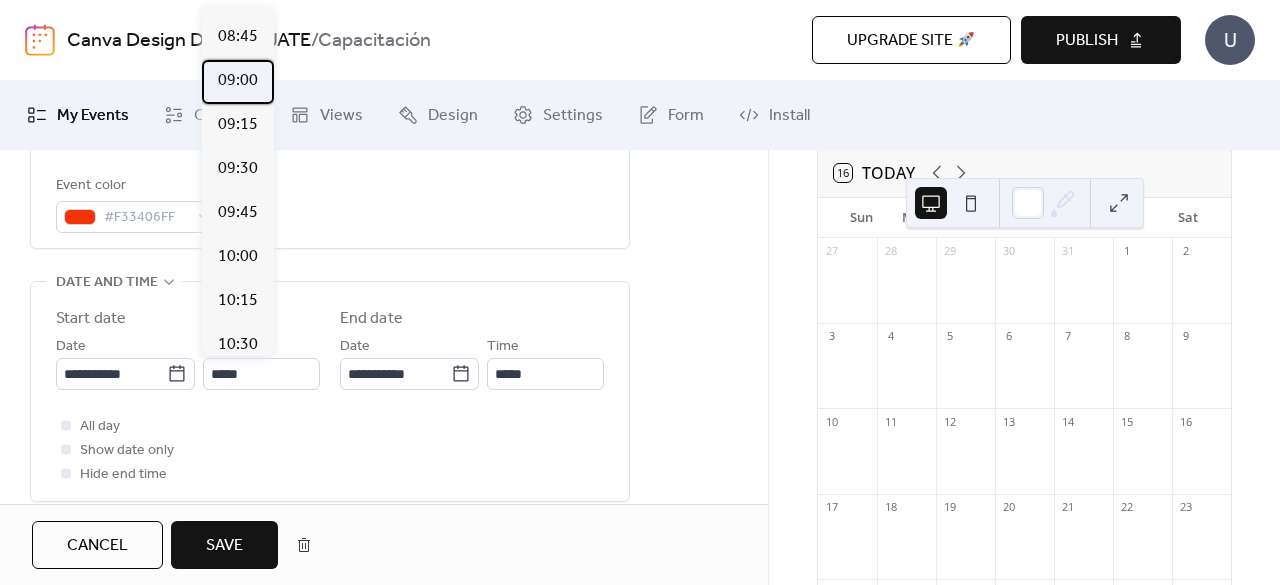 click on "09:00" at bounding box center (238, 81) 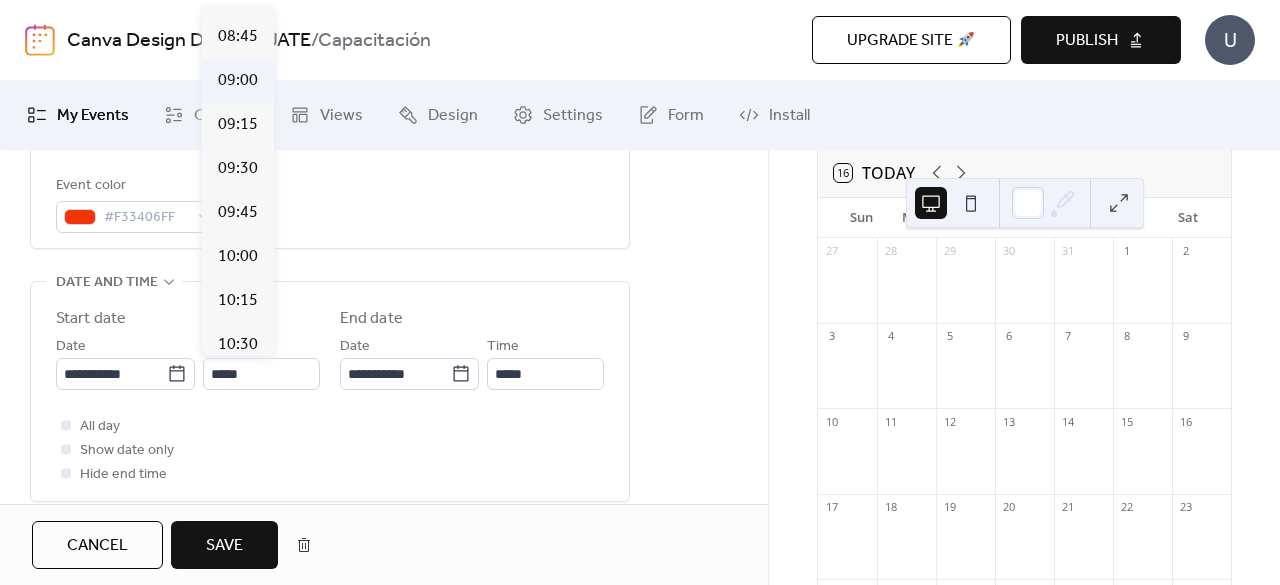 type on "*****" 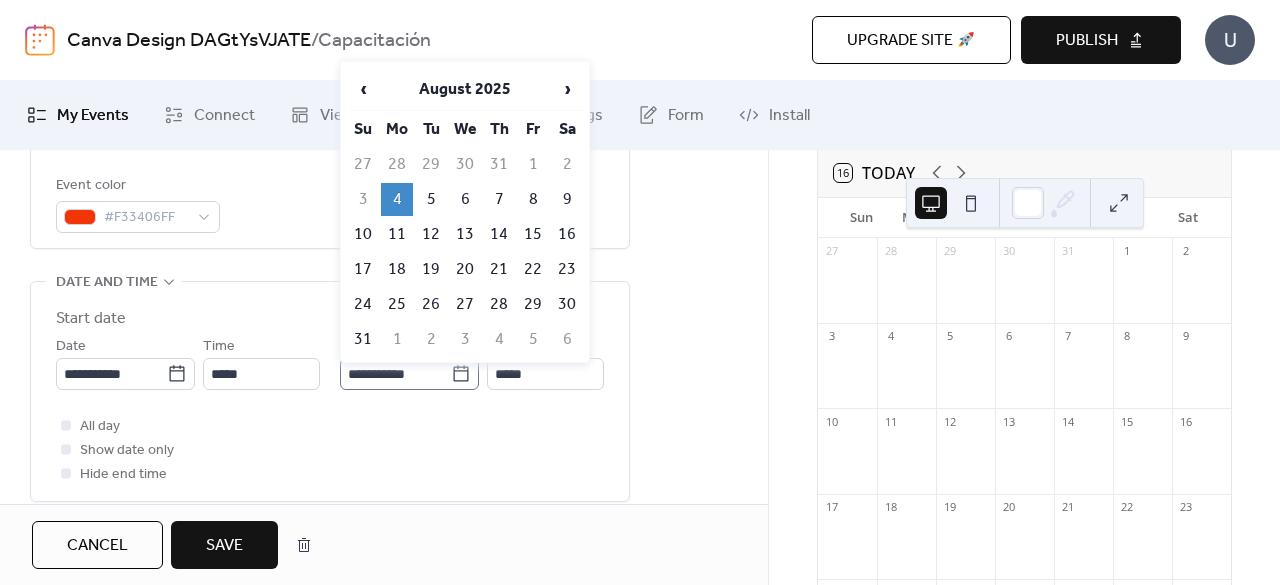 click 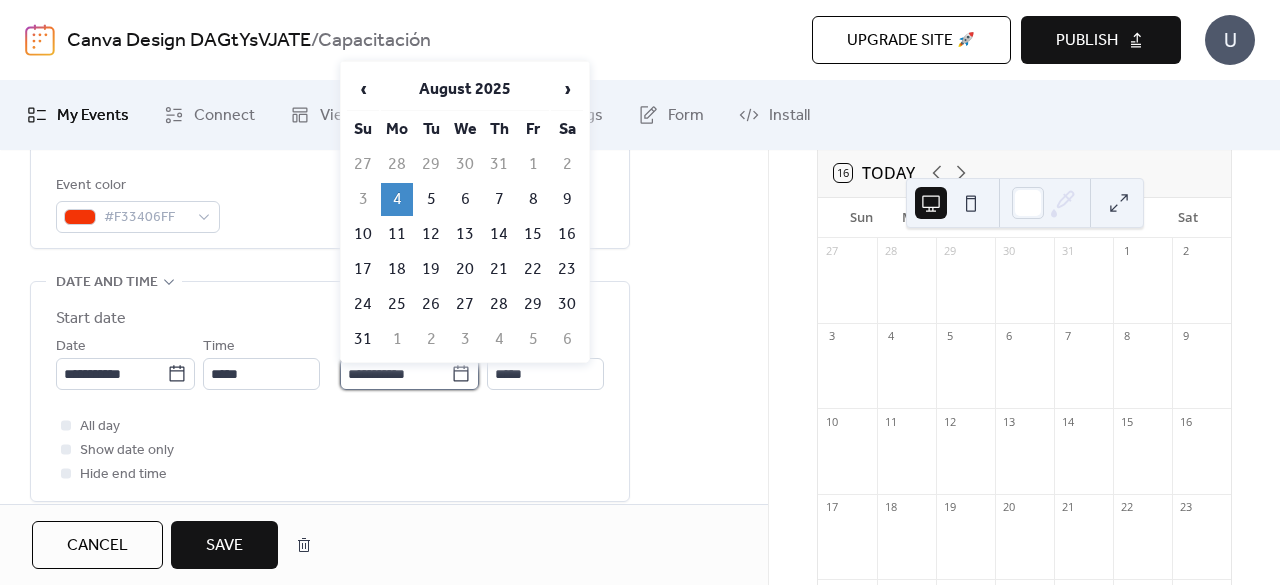 click on "**********" at bounding box center (395, 374) 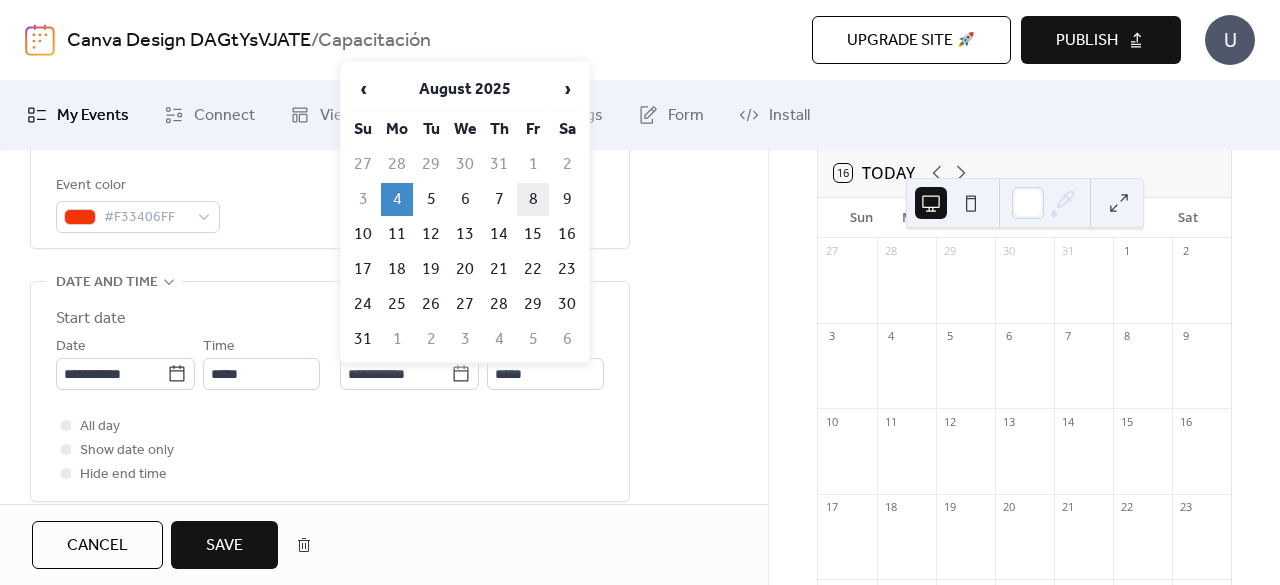 click on "8" at bounding box center (533, 199) 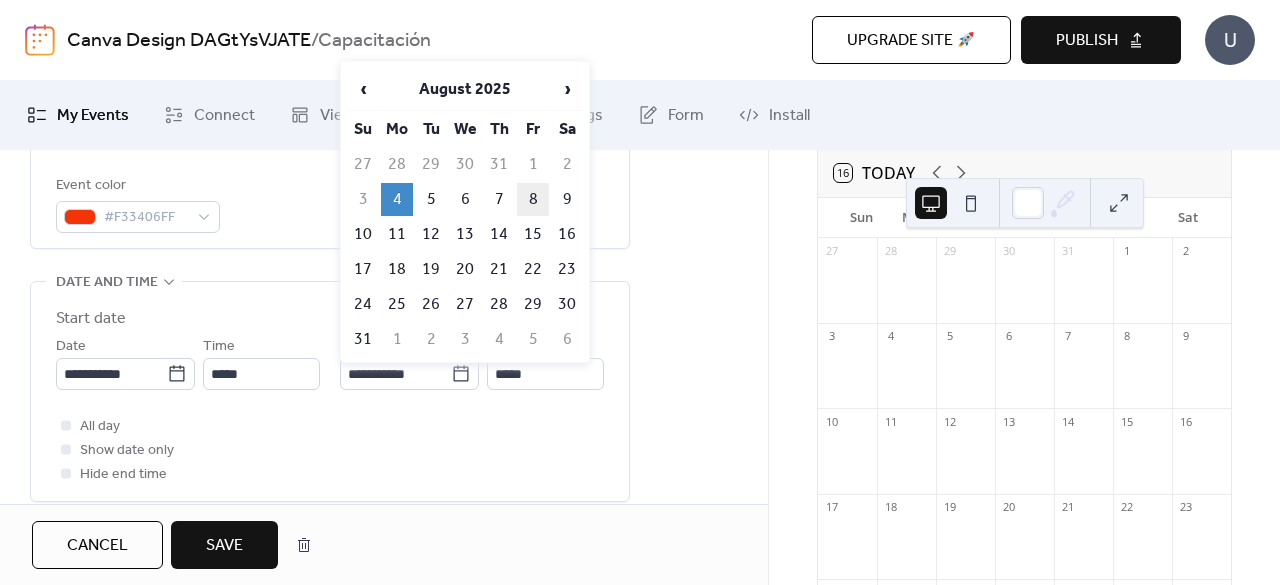 type on "**********" 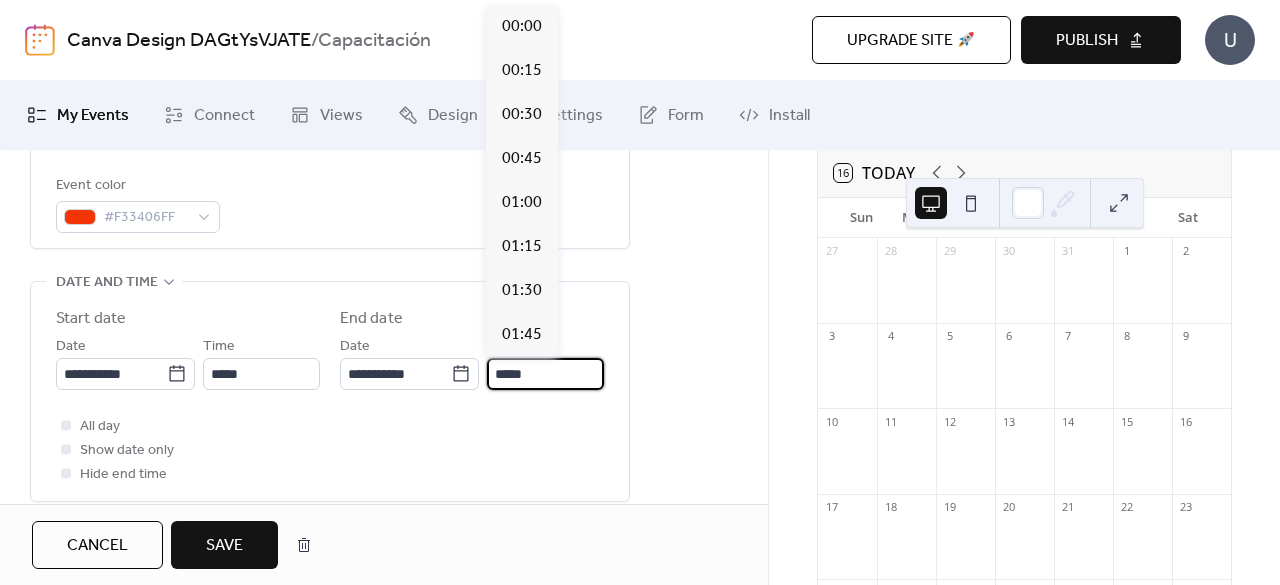 scroll, scrollTop: 1760, scrollLeft: 0, axis: vertical 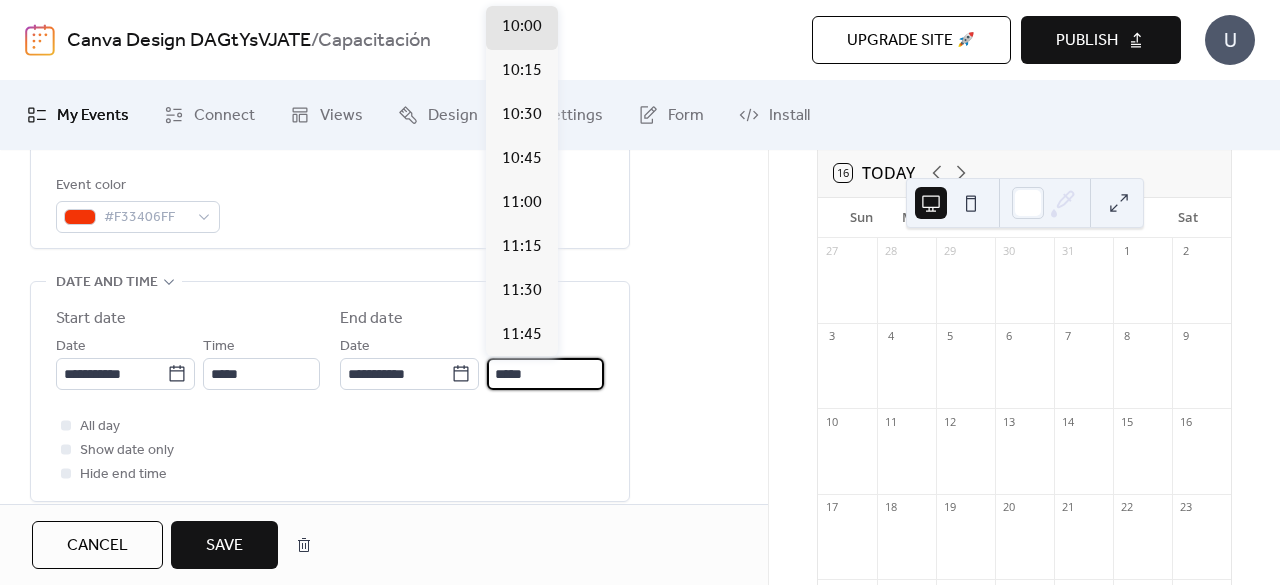 click on "*****" at bounding box center [545, 374] 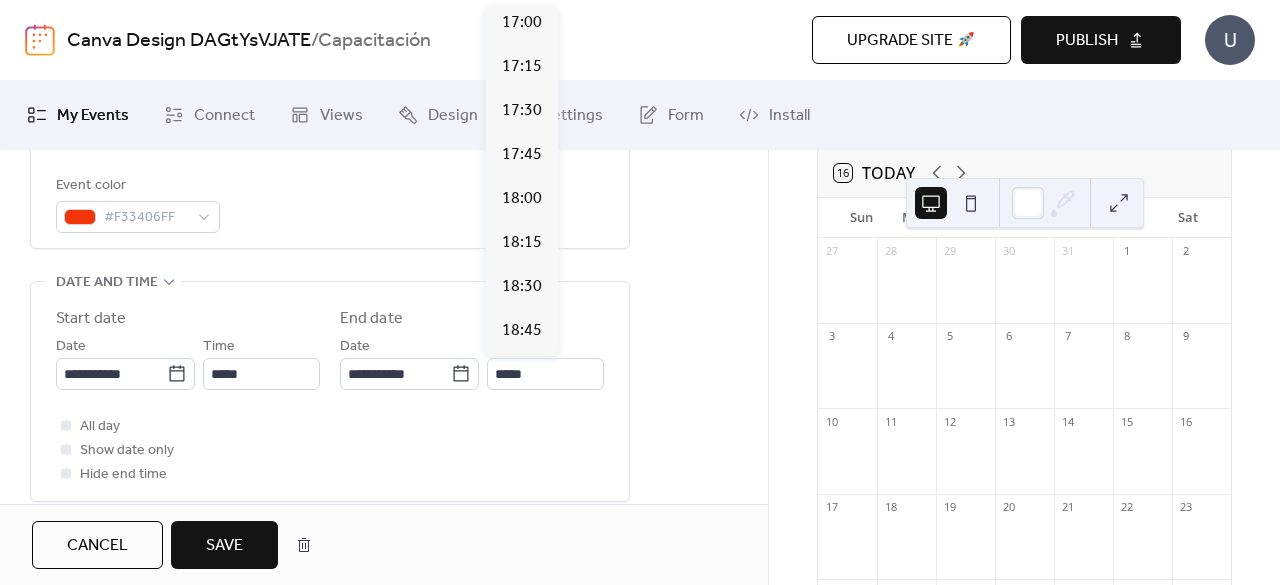 scroll, scrollTop: 2956, scrollLeft: 0, axis: vertical 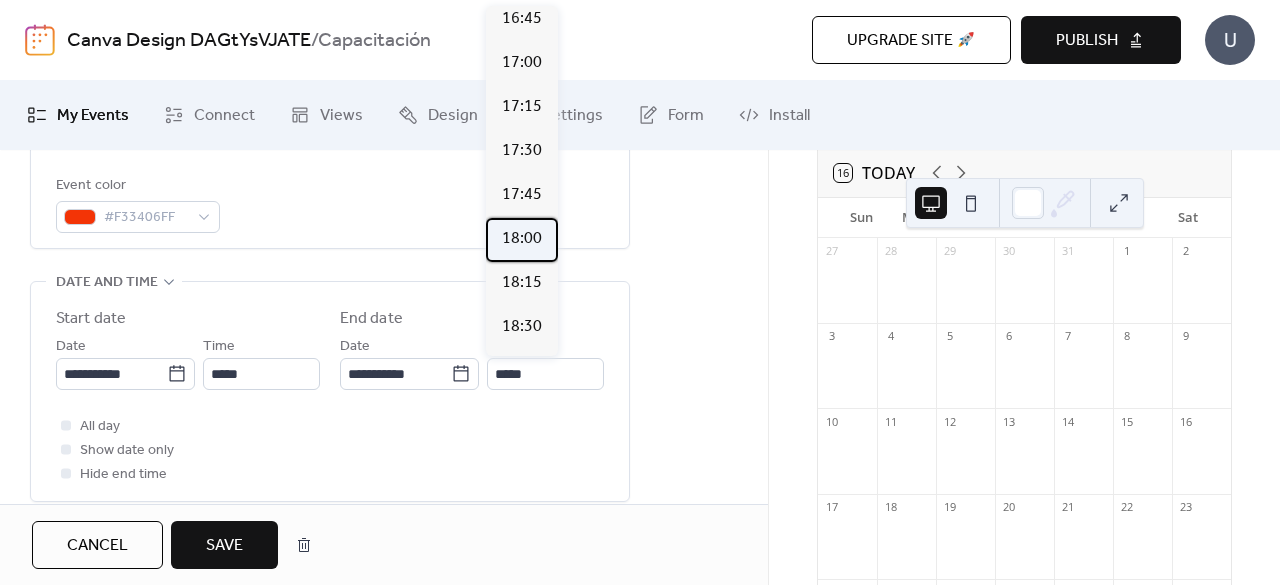 click on "18:00" at bounding box center [522, 239] 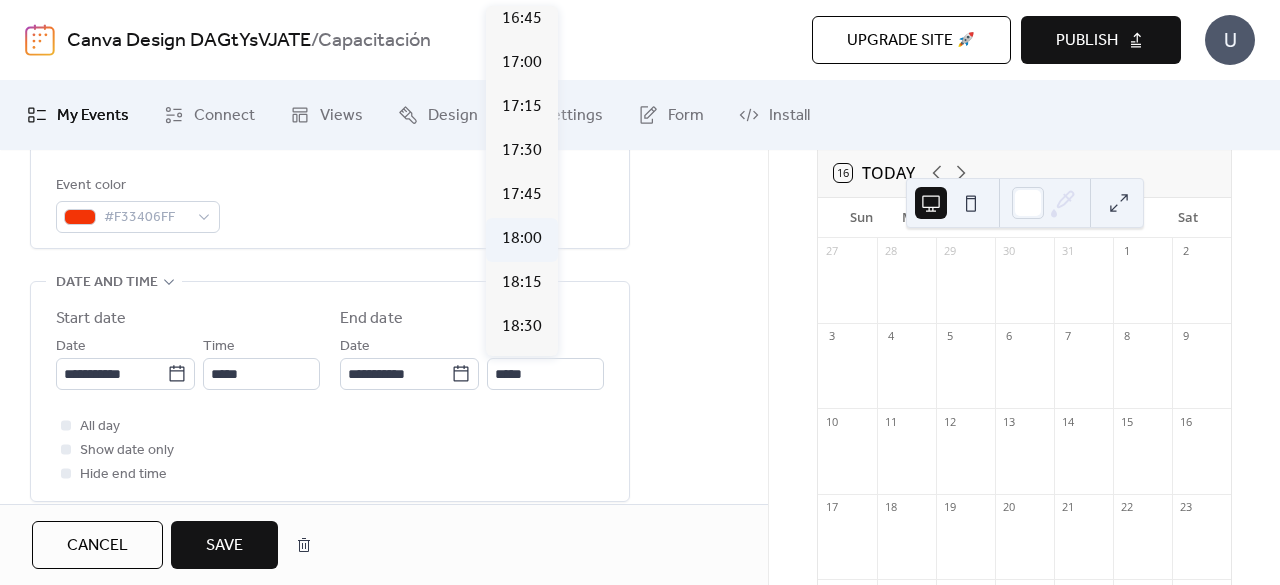 type on "*****" 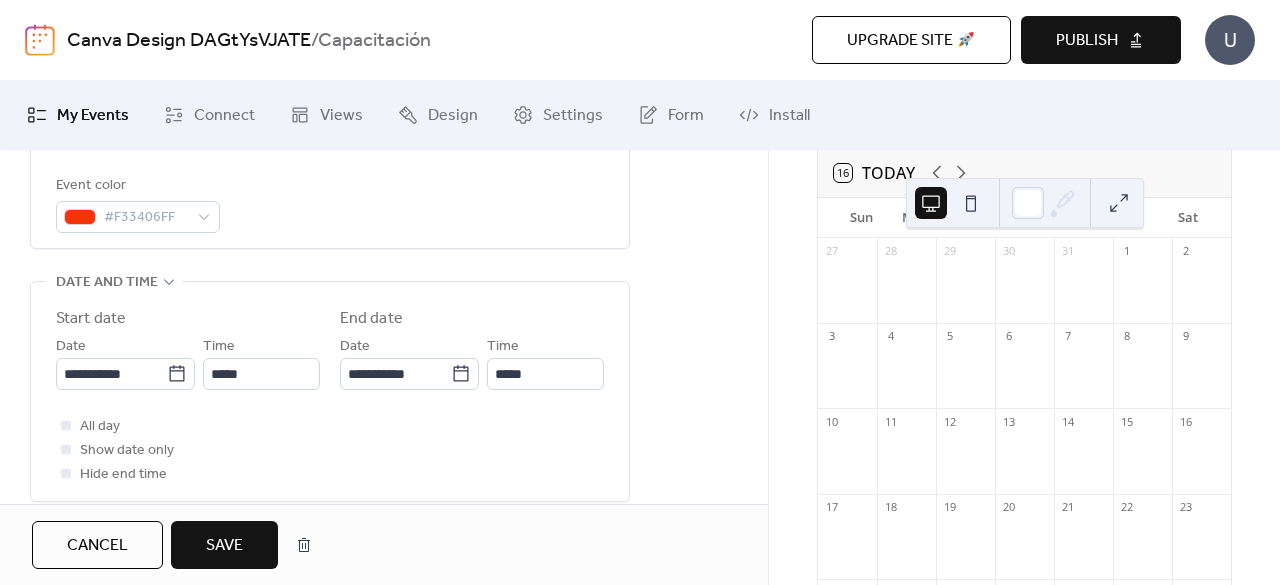click on "Save" at bounding box center (224, 546) 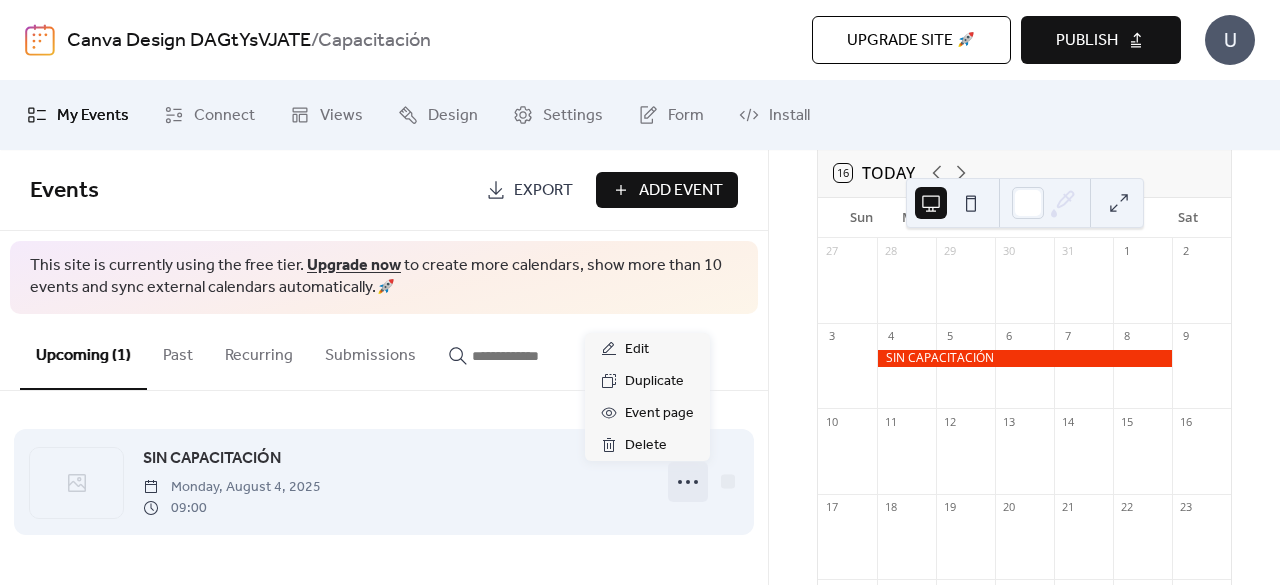 click 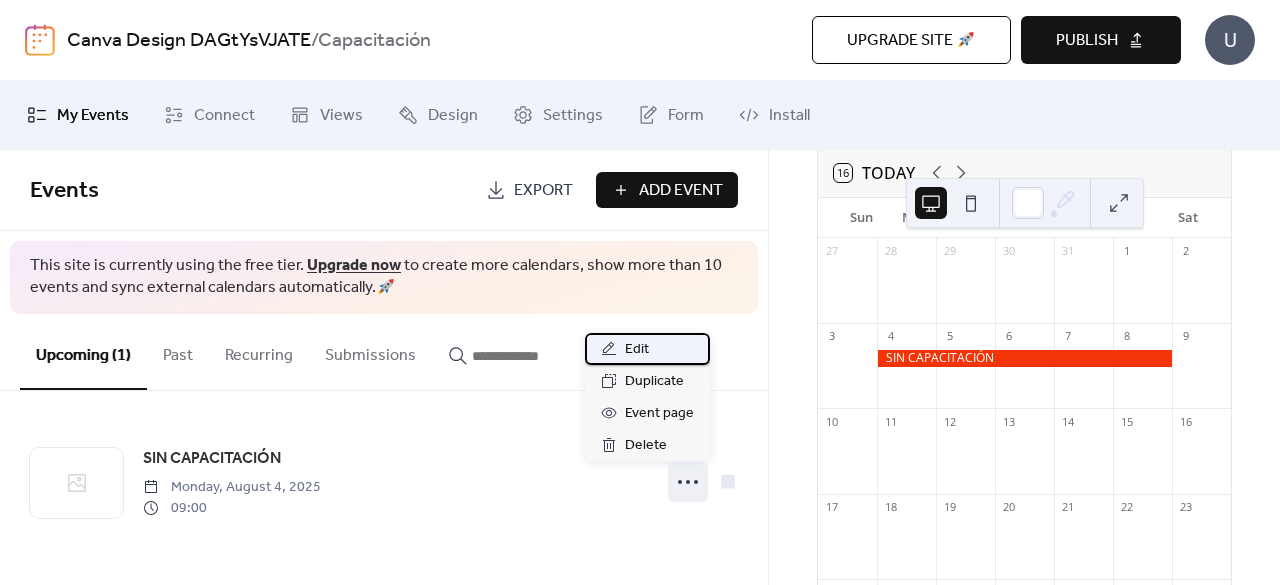 click on "Edit" at bounding box center (637, 350) 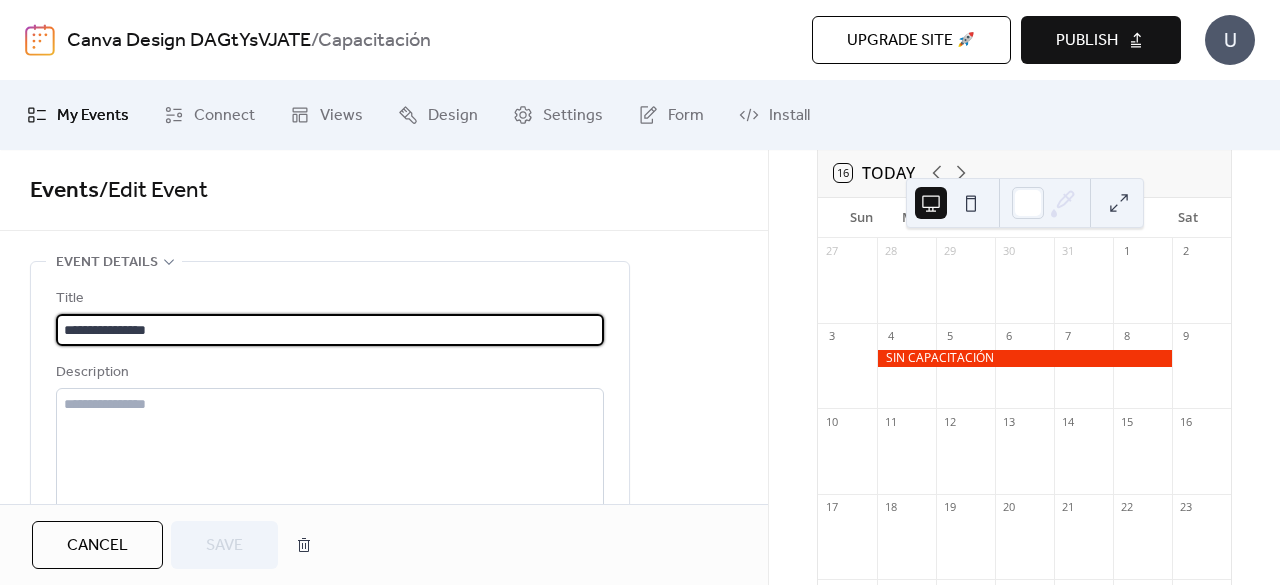 scroll, scrollTop: 1, scrollLeft: 0, axis: vertical 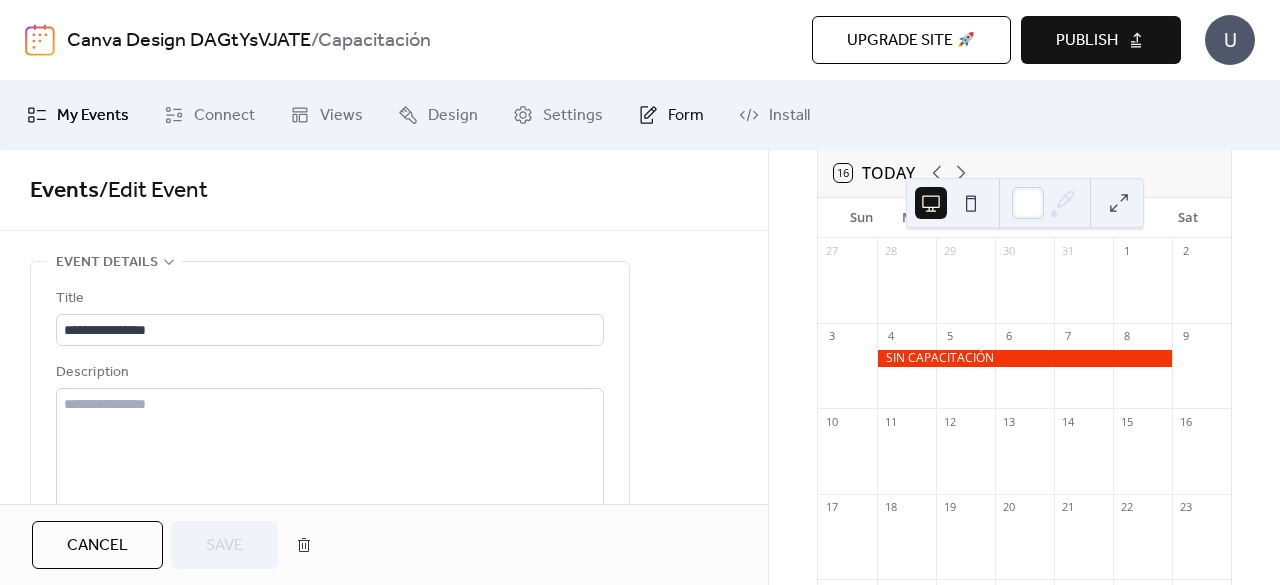 click on "Form" at bounding box center [671, 115] 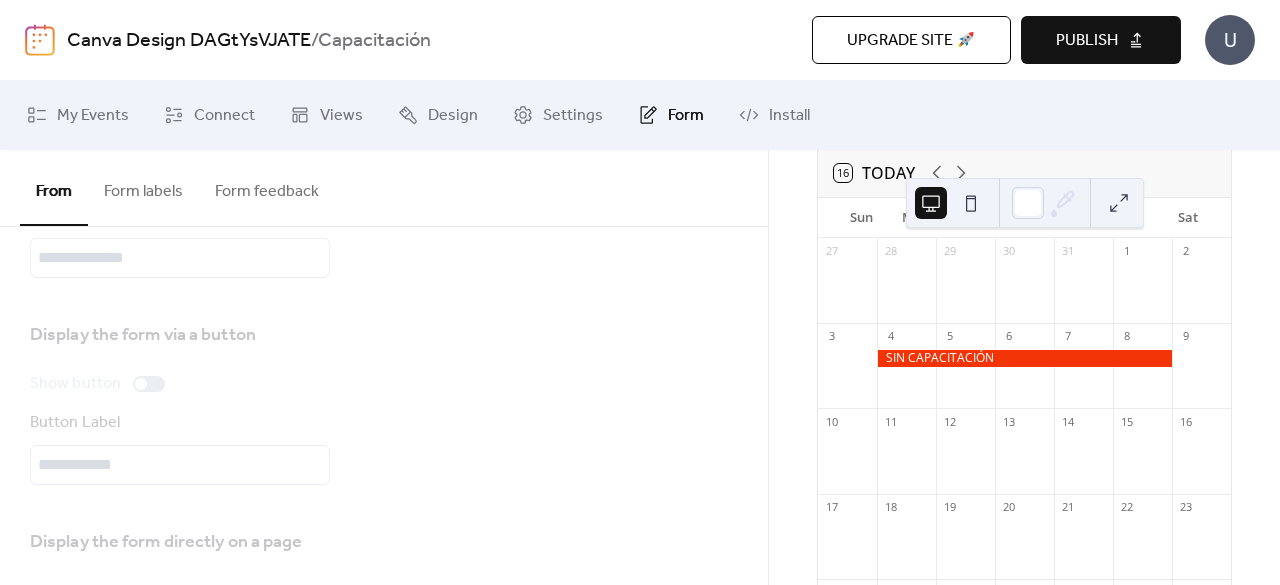 scroll, scrollTop: 0, scrollLeft: 0, axis: both 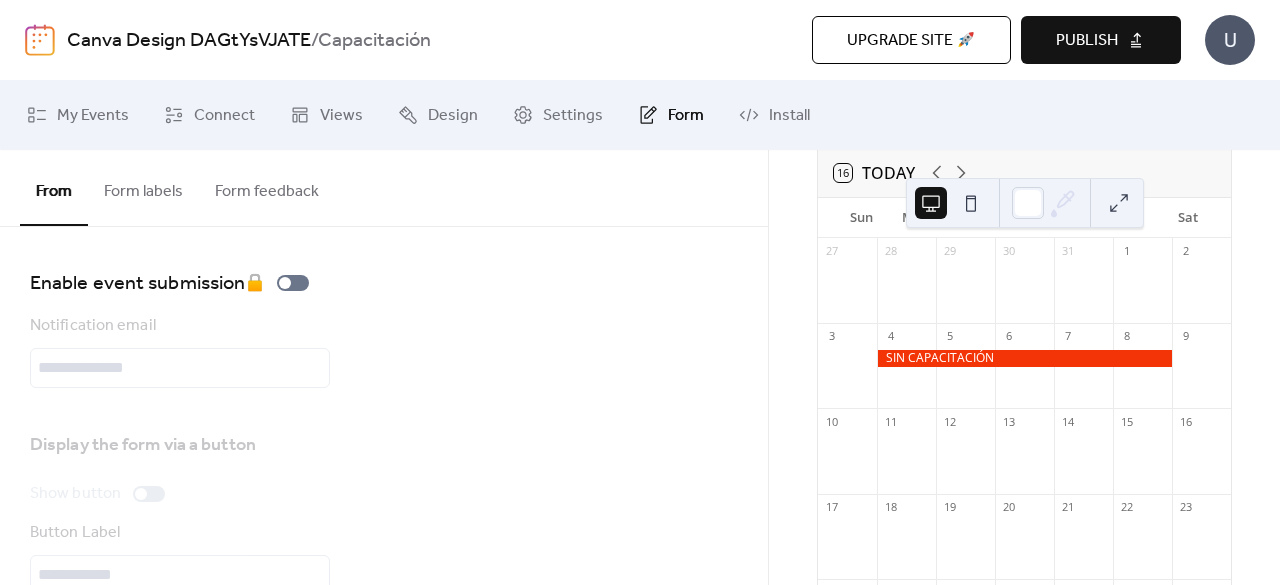 click on "Form labels" at bounding box center [143, 187] 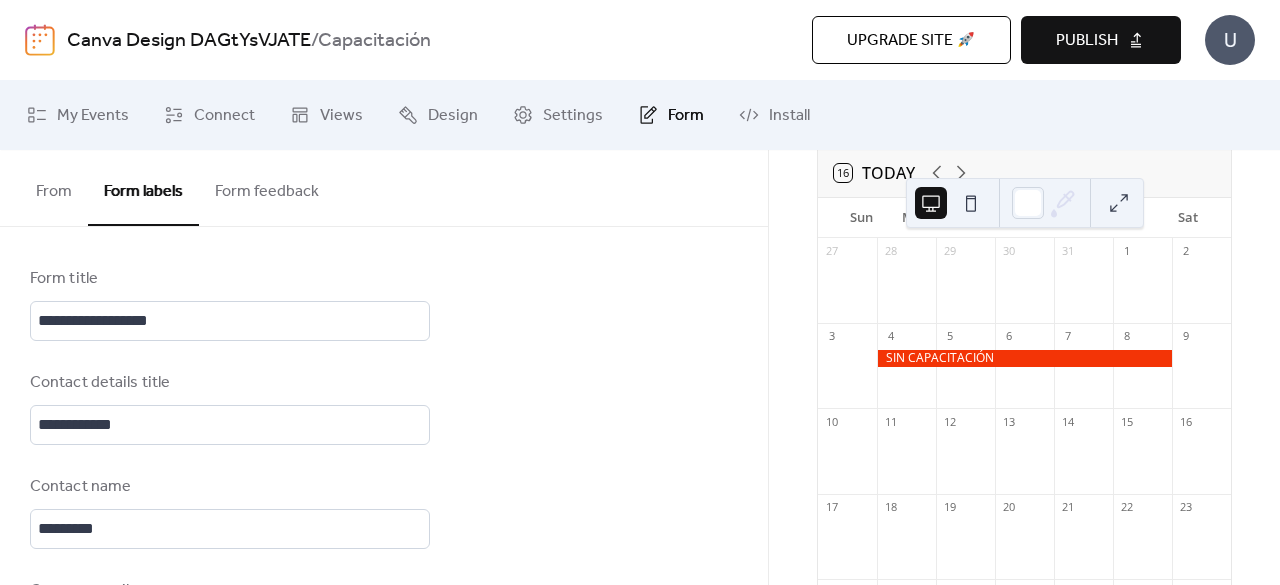 click on "Form feedback" at bounding box center (267, 187) 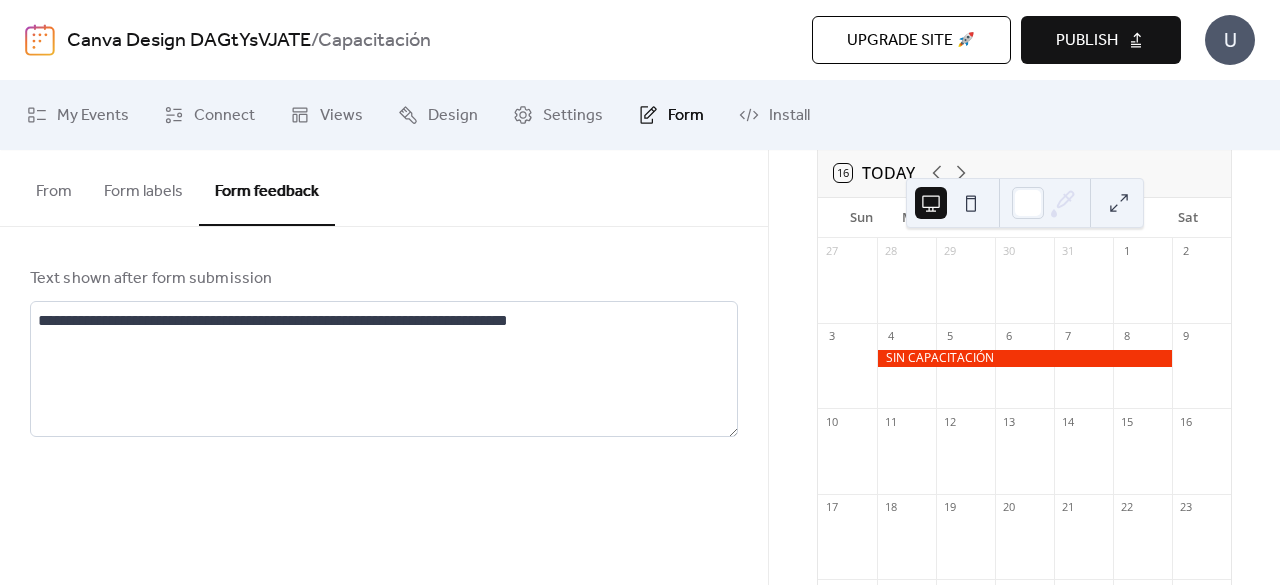 click on "From" at bounding box center [54, 187] 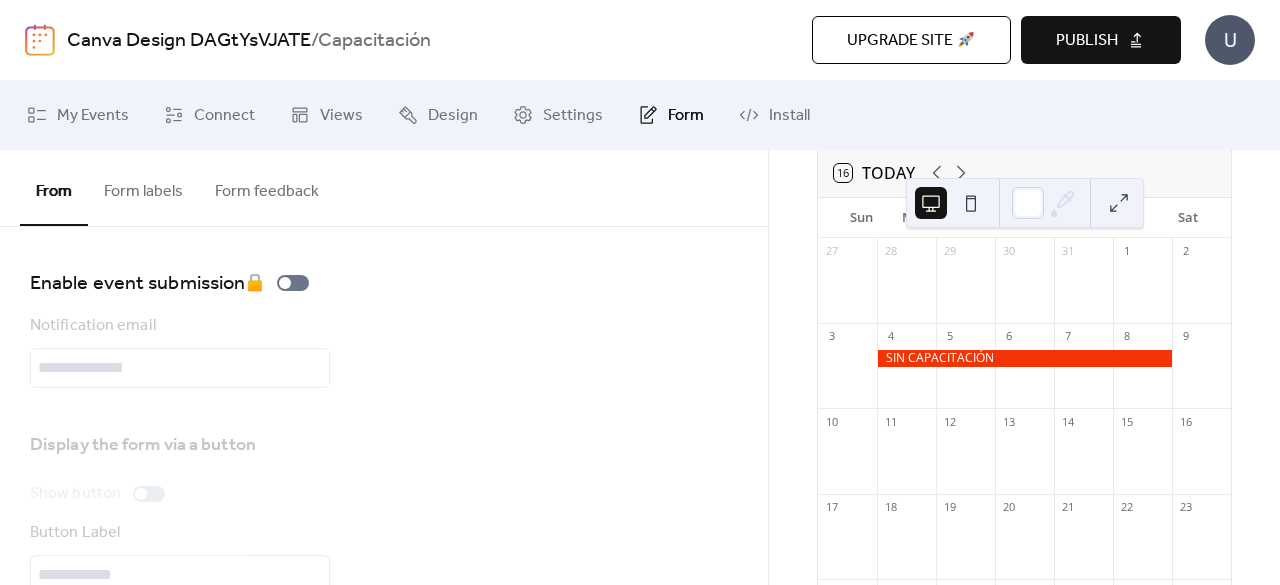 click on "Display the form via a button Show button Button Label" at bounding box center (384, 506) 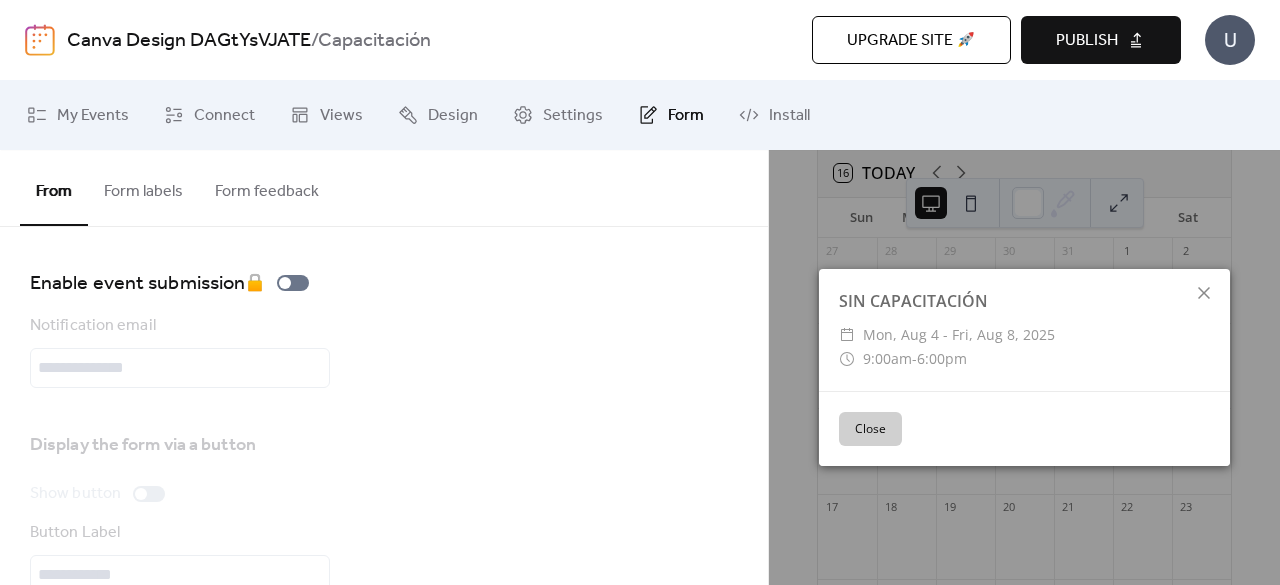 click on "Close" at bounding box center (870, 429) 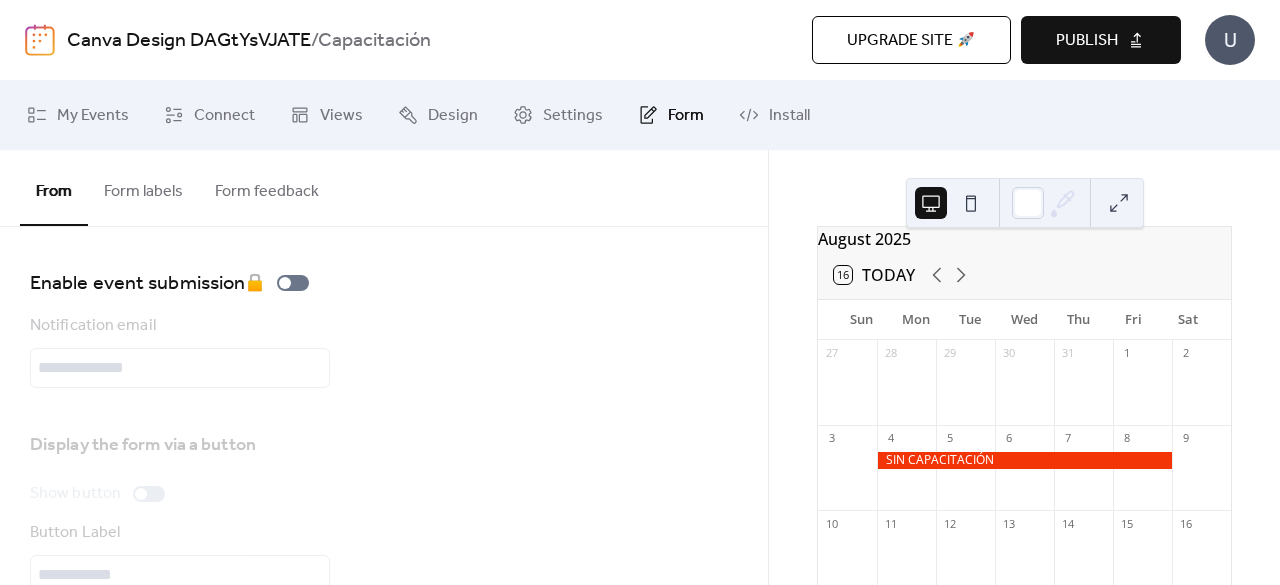 scroll, scrollTop: 0, scrollLeft: 0, axis: both 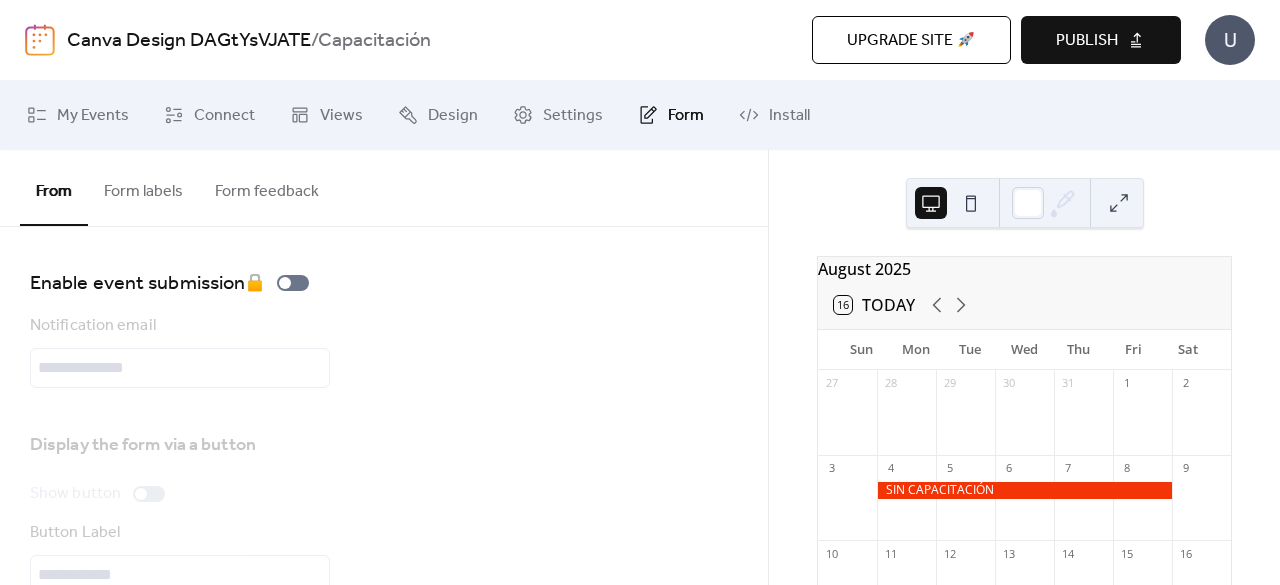 click at bounding box center (971, 203) 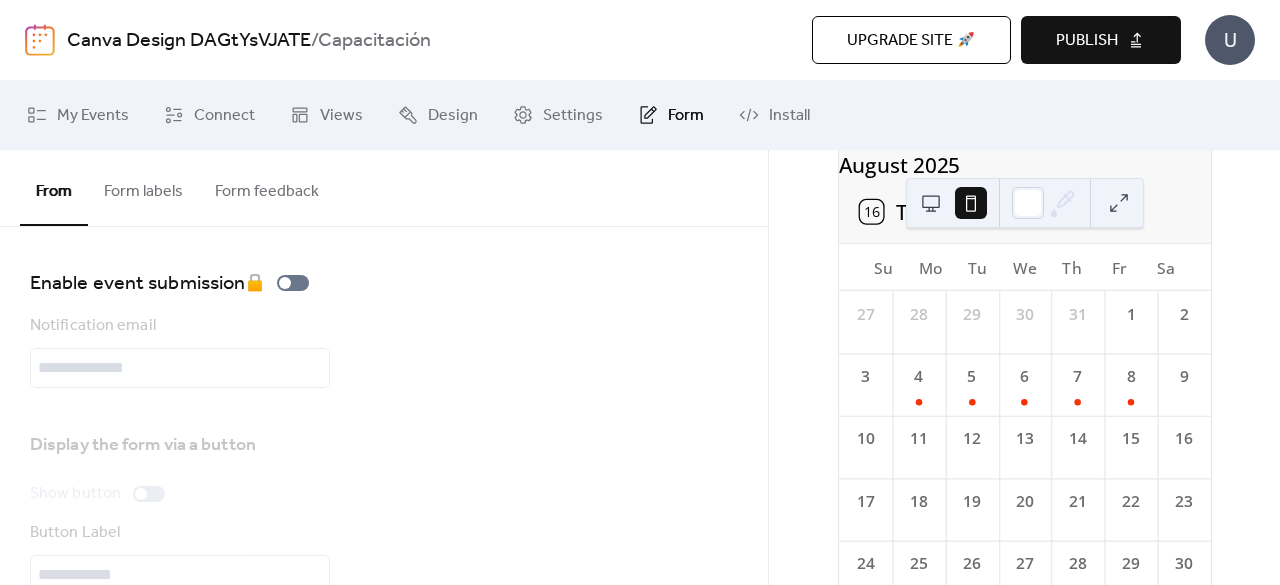 scroll, scrollTop: 105, scrollLeft: 0, axis: vertical 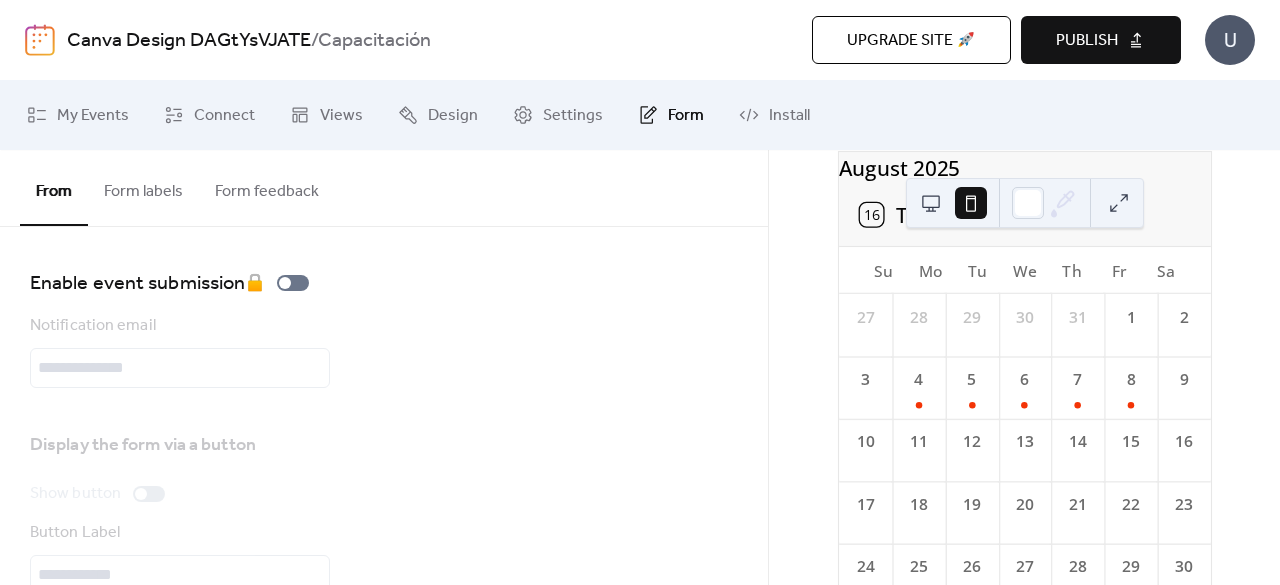 click at bounding box center [931, 203] 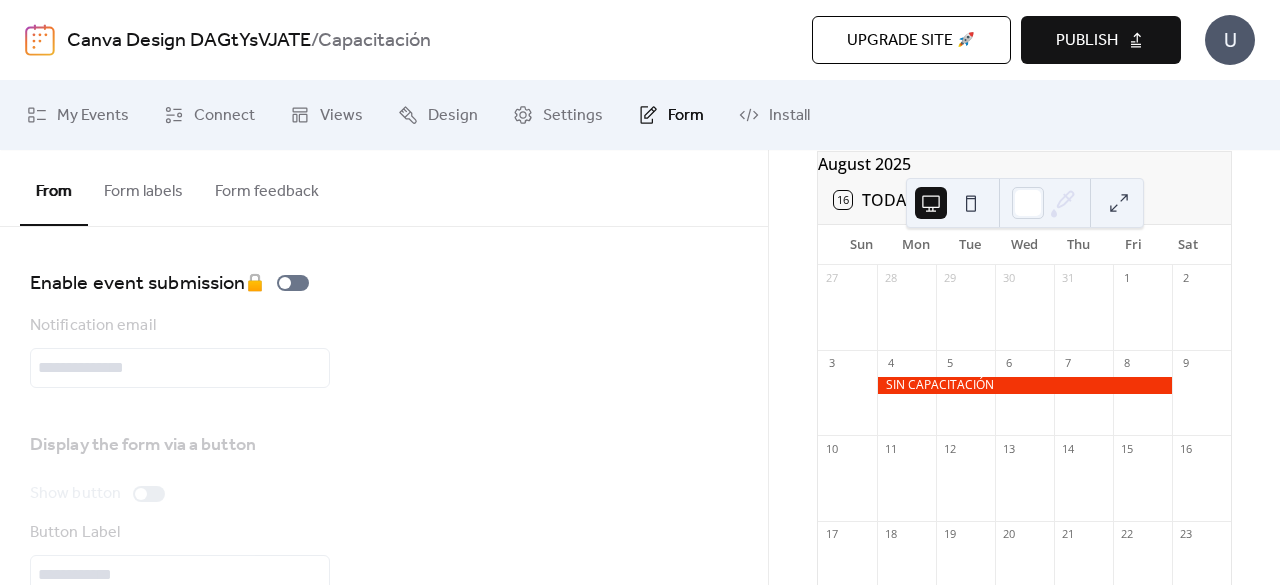 click at bounding box center [931, 203] 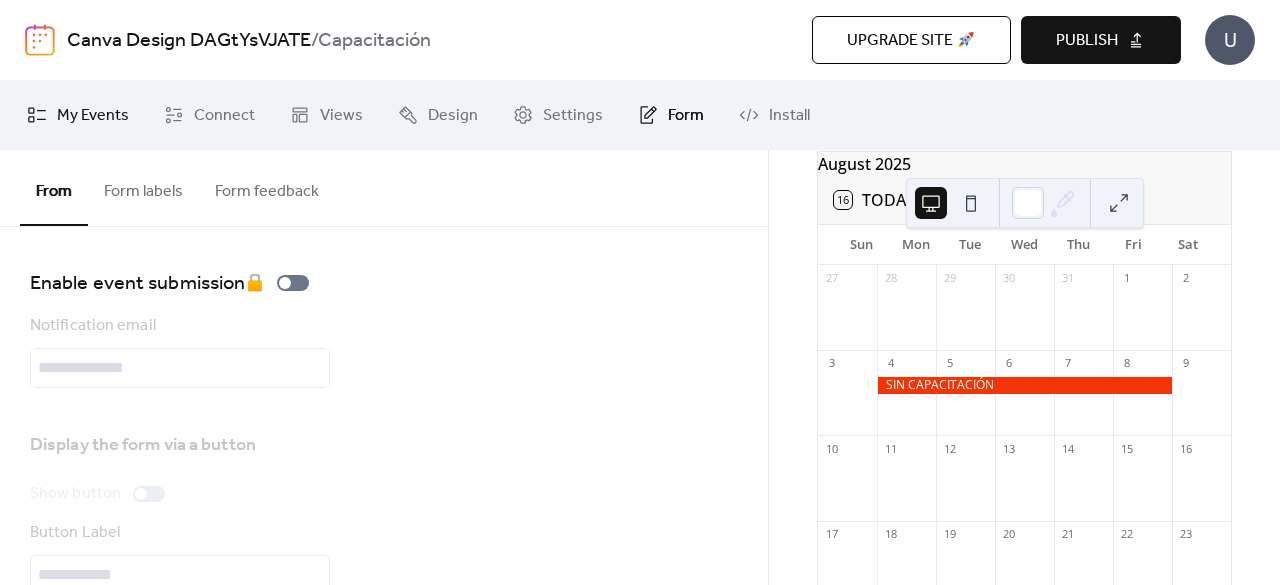 click on "My Events" at bounding box center (93, 116) 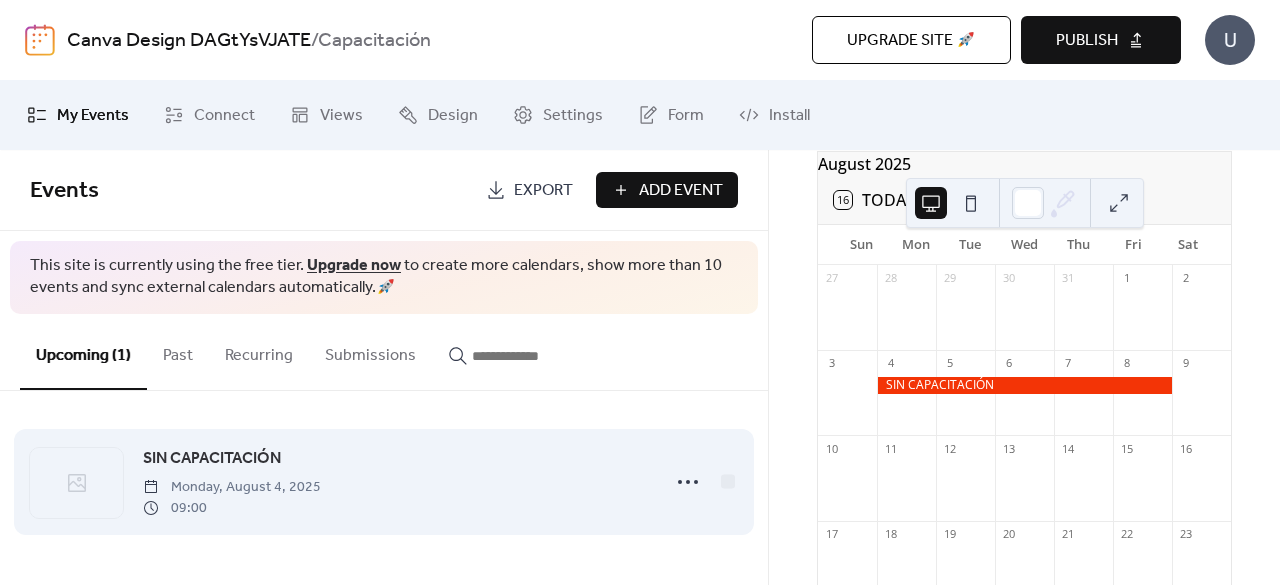 click on "SIN CAPACITACIÓN Monday, August 4, 2025 09:00" at bounding box center (395, 482) 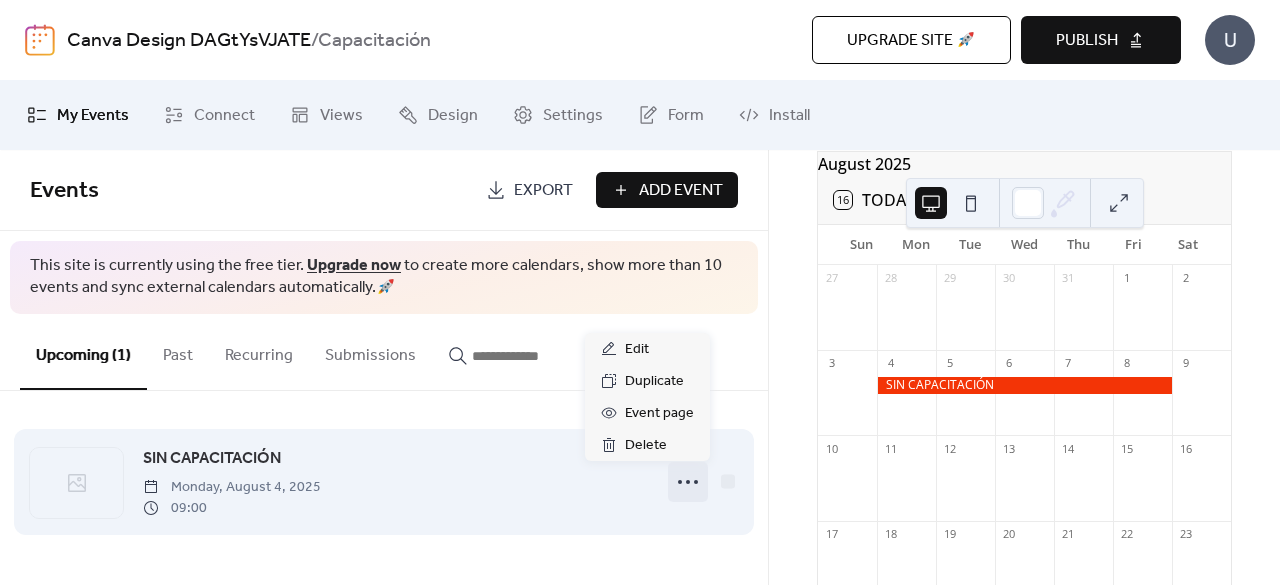 click 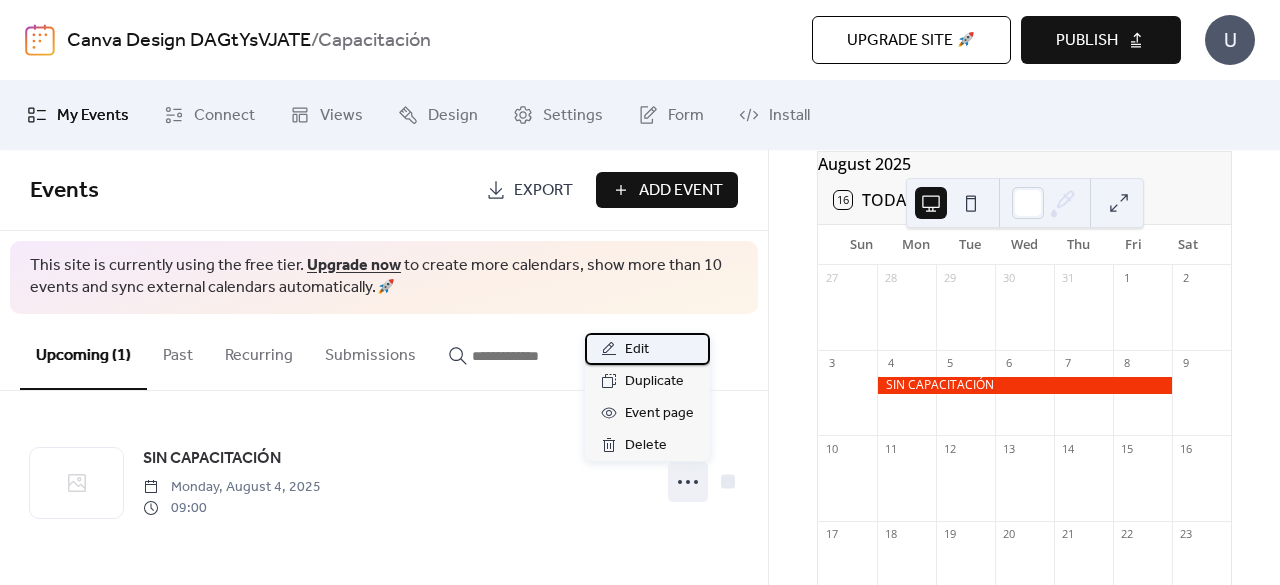 click on "Edit" at bounding box center [637, 350] 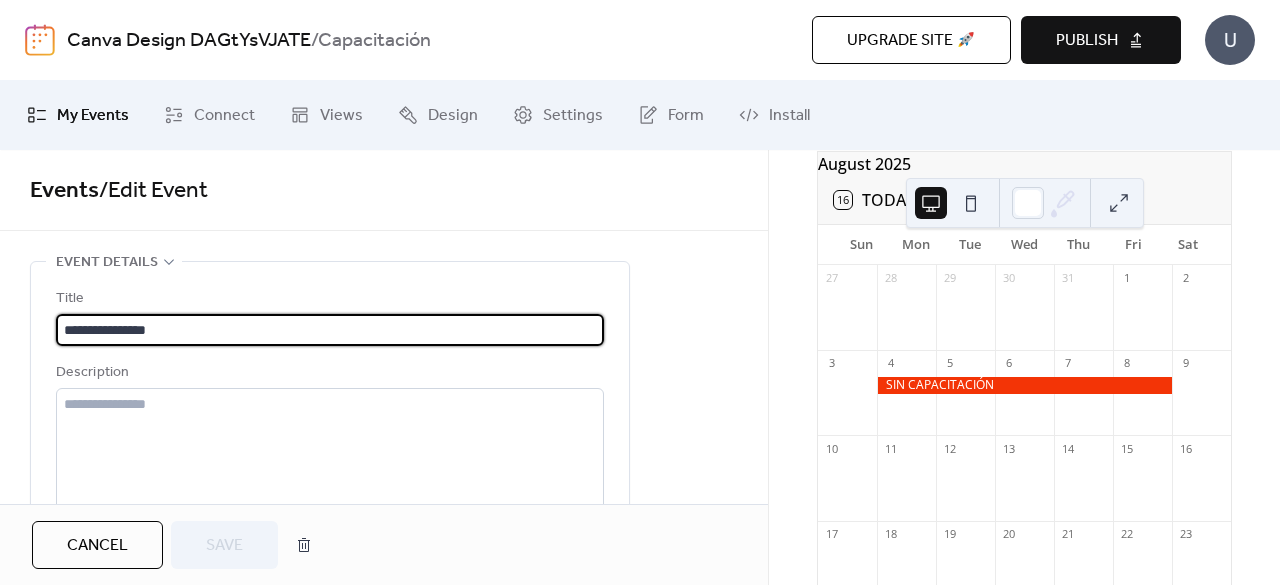 drag, startPoint x: 194, startPoint y: 327, endPoint x: 67, endPoint y: 329, distance: 127.01575 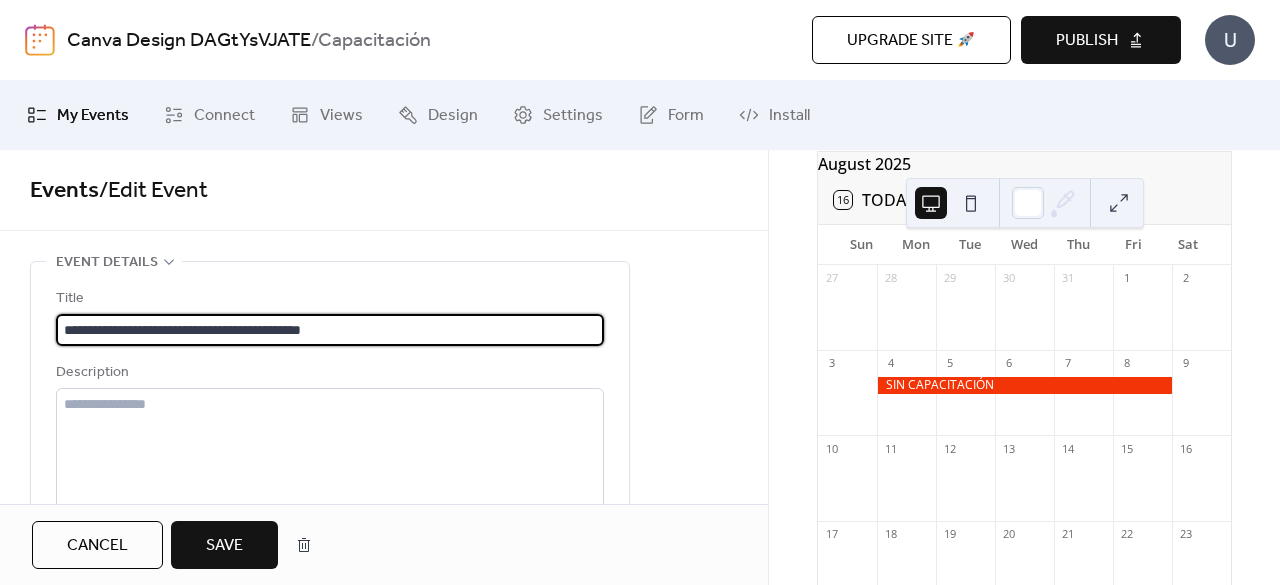 click on "**********" at bounding box center [330, 330] 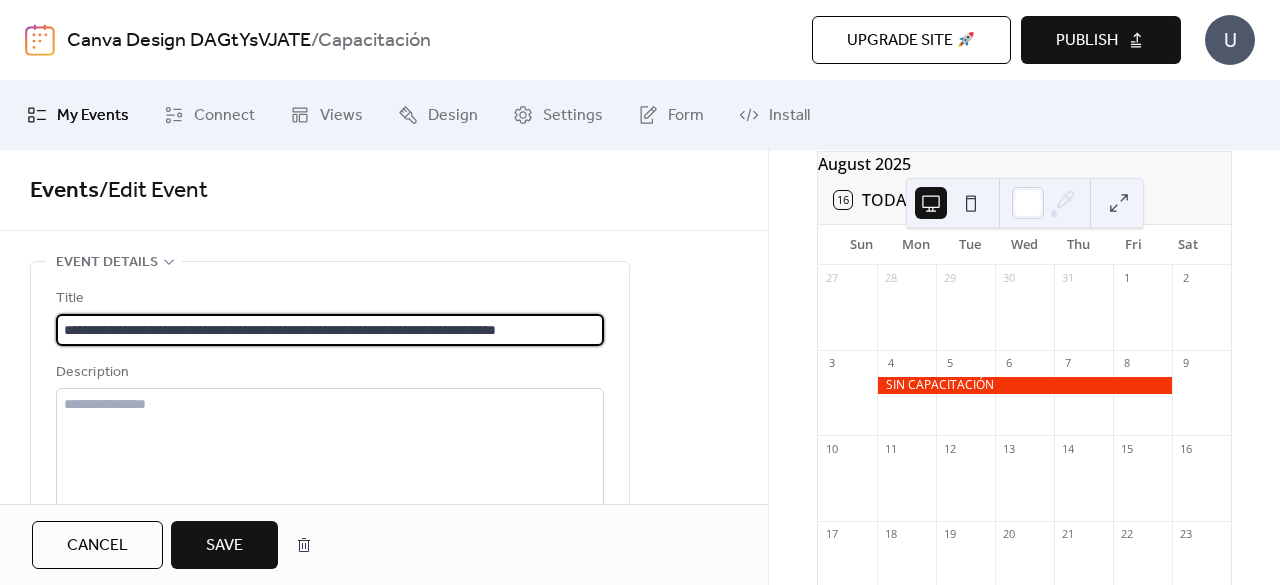 type on "**********" 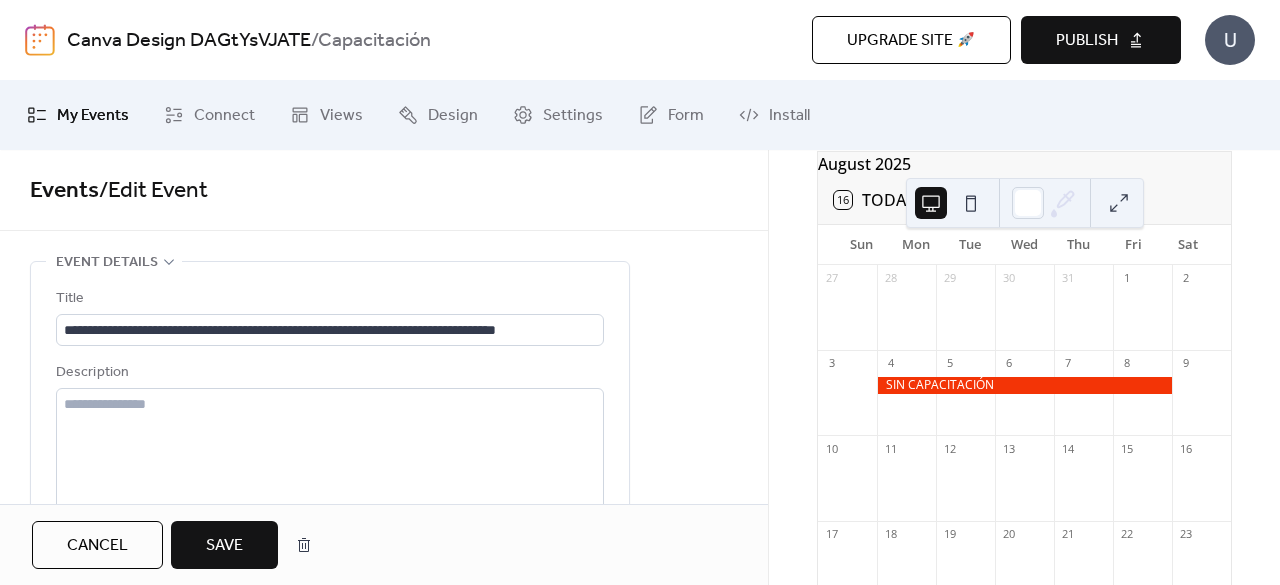 click on "Save" at bounding box center (224, 546) 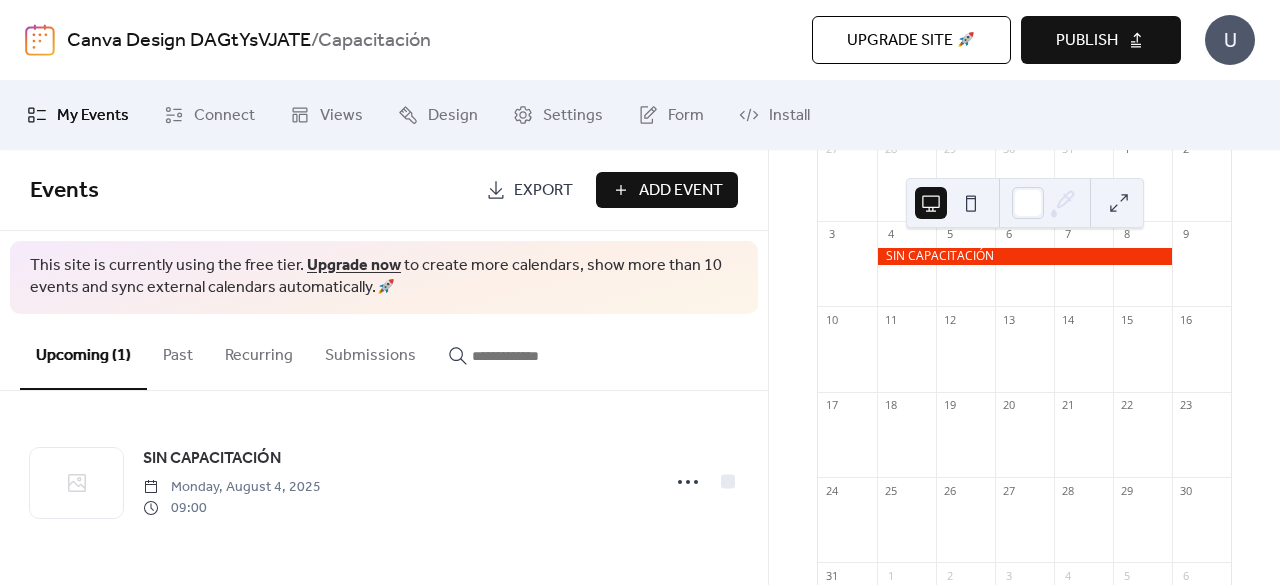 scroll, scrollTop: 356, scrollLeft: 0, axis: vertical 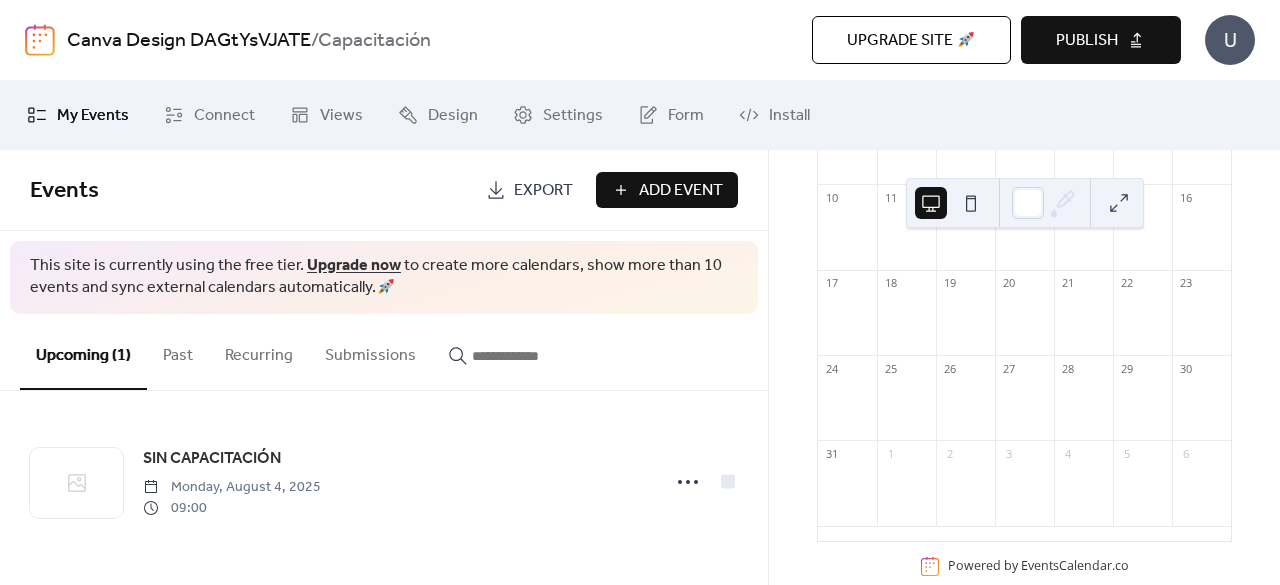 click on "Add Event" at bounding box center (681, 191) 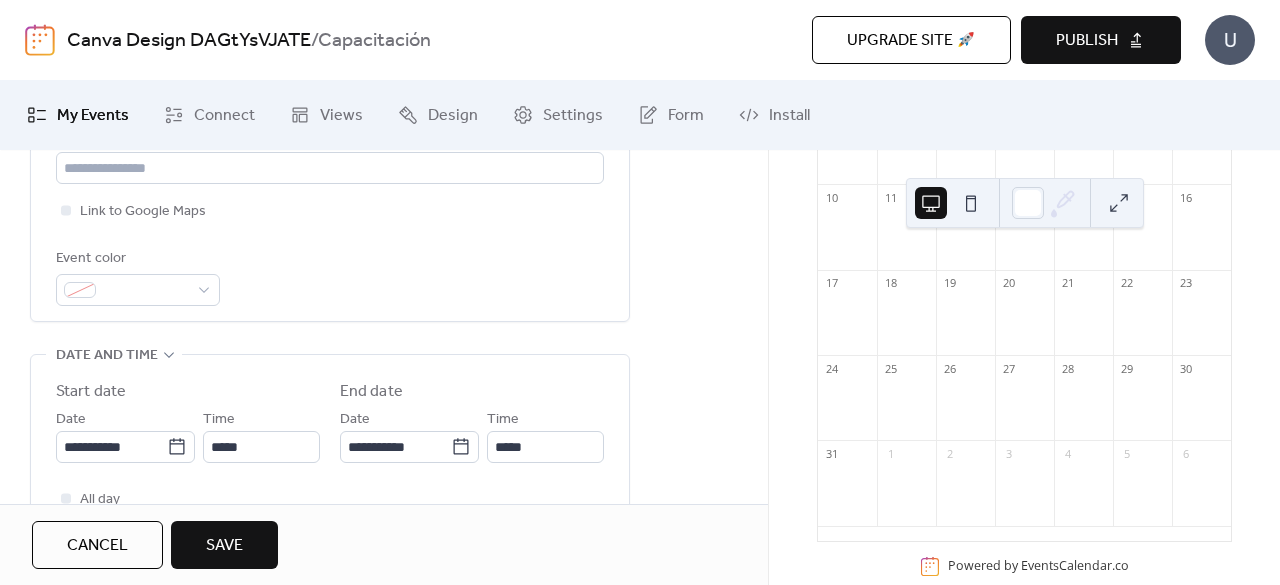 scroll, scrollTop: 497, scrollLeft: 0, axis: vertical 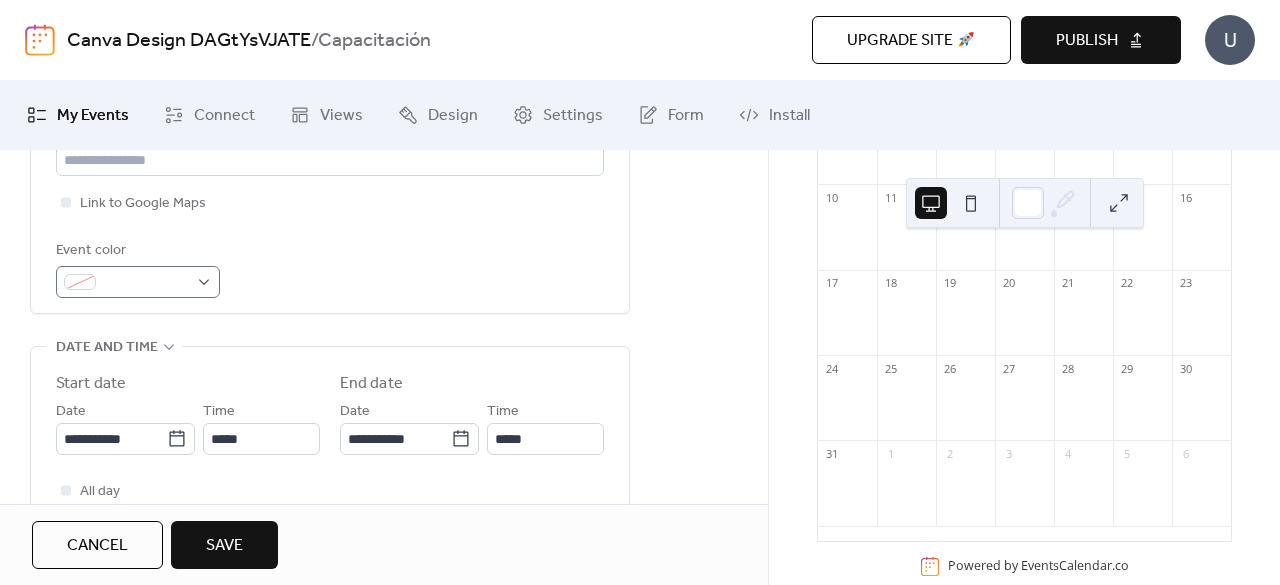 type on "**********" 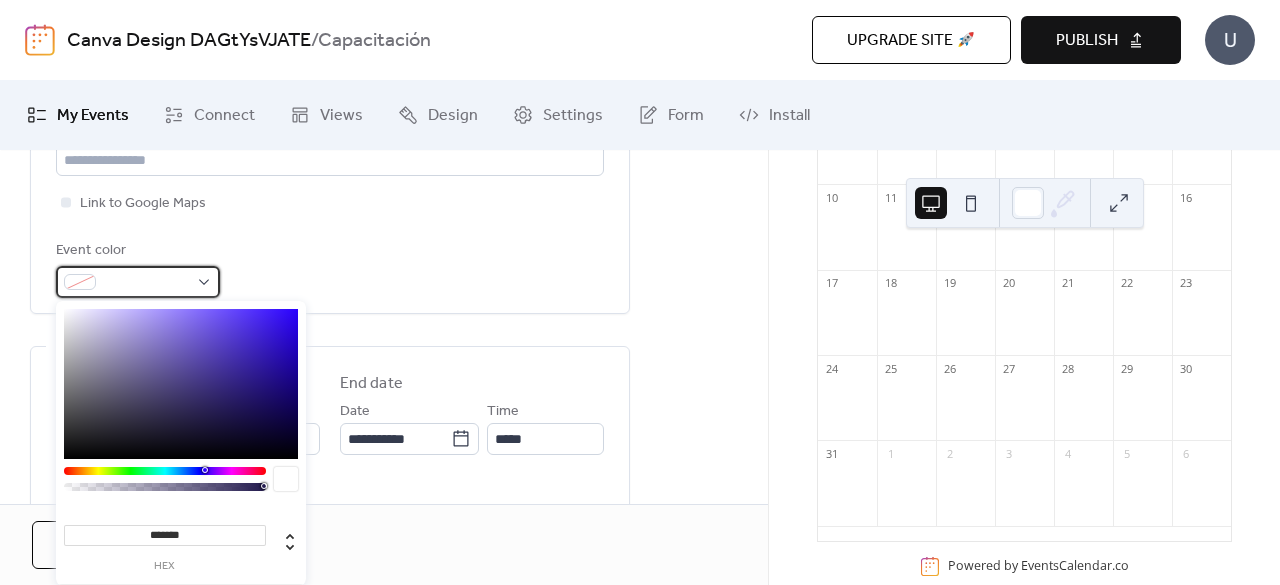 click at bounding box center [146, 283] 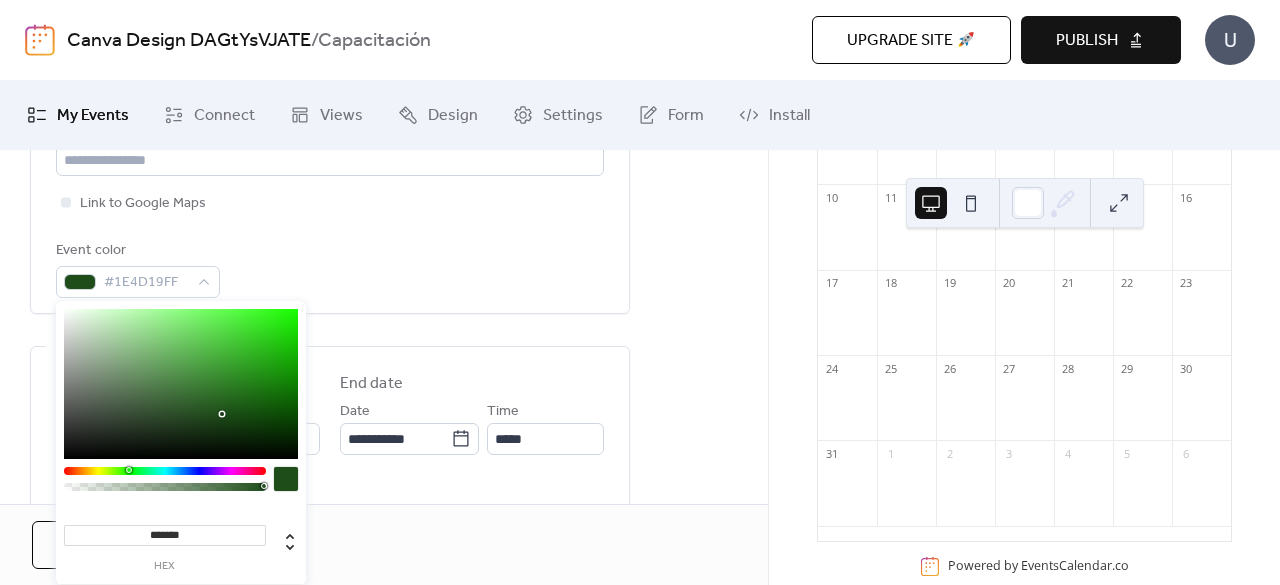 click at bounding box center (165, 471) 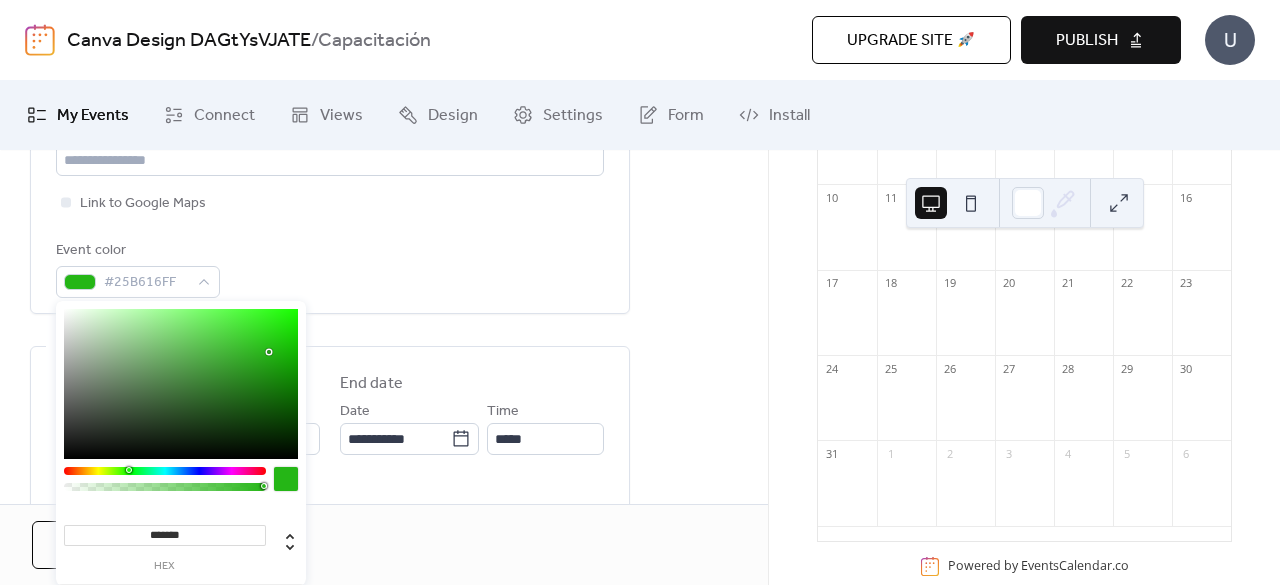 click at bounding box center (181, 384) 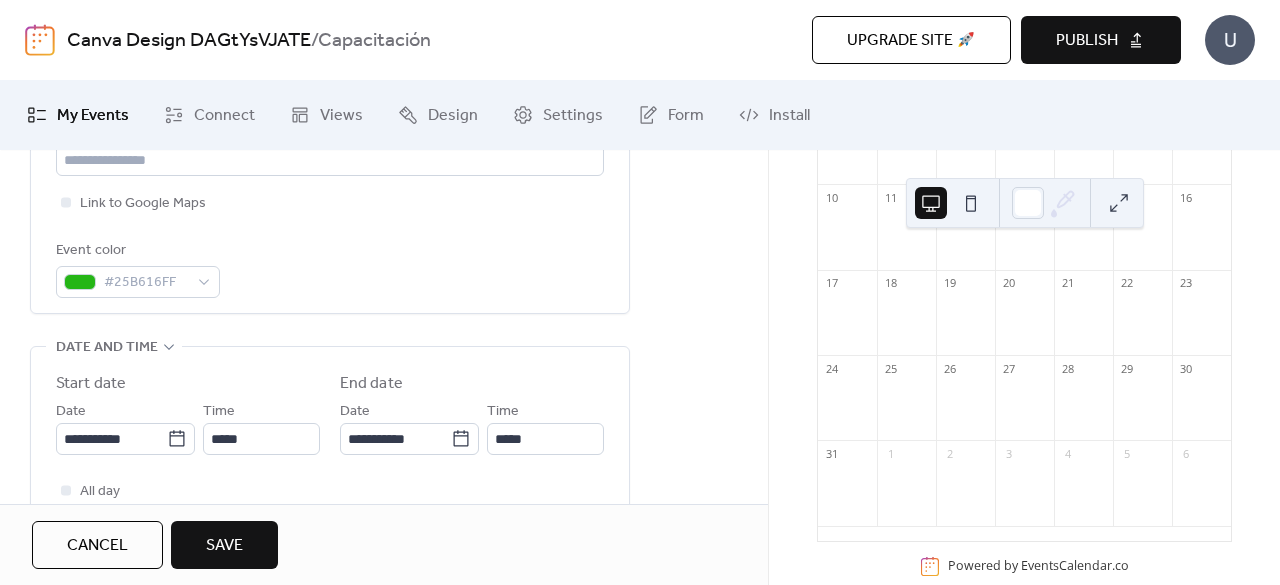 click on "**********" at bounding box center (330, 39) 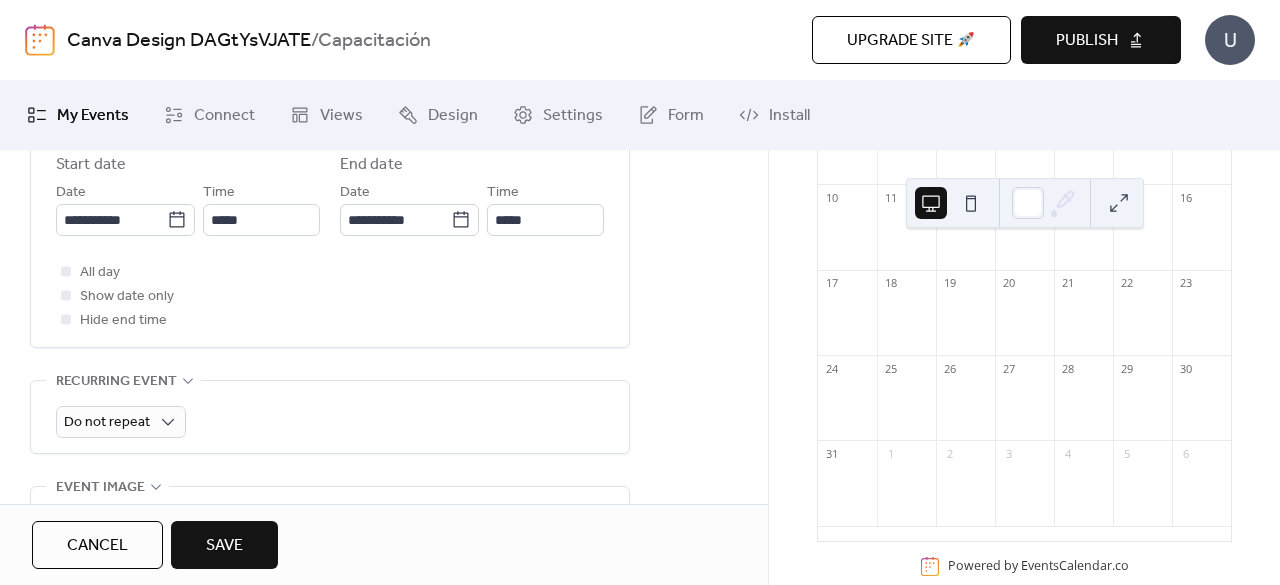 scroll, scrollTop: 706, scrollLeft: 0, axis: vertical 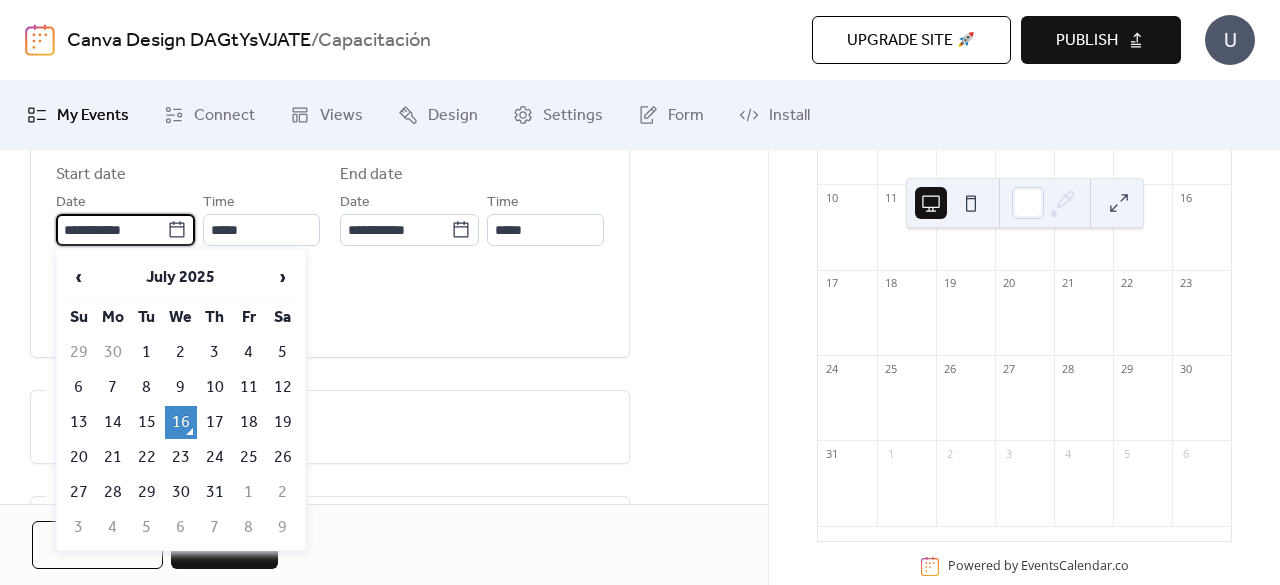 click on "**********" at bounding box center [111, 230] 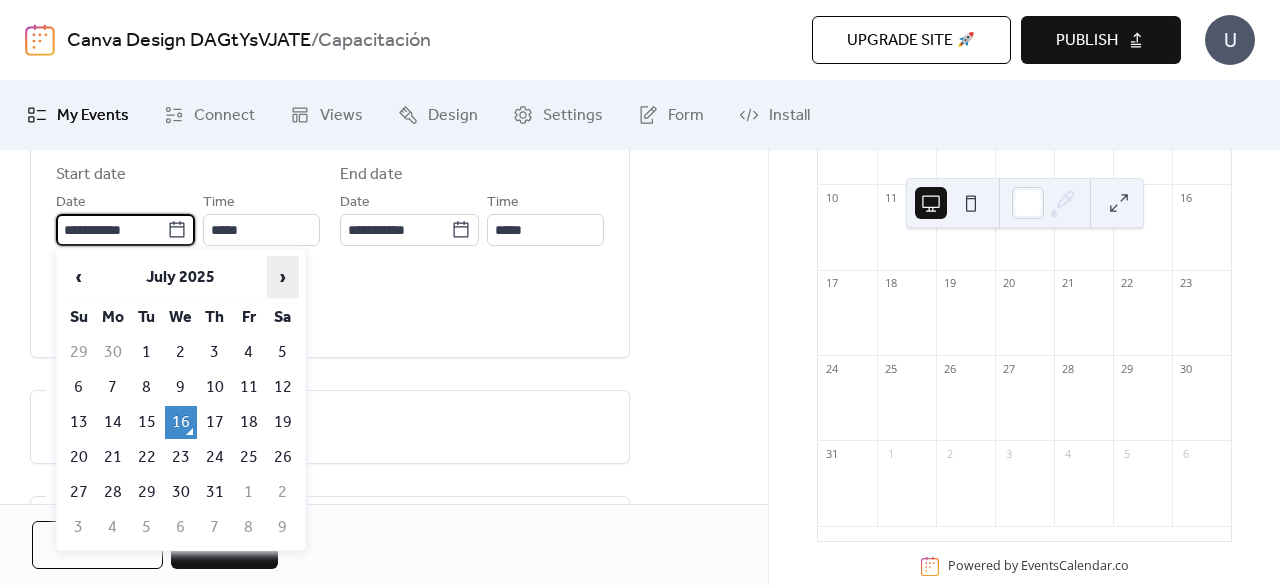 click on "›" at bounding box center [283, 277] 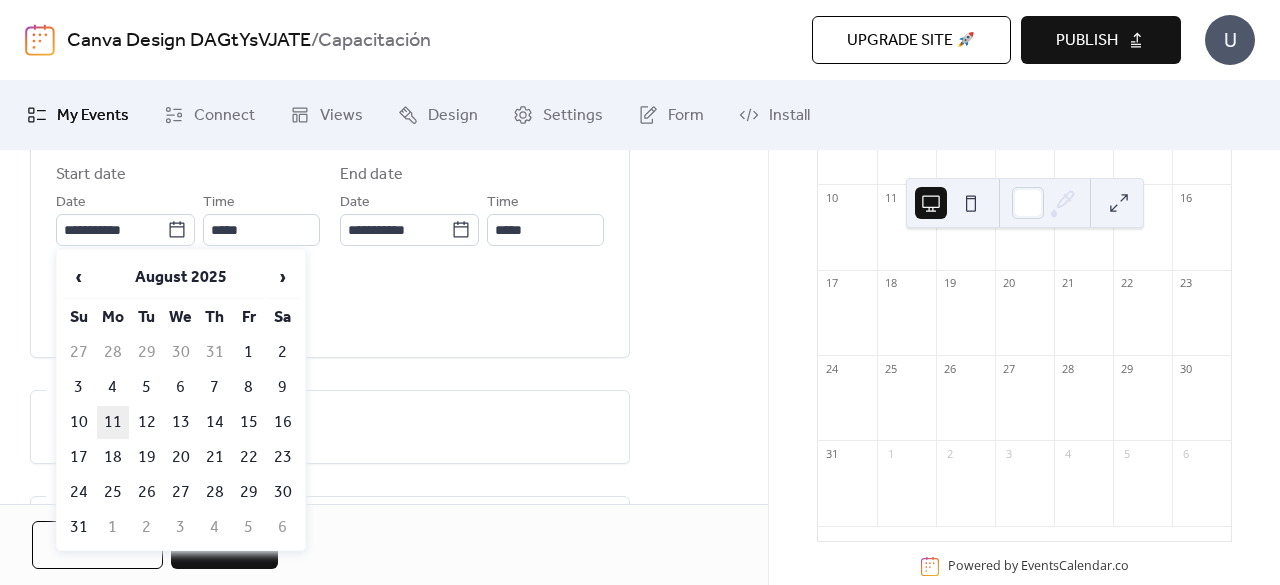 click on "11" at bounding box center (113, 422) 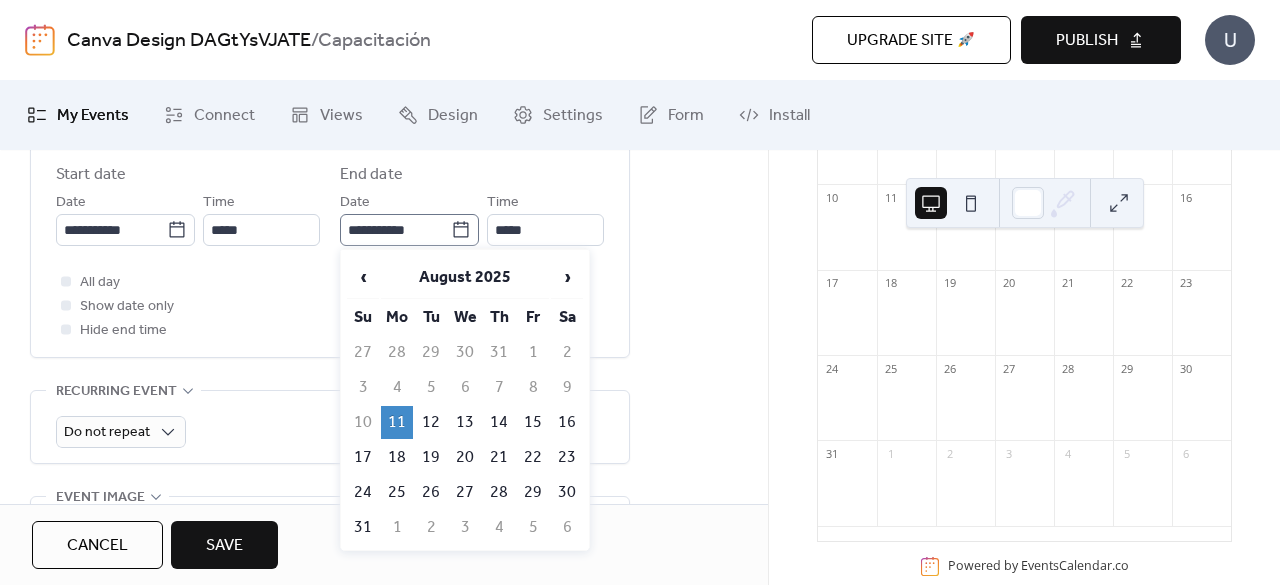 click 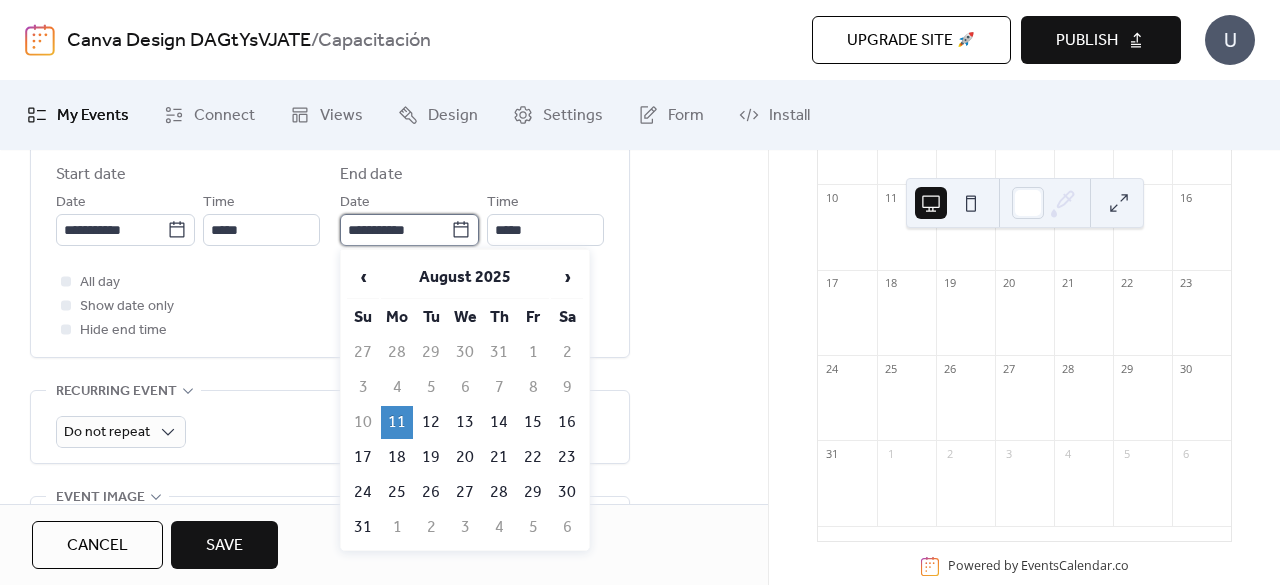 click on "**********" at bounding box center (395, 230) 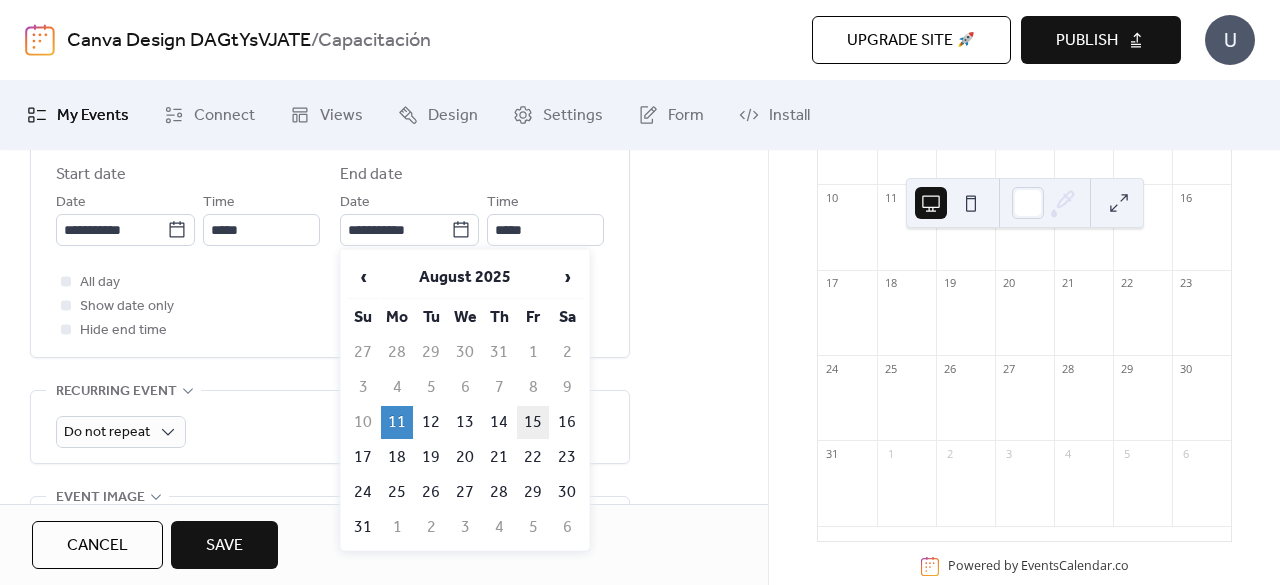 click on "15" at bounding box center [533, 422] 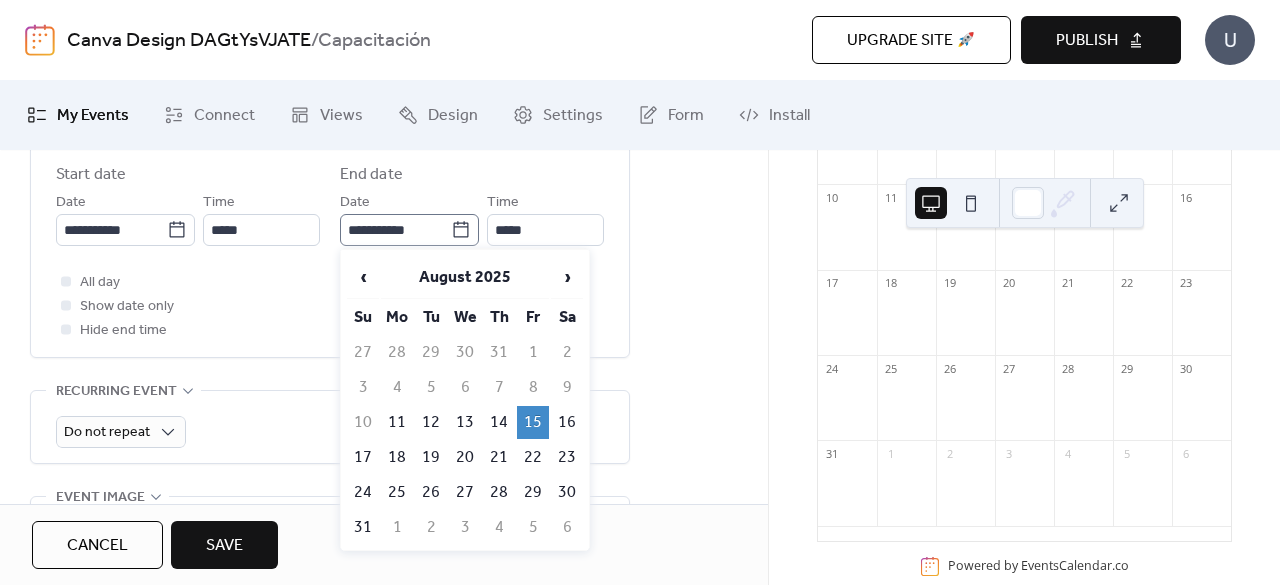 click 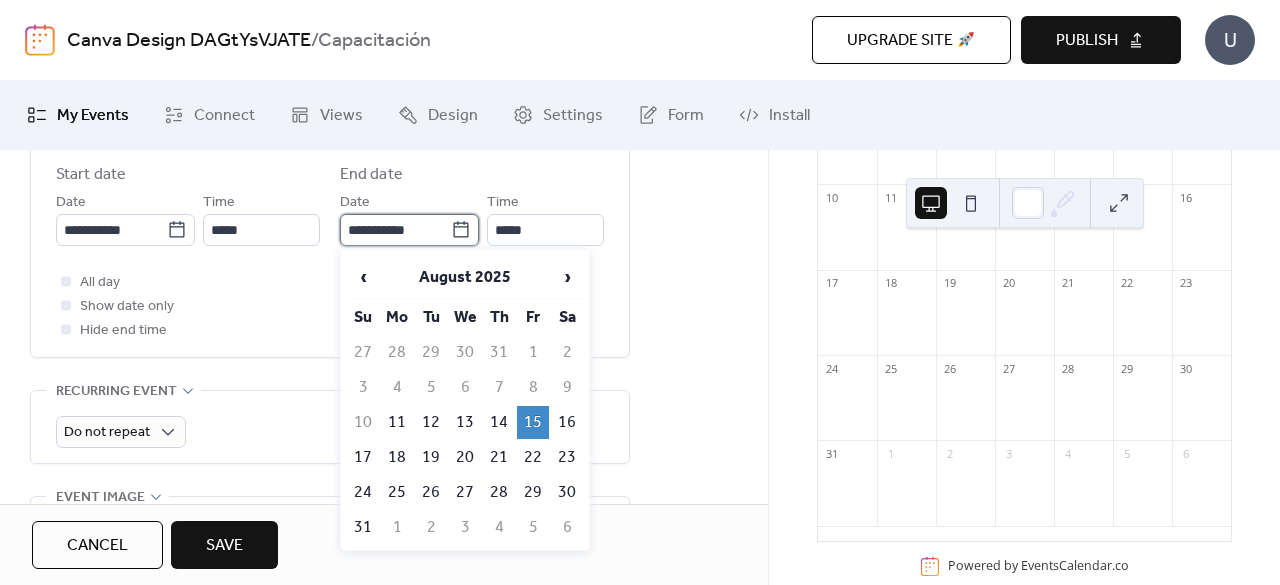 click on "**********" at bounding box center (395, 230) 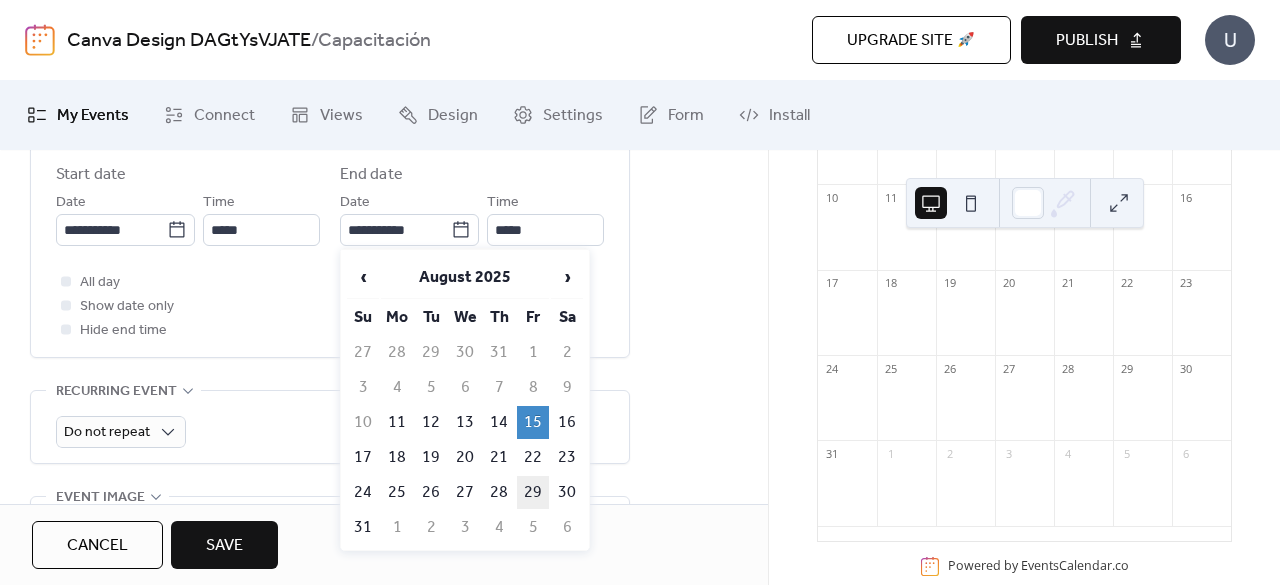 click on "29" at bounding box center [533, 492] 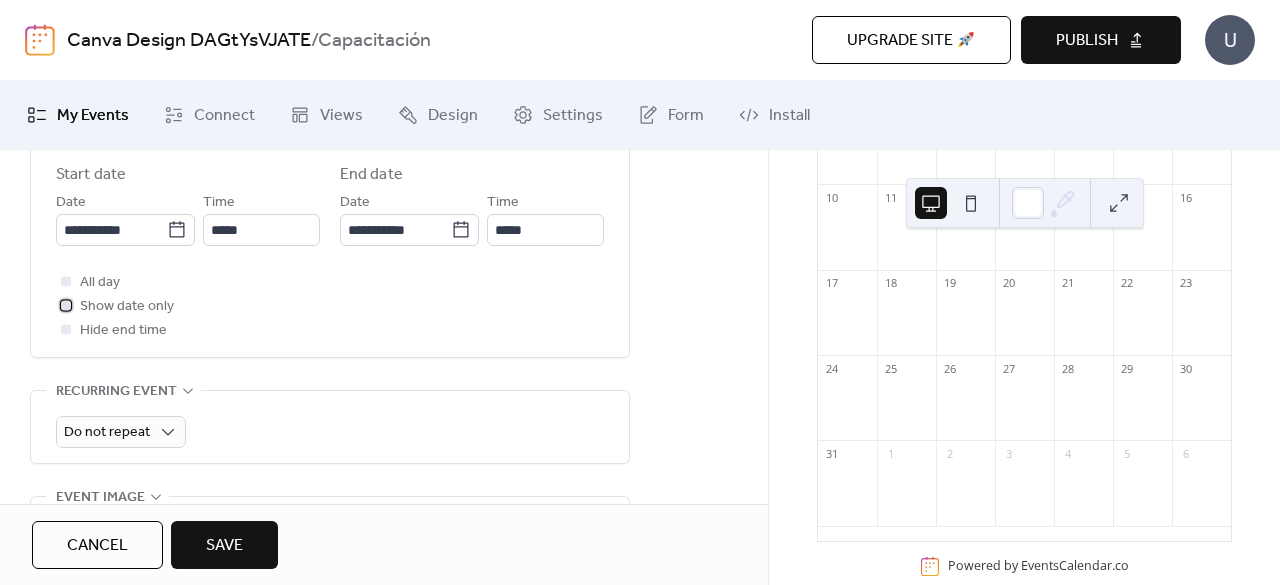 click at bounding box center [66, 305] 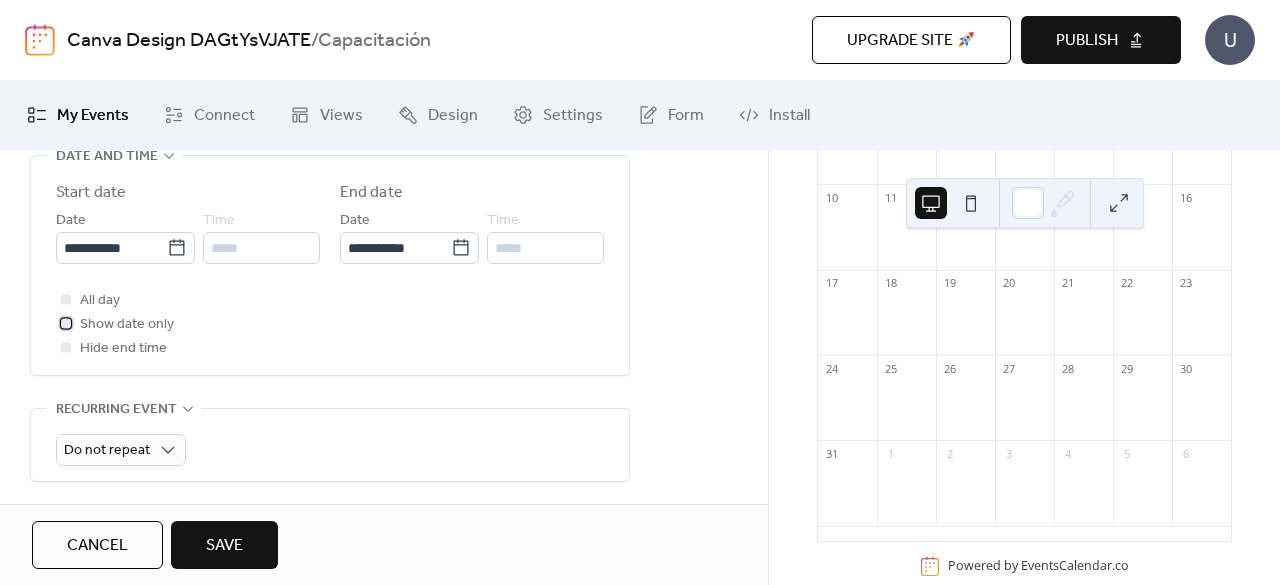 scroll, scrollTop: 706, scrollLeft: 0, axis: vertical 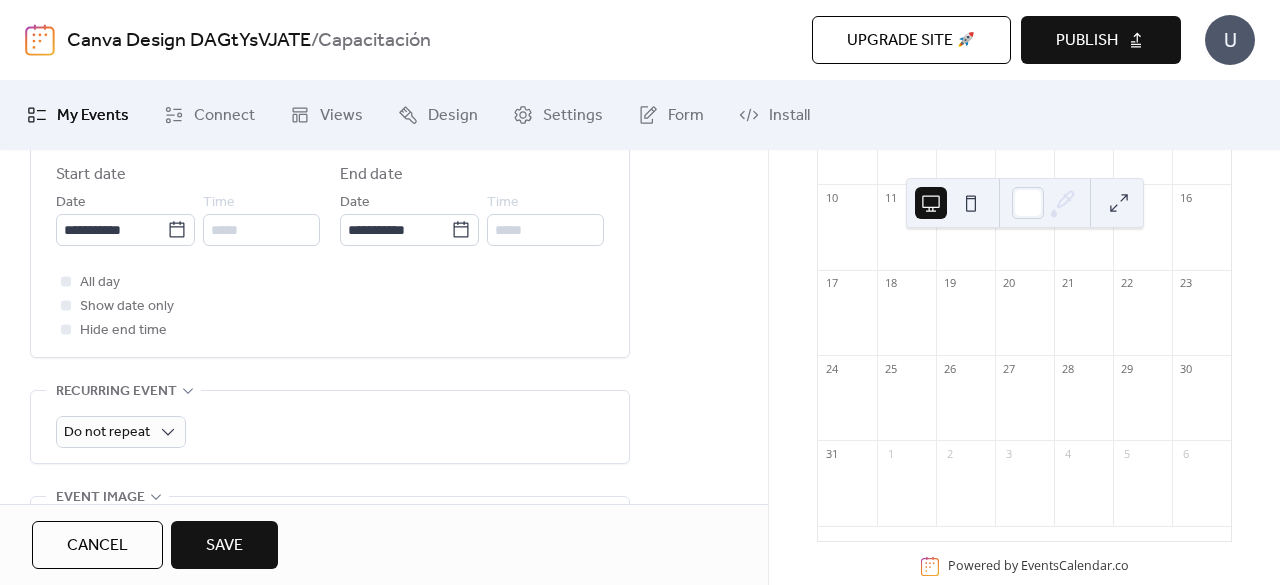 click on "Save" at bounding box center (224, 546) 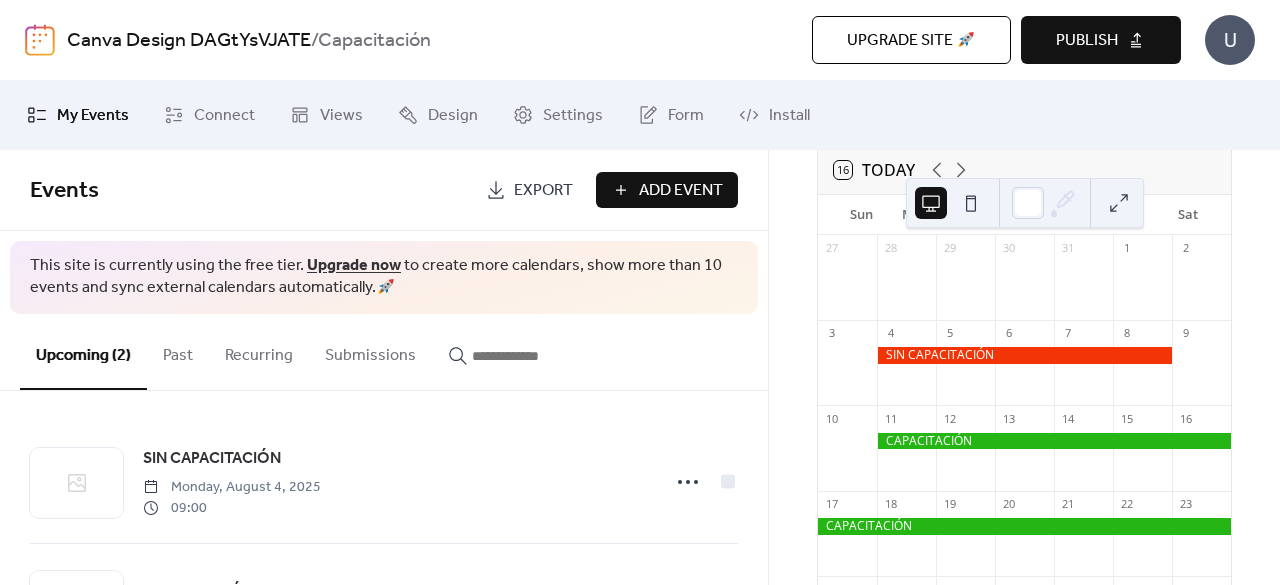 scroll, scrollTop: 133, scrollLeft: 0, axis: vertical 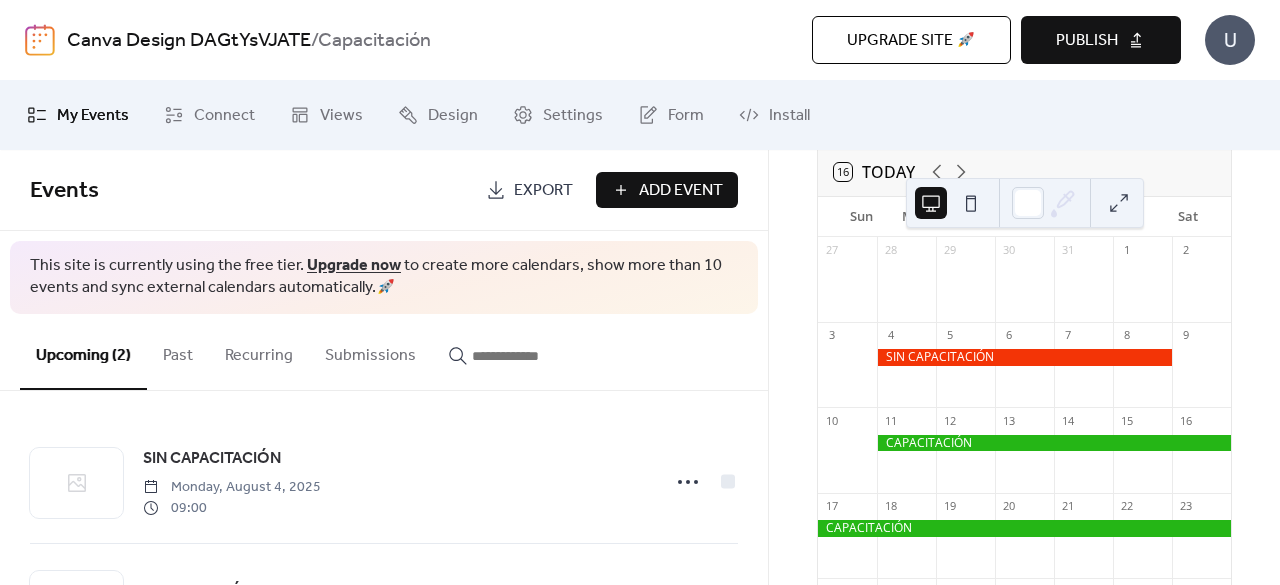 click at bounding box center [971, 203] 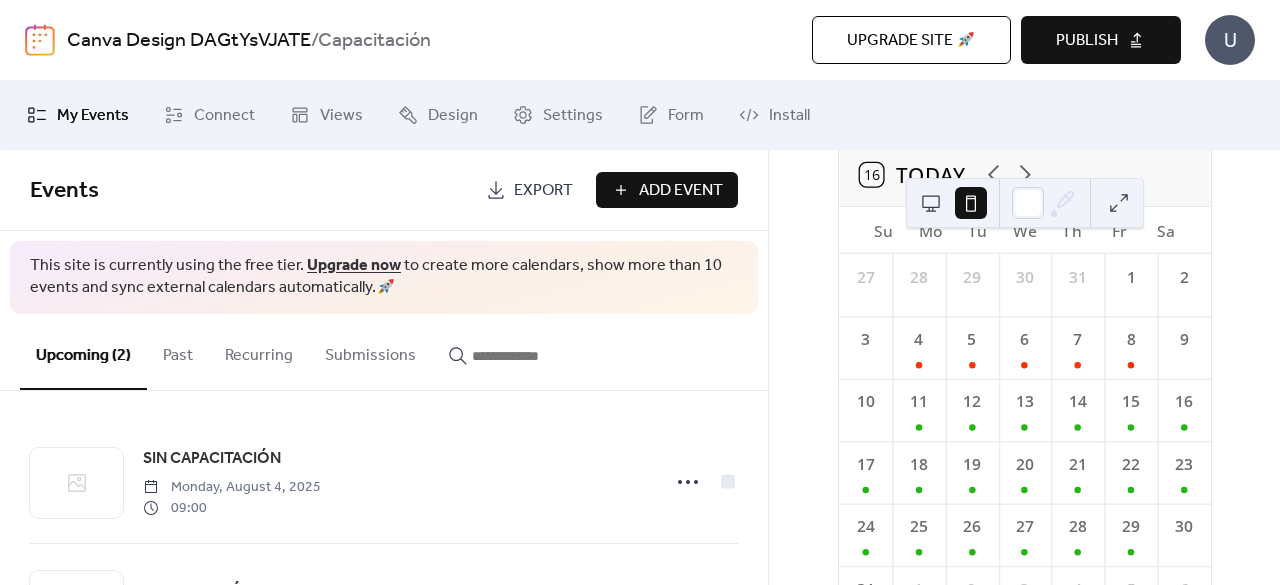scroll, scrollTop: 132, scrollLeft: 0, axis: vertical 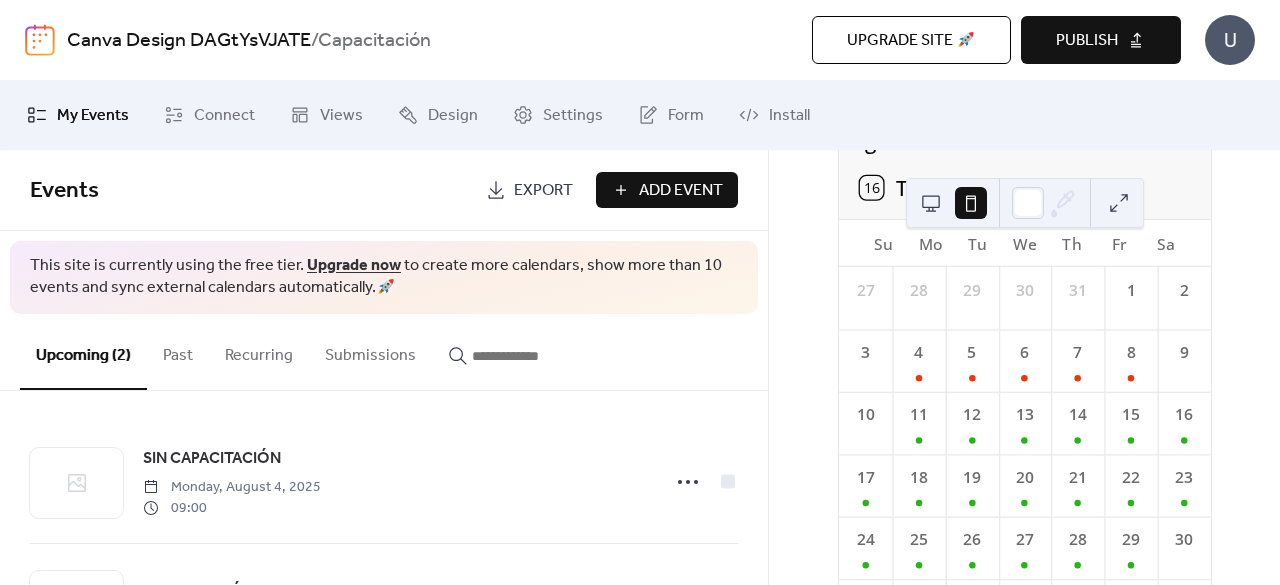 click at bounding box center [931, 203] 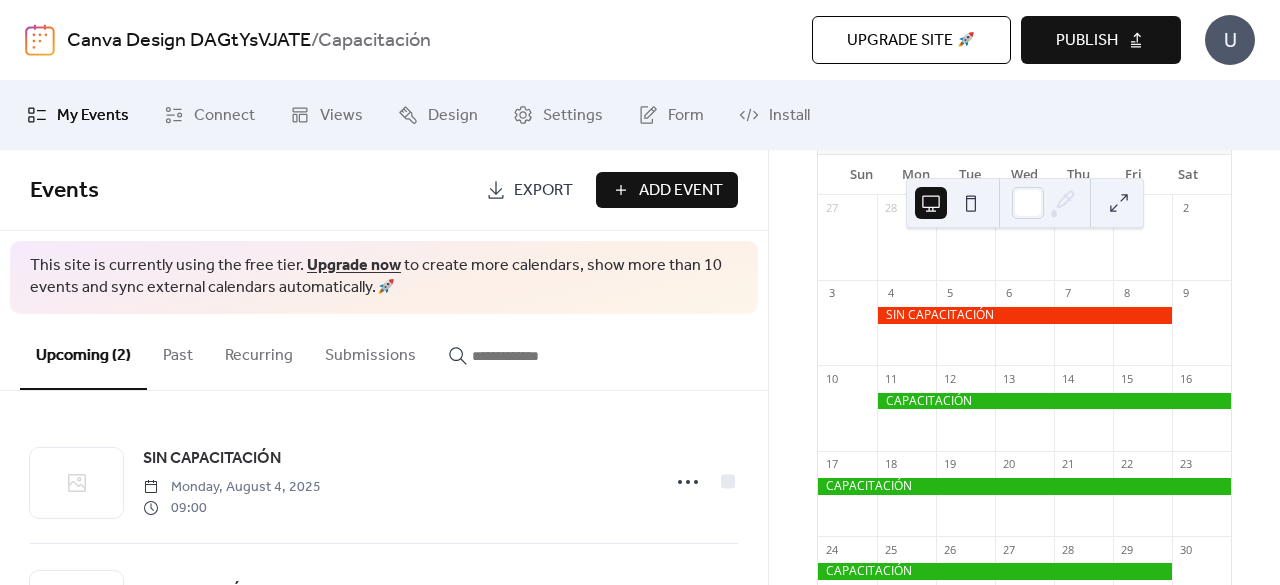 scroll, scrollTop: 176, scrollLeft: 0, axis: vertical 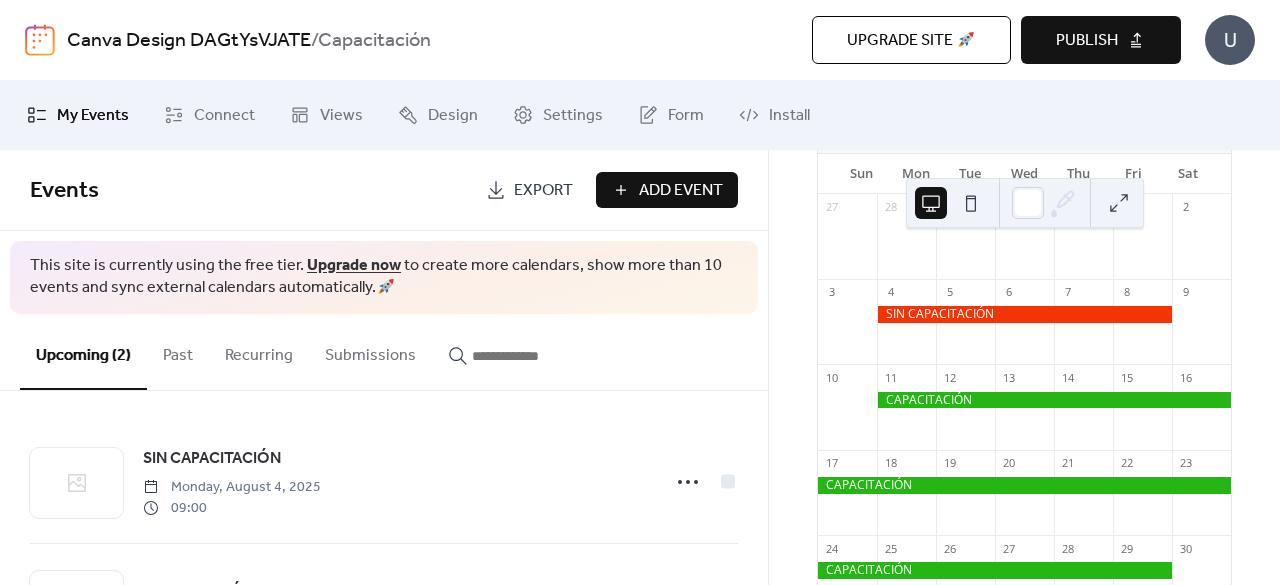 drag, startPoint x: 757, startPoint y: 483, endPoint x: 761, endPoint y: 495, distance: 12.649111 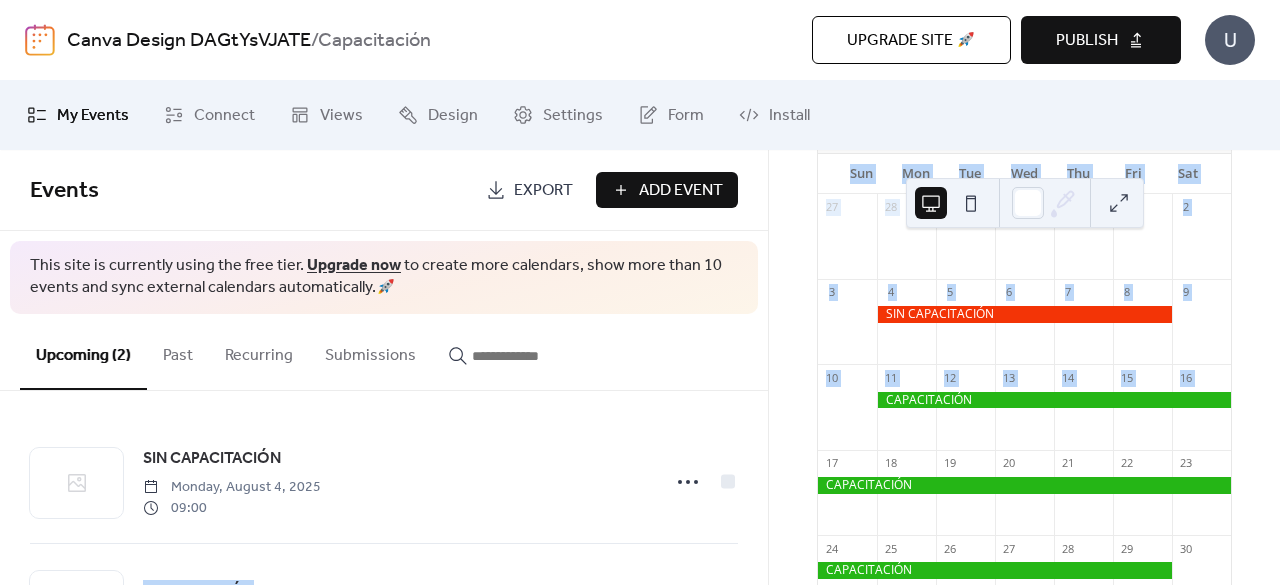 drag, startPoint x: 761, startPoint y: 495, endPoint x: 768, endPoint y: 477, distance: 19.313208 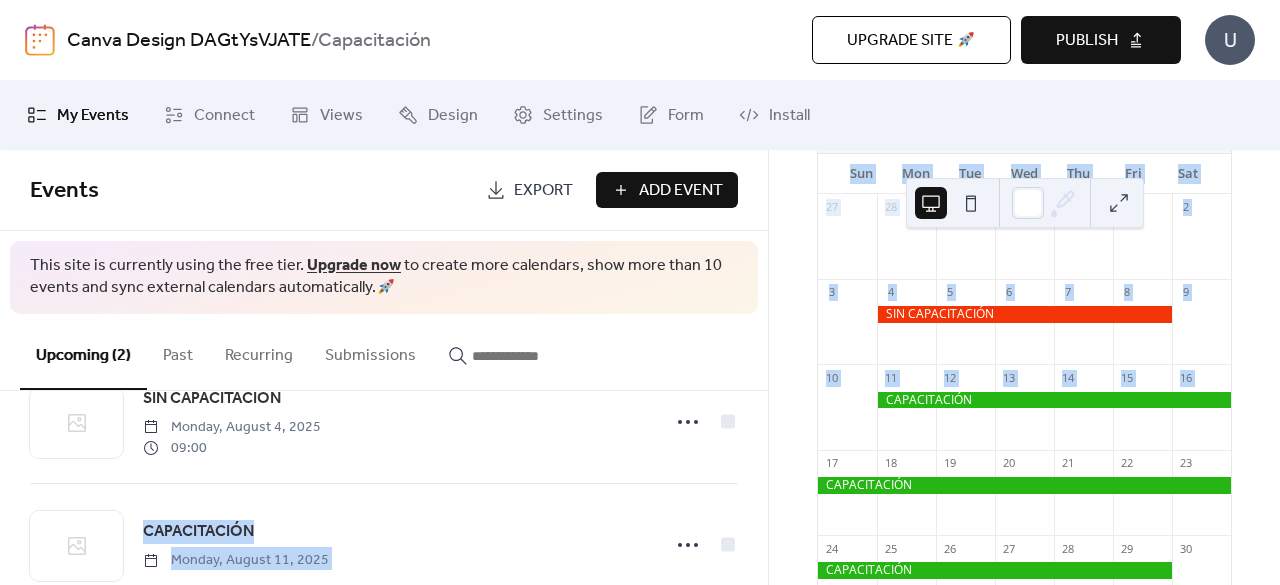 scroll, scrollTop: 110, scrollLeft: 0, axis: vertical 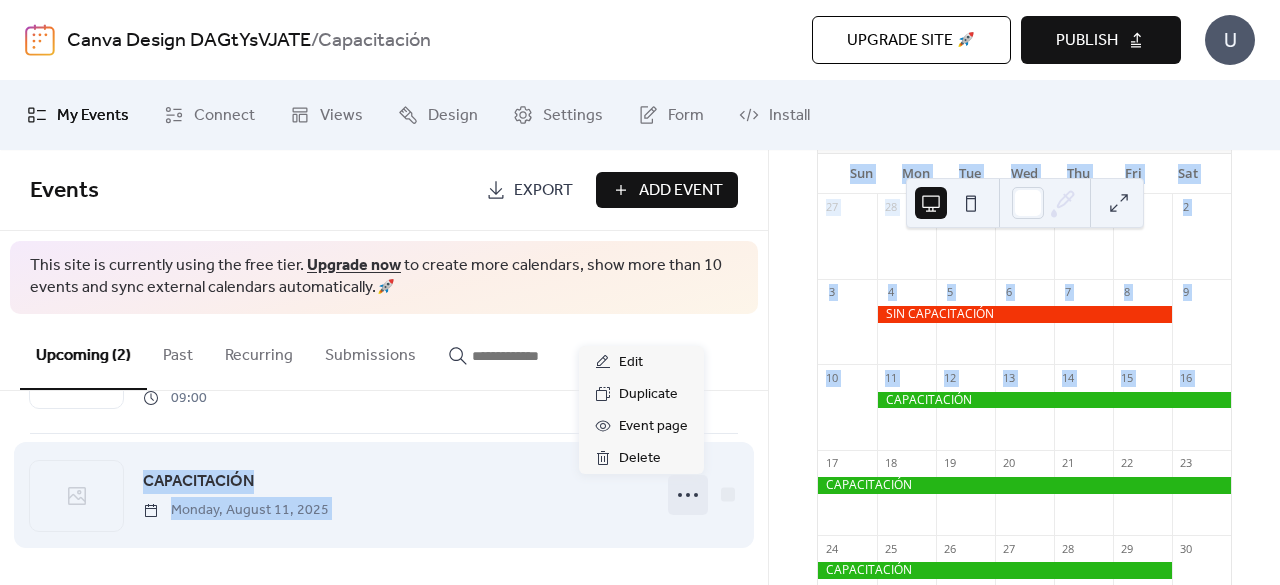 click 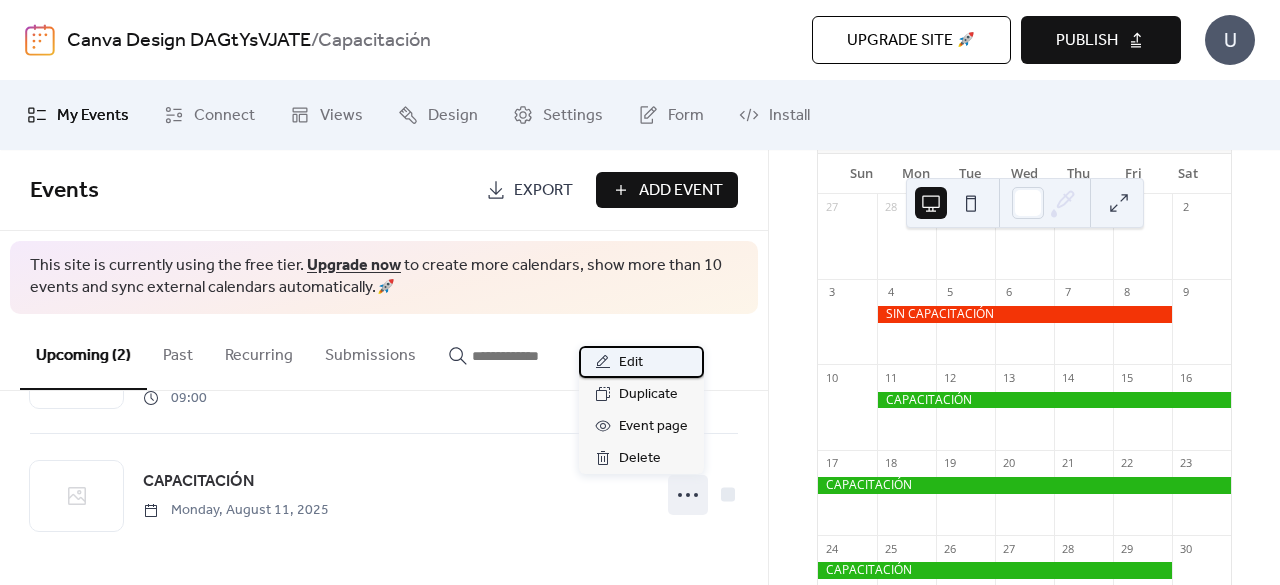 click on "Edit" at bounding box center (631, 363) 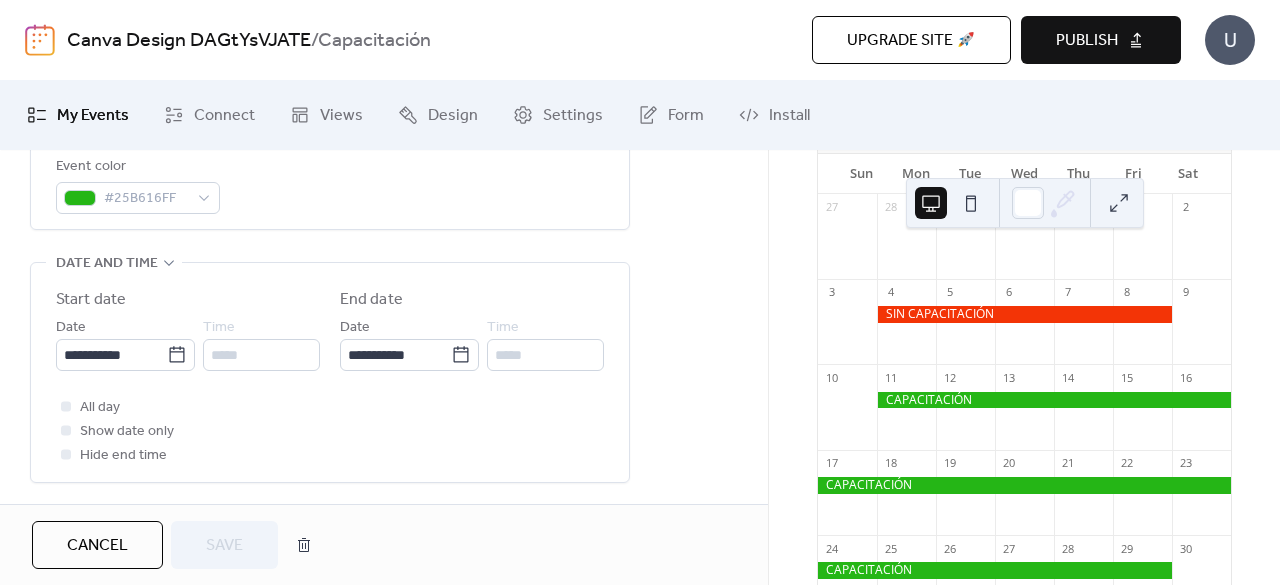 scroll, scrollTop: 578, scrollLeft: 0, axis: vertical 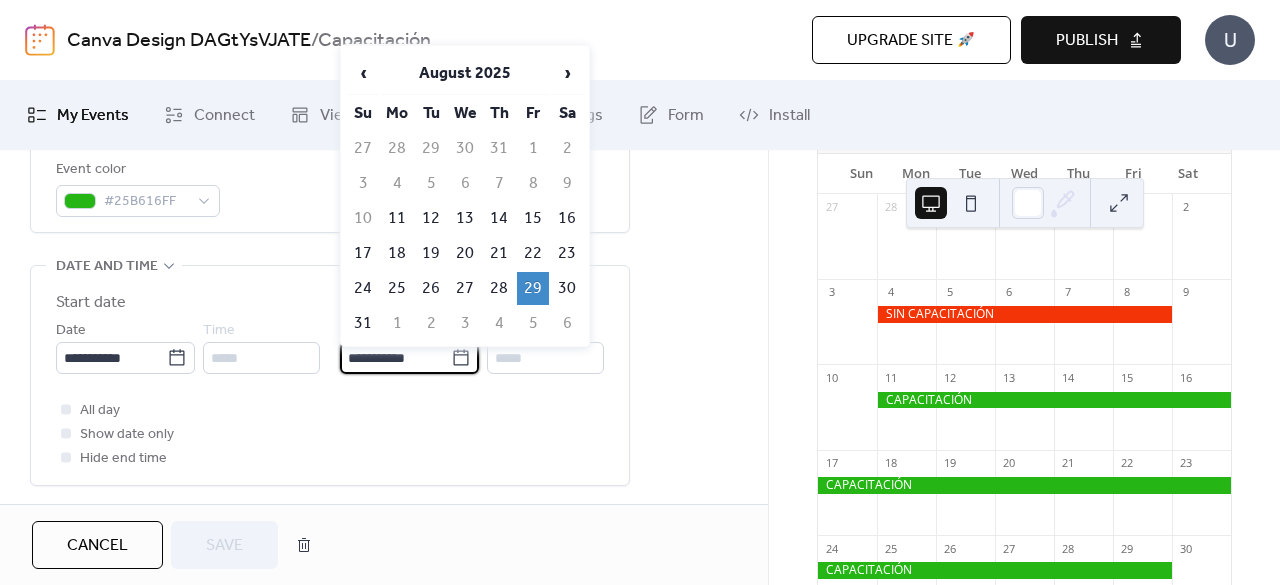 click on "**********" at bounding box center (395, 358) 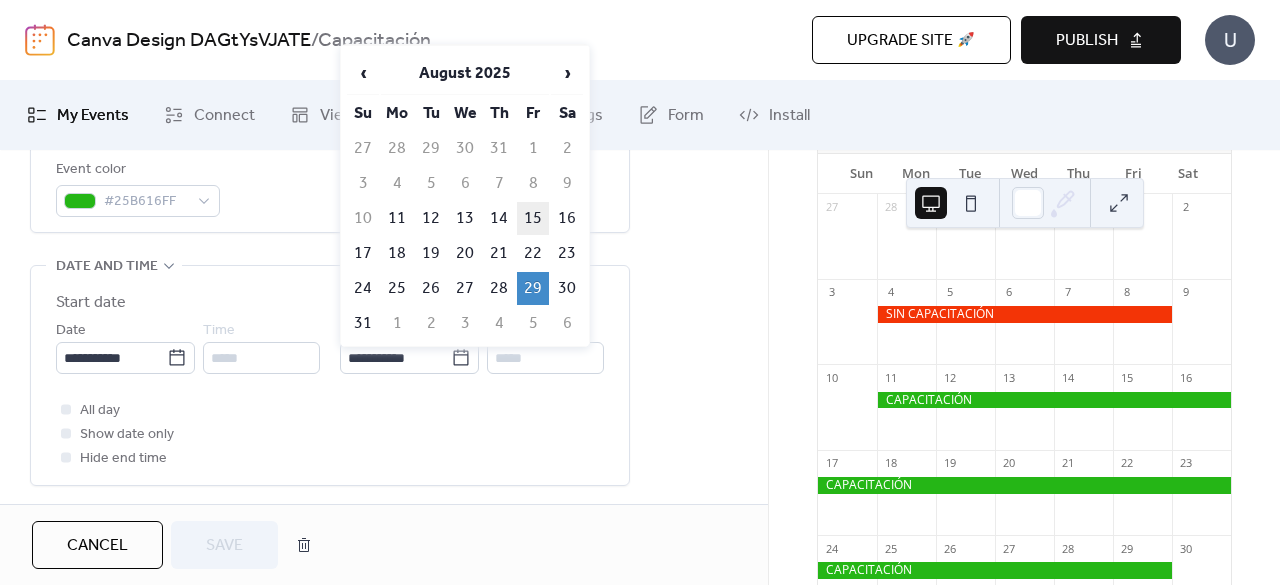 click on "15" at bounding box center (533, 218) 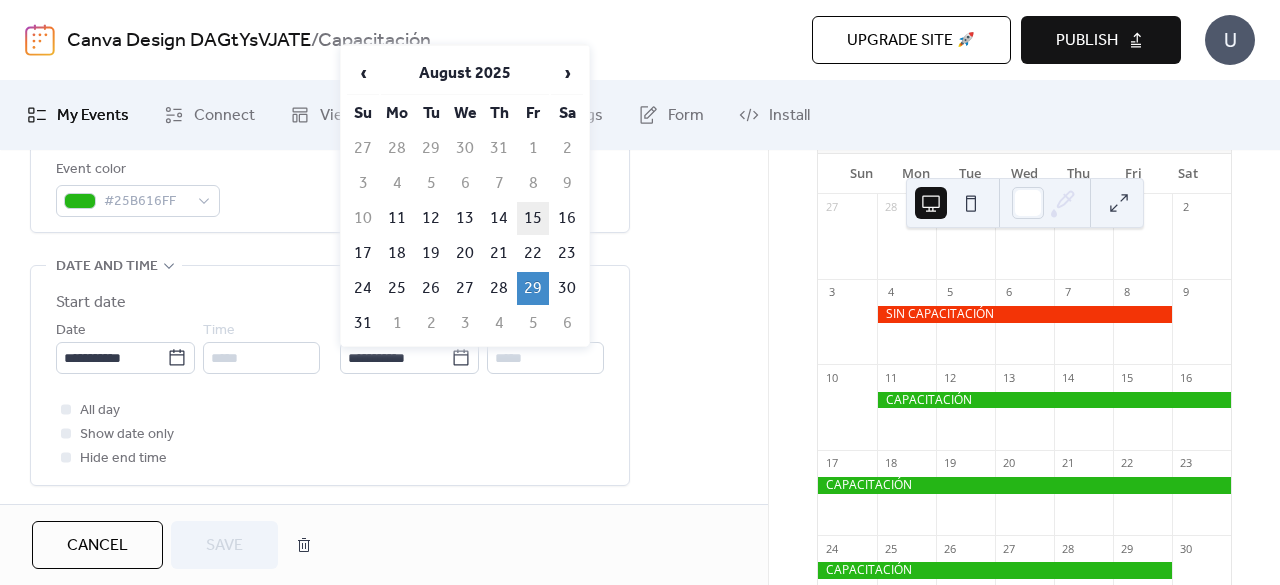 type on "**********" 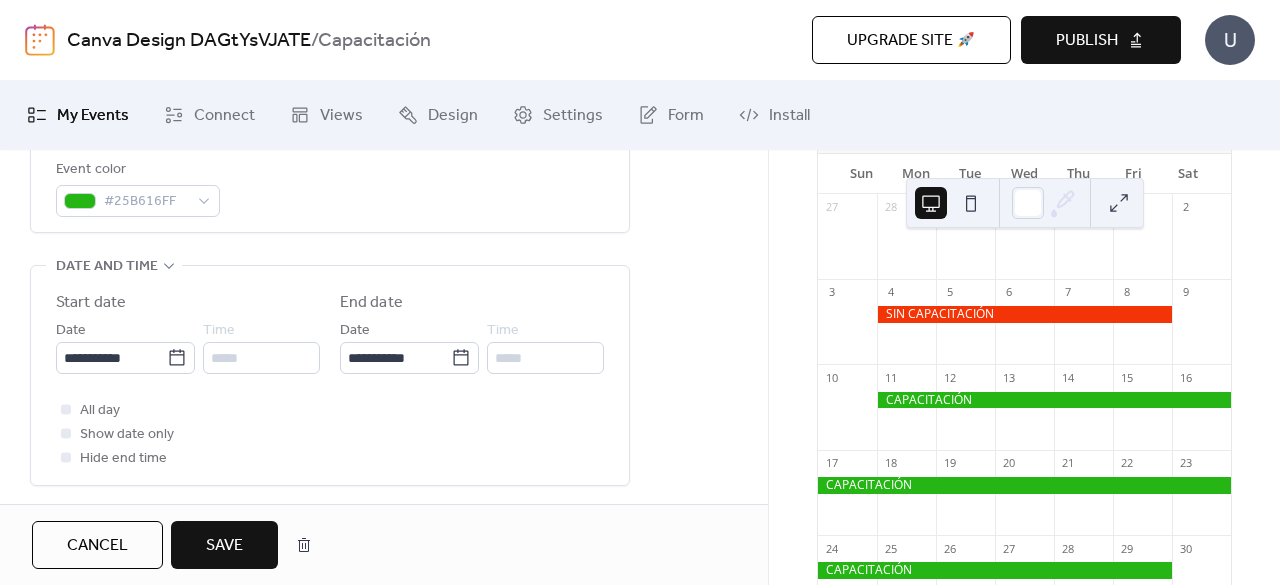 click on "Save" at bounding box center (224, 546) 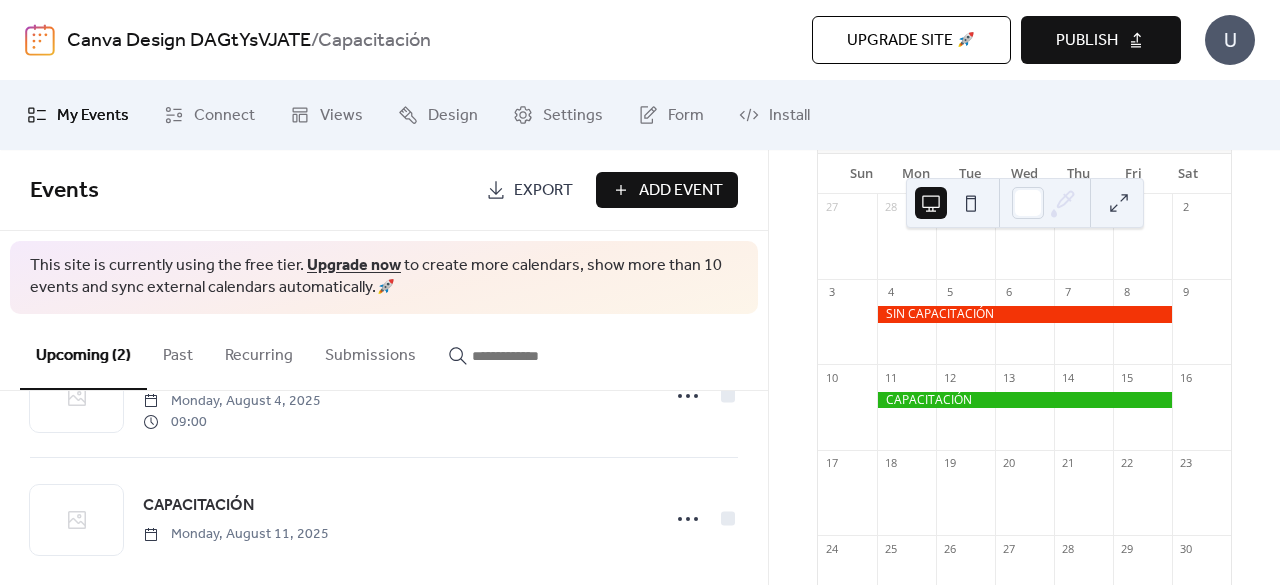 scroll, scrollTop: 110, scrollLeft: 0, axis: vertical 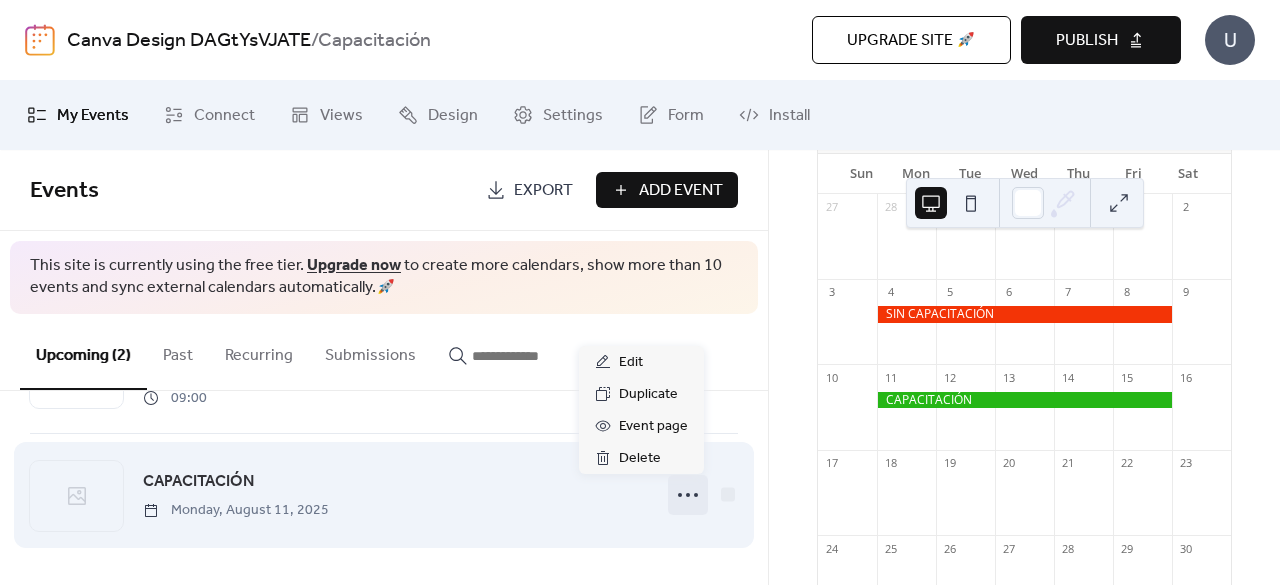 click 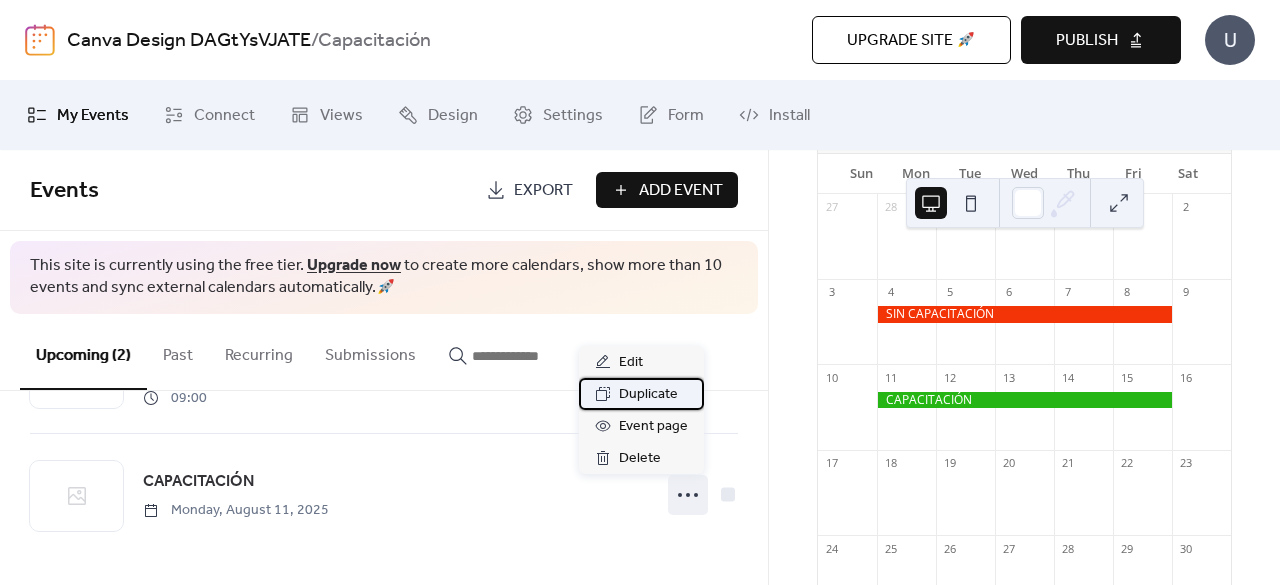 click on "Duplicate" at bounding box center [648, 395] 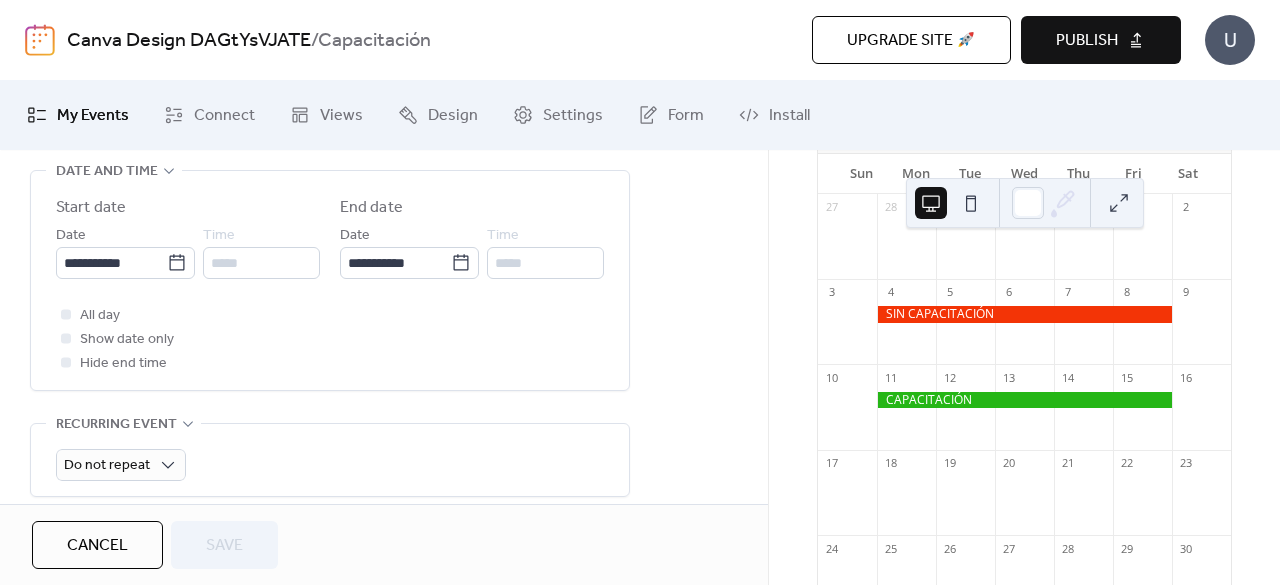 scroll, scrollTop: 678, scrollLeft: 0, axis: vertical 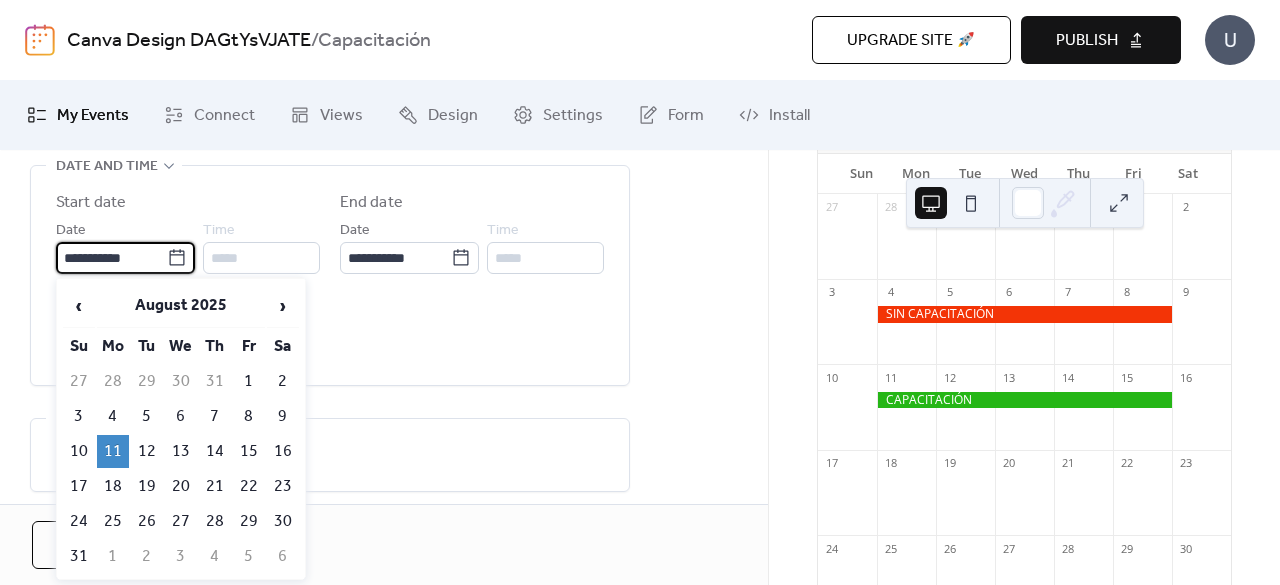click on "**********" at bounding box center (111, 258) 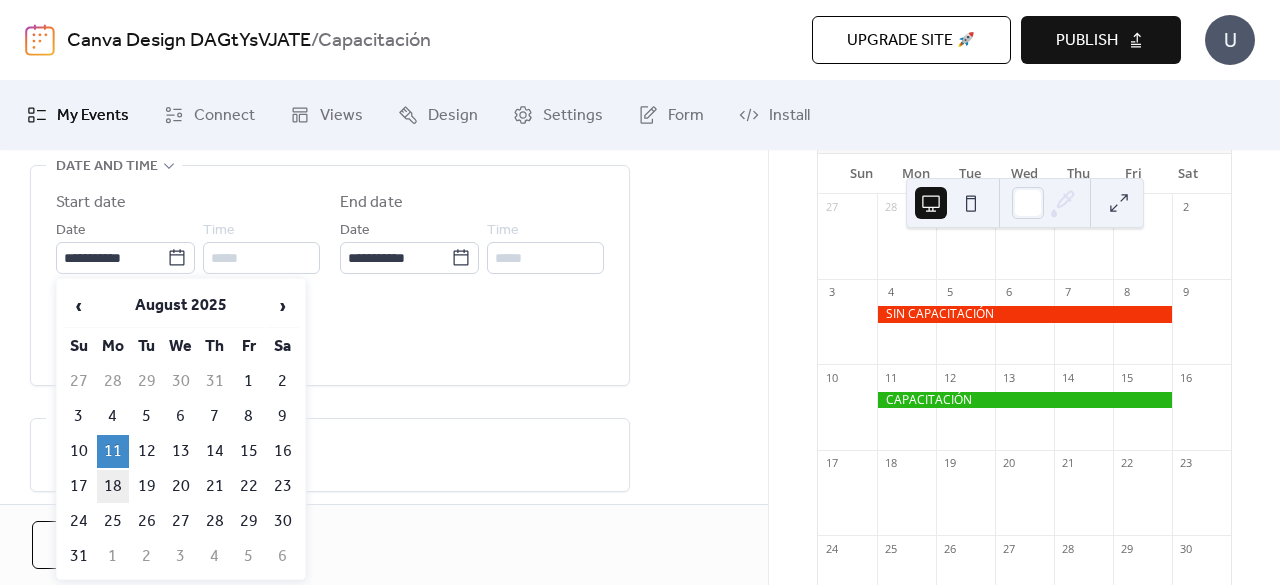click on "18" at bounding box center (113, 486) 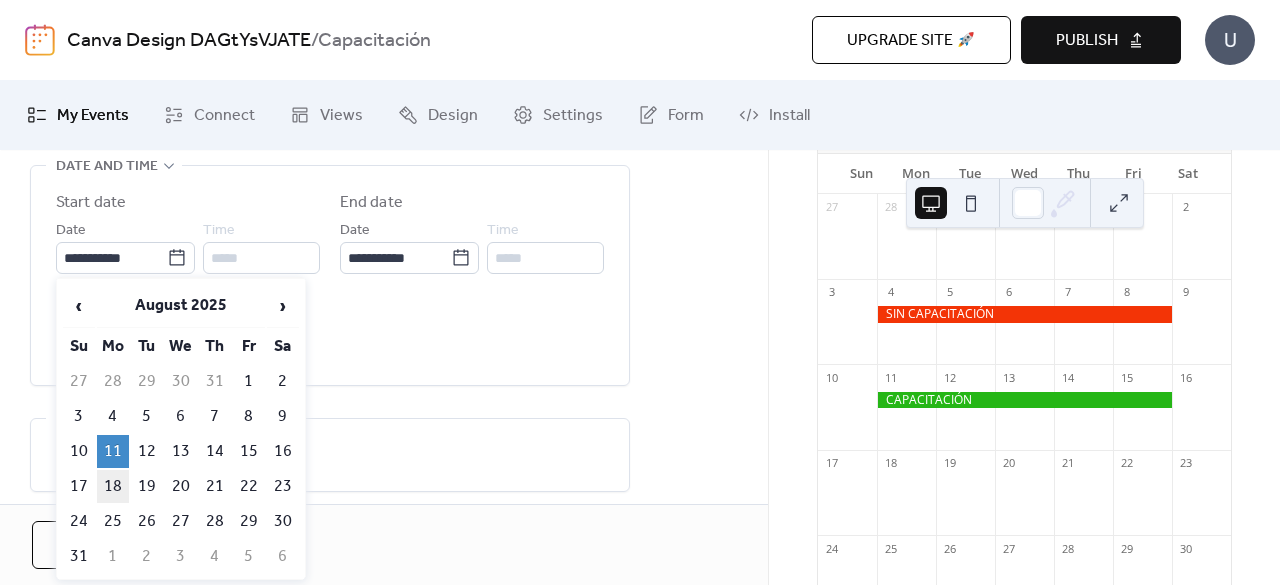 type on "**********" 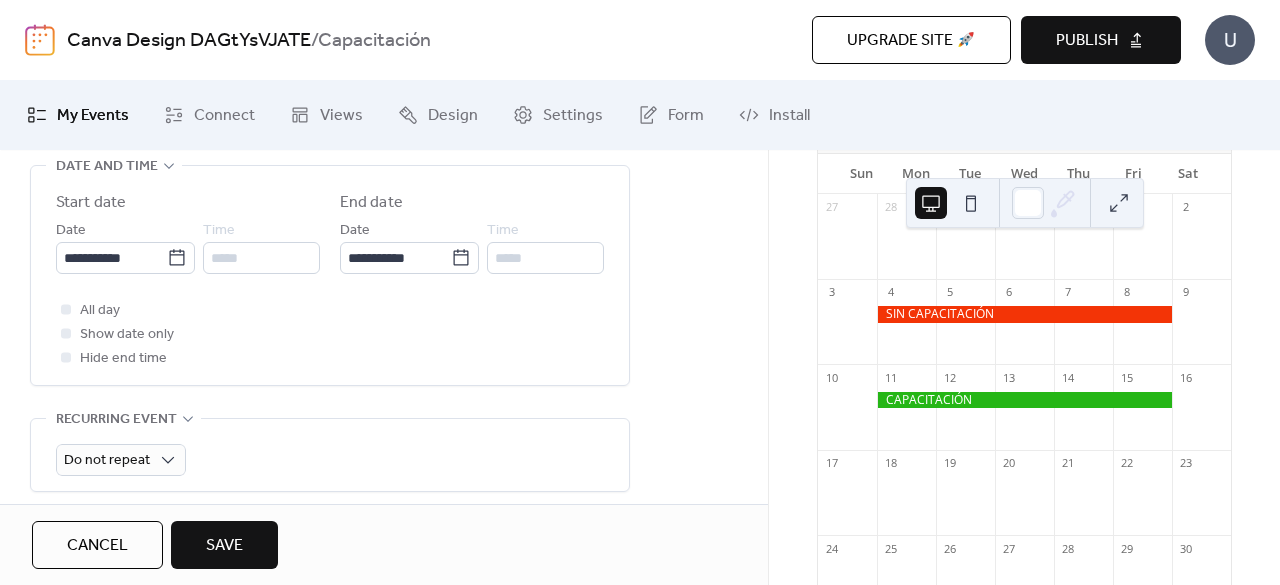 click on "Save" at bounding box center [224, 546] 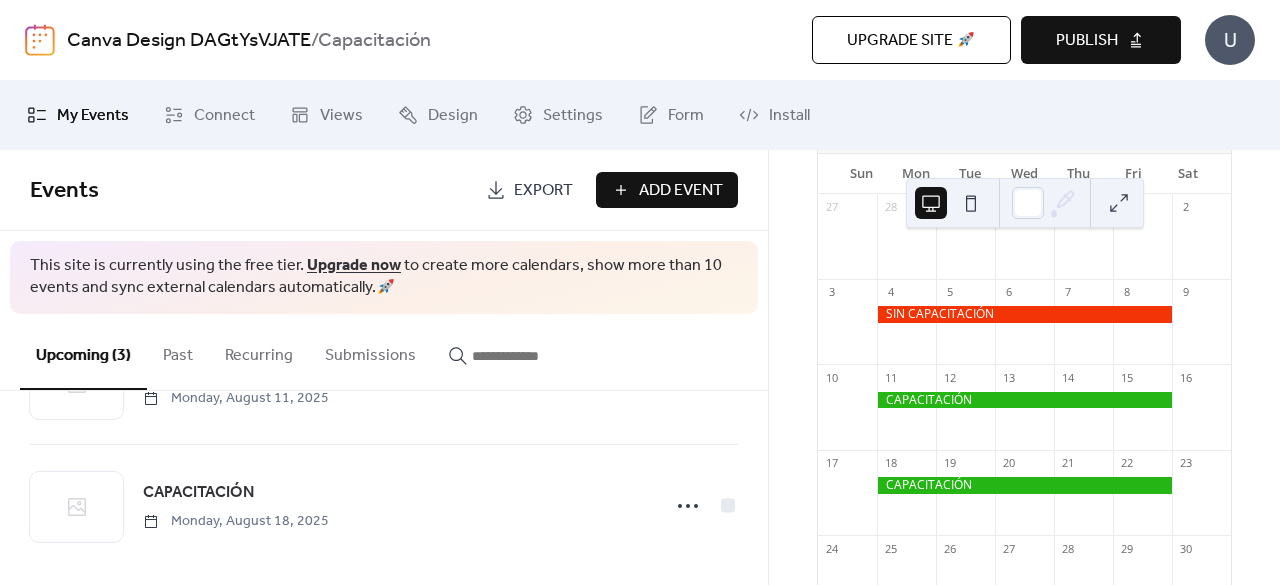 scroll, scrollTop: 232, scrollLeft: 0, axis: vertical 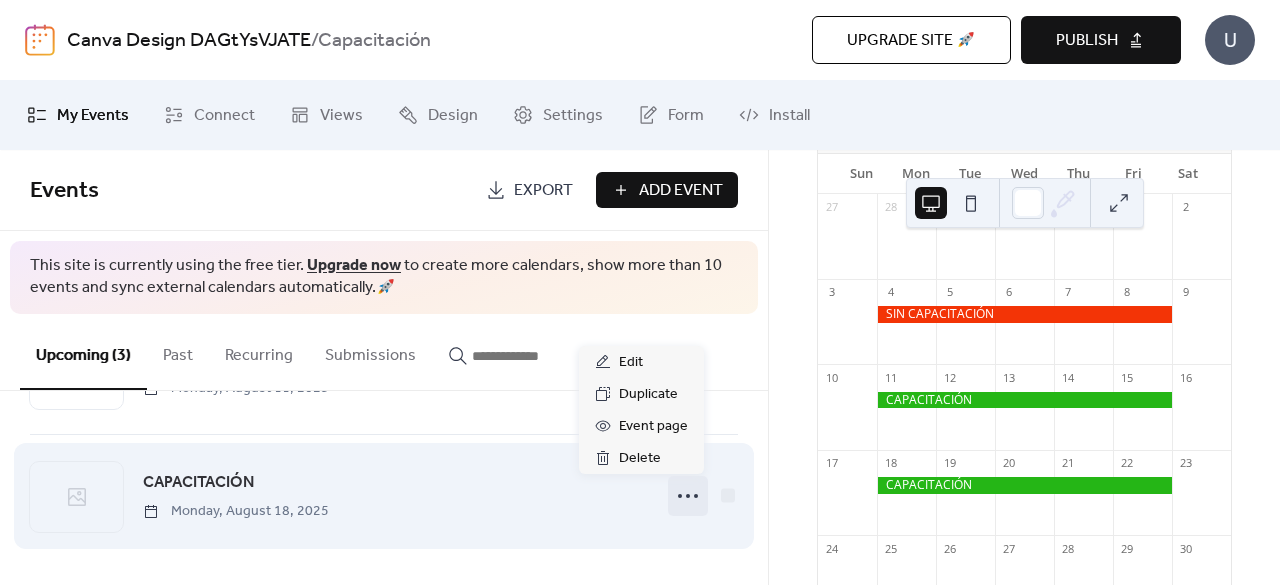 click 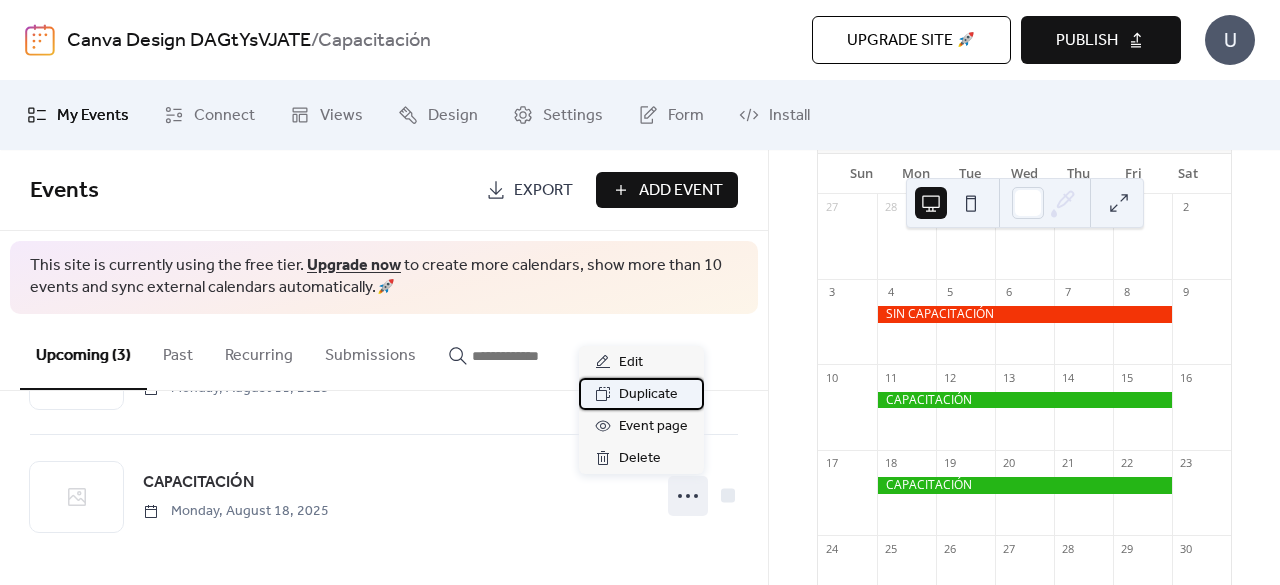 click on "Duplicate" at bounding box center (648, 395) 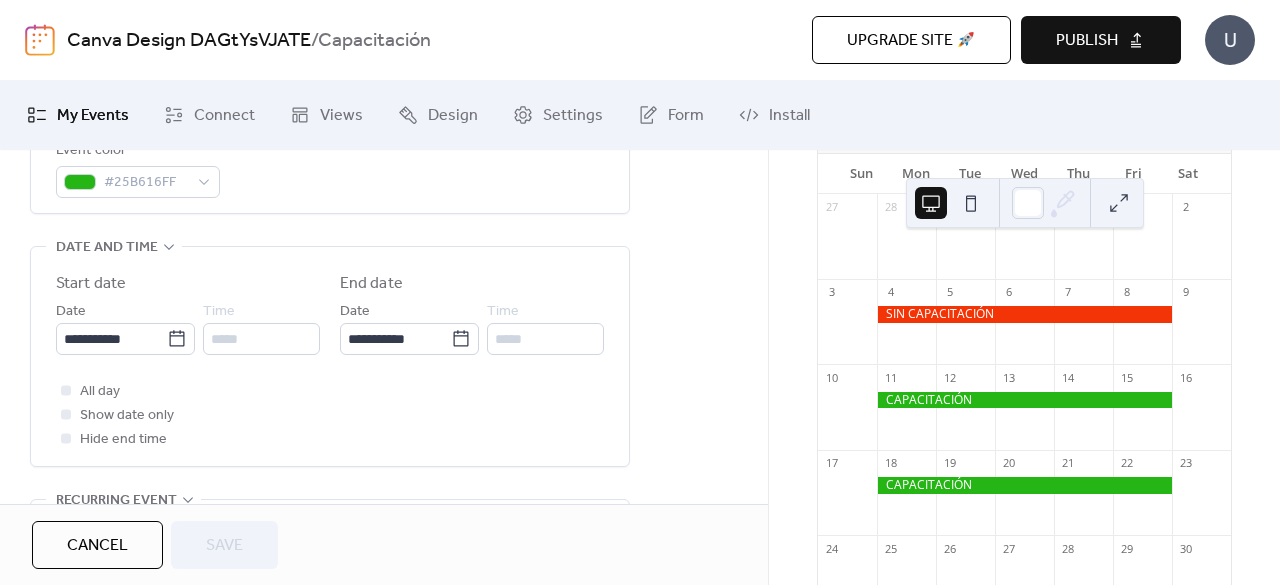 scroll, scrollTop: 630, scrollLeft: 0, axis: vertical 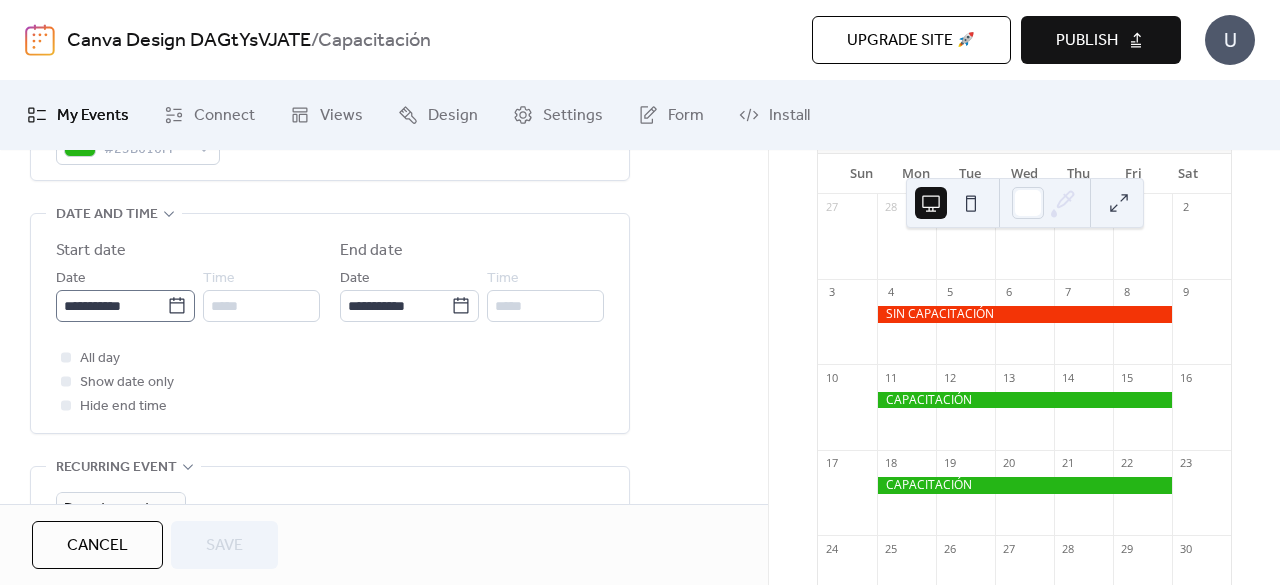 click 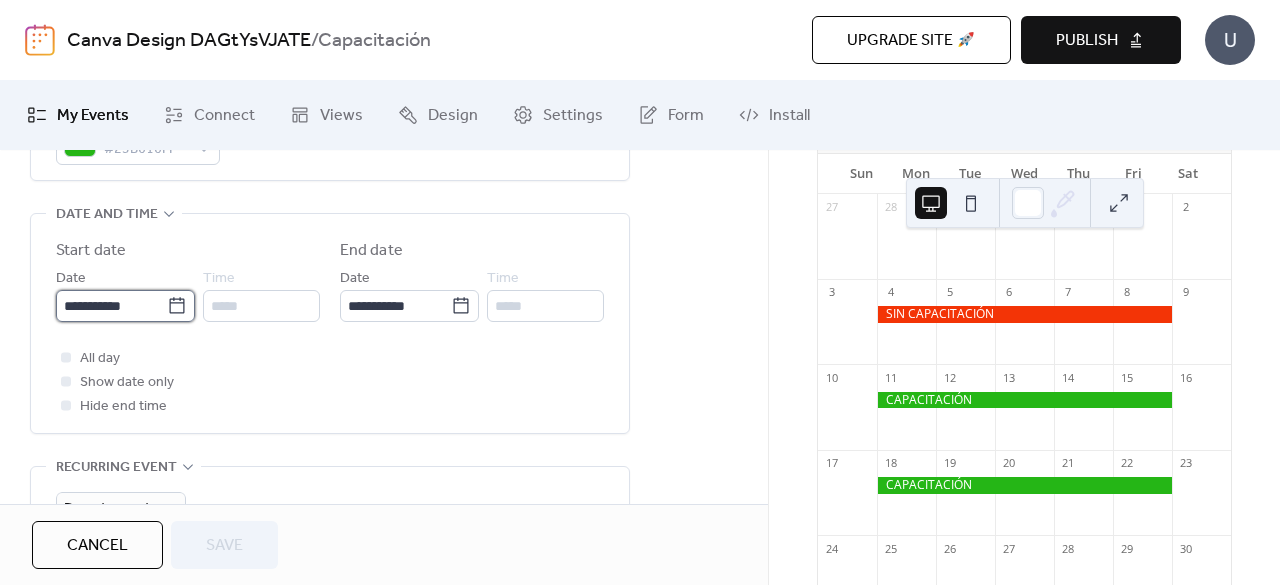 click on "**********" at bounding box center (111, 306) 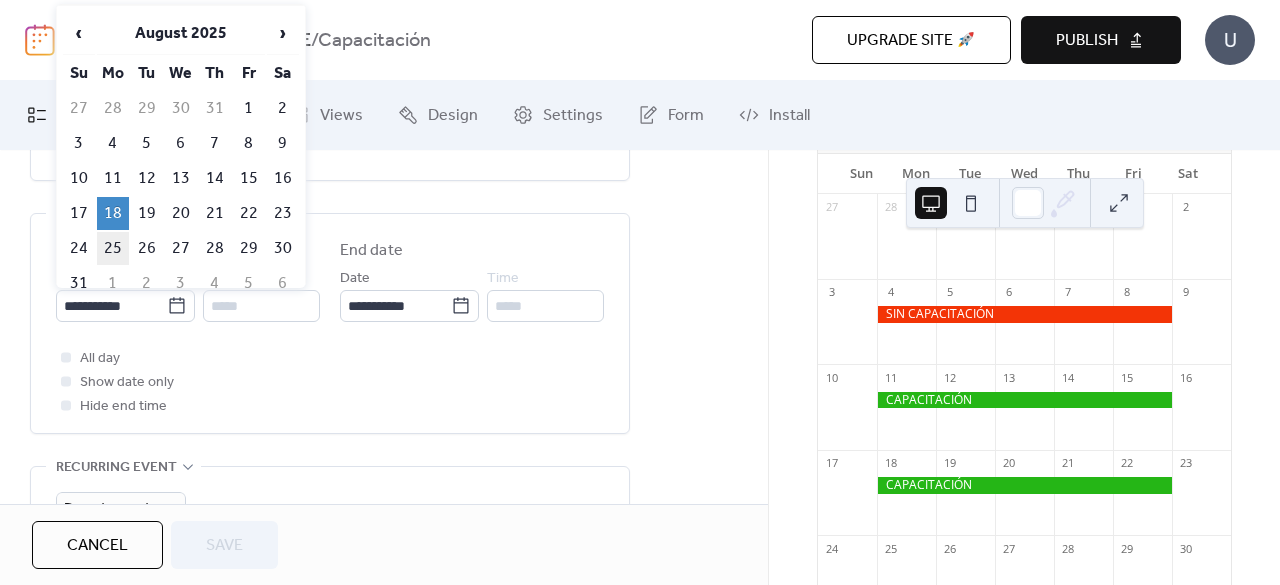 click on "25" at bounding box center [113, 248] 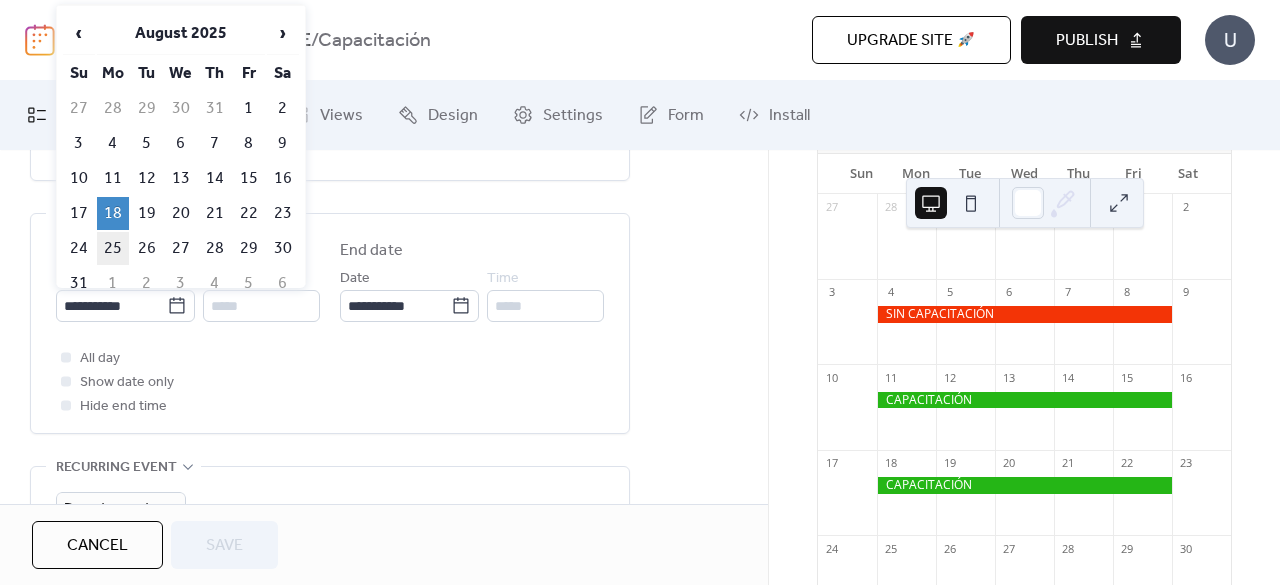 type on "**********" 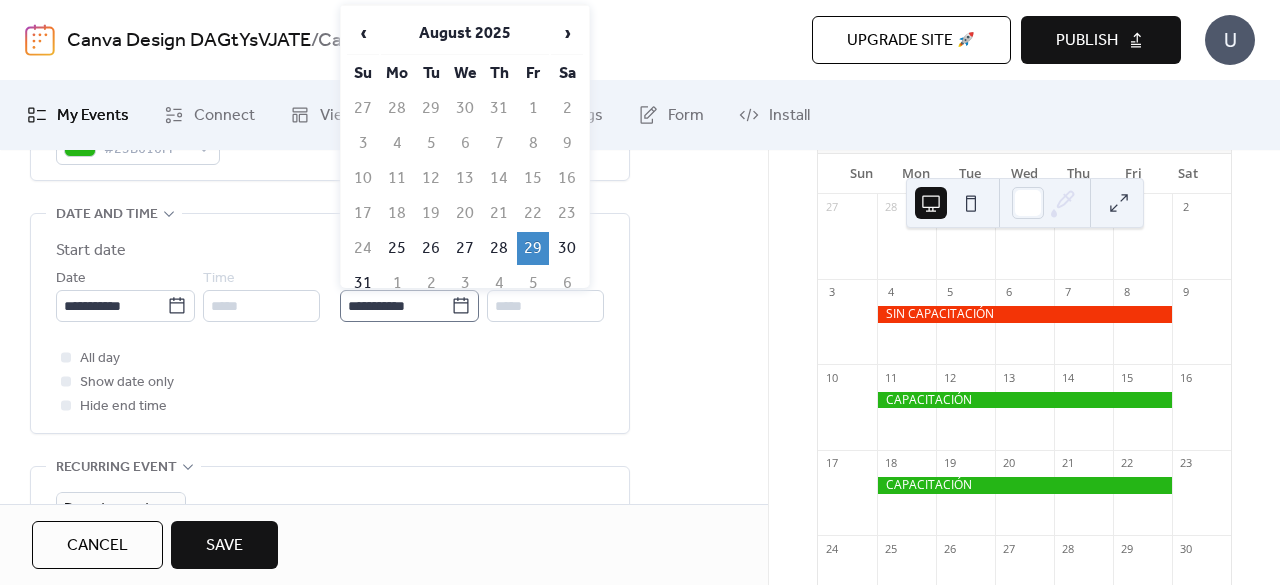 click 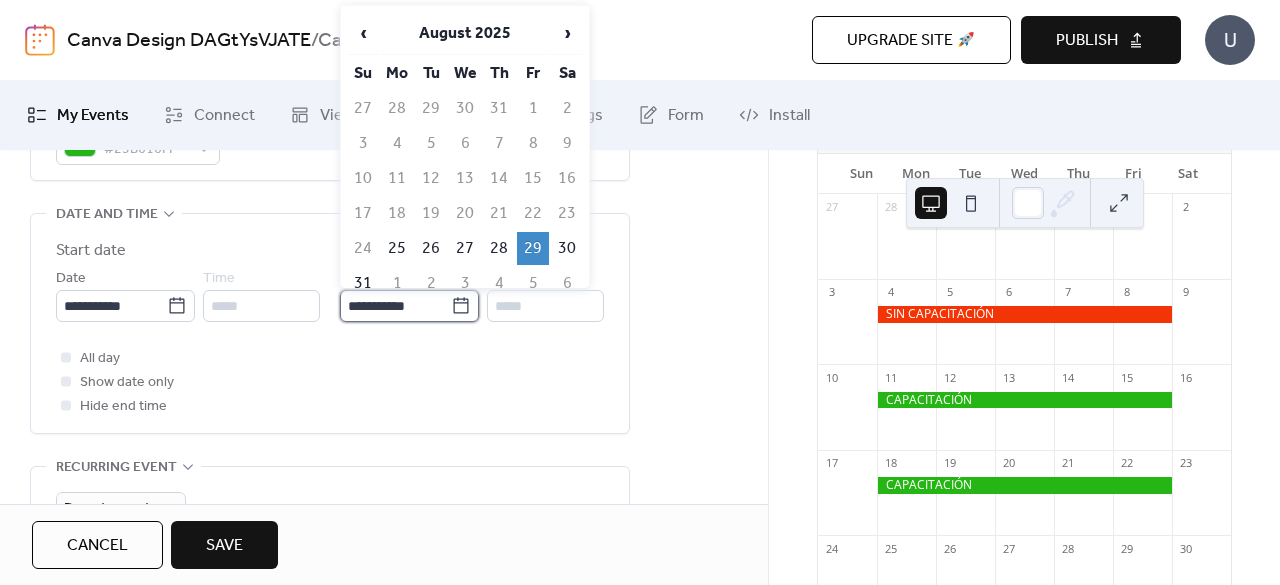 click on "**********" at bounding box center (395, 306) 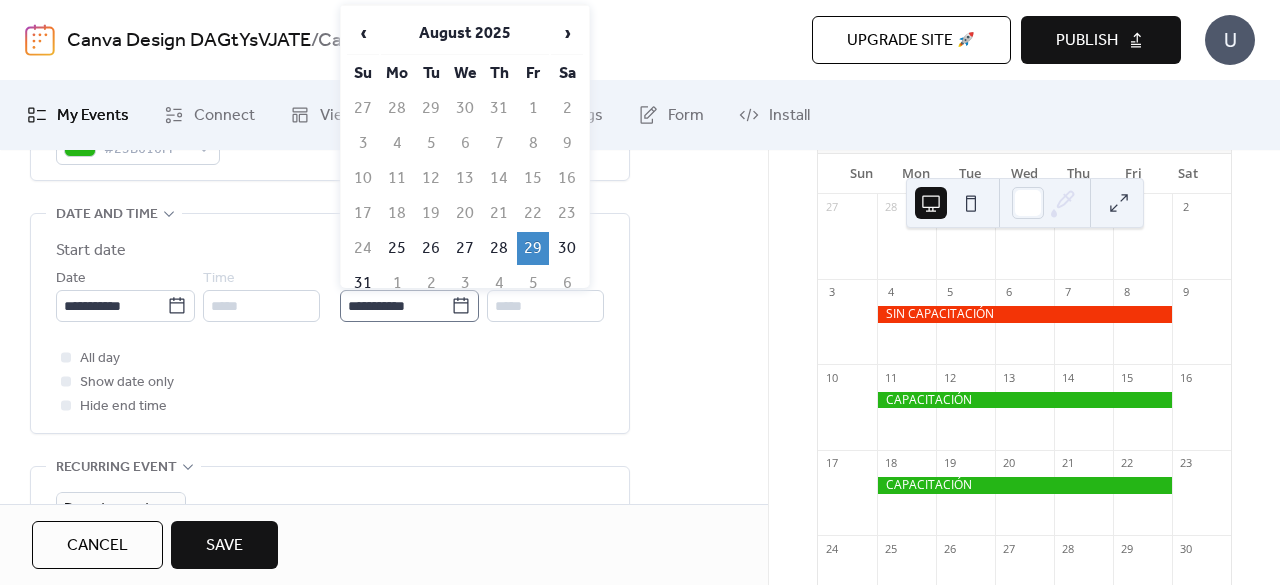 click 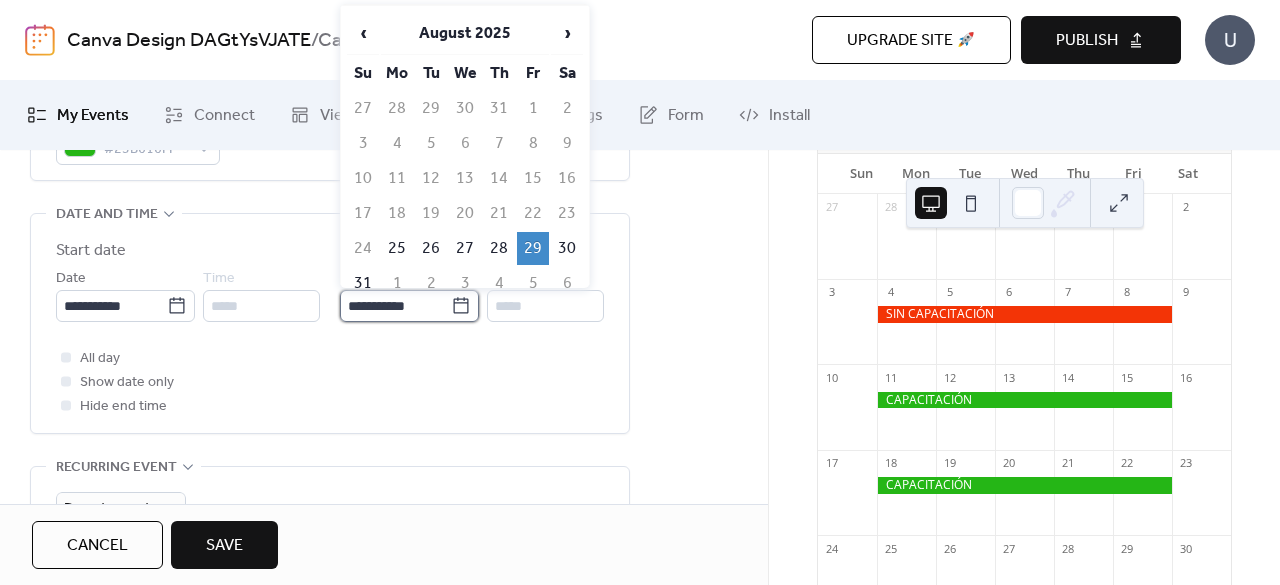 click on "**********" at bounding box center [395, 306] 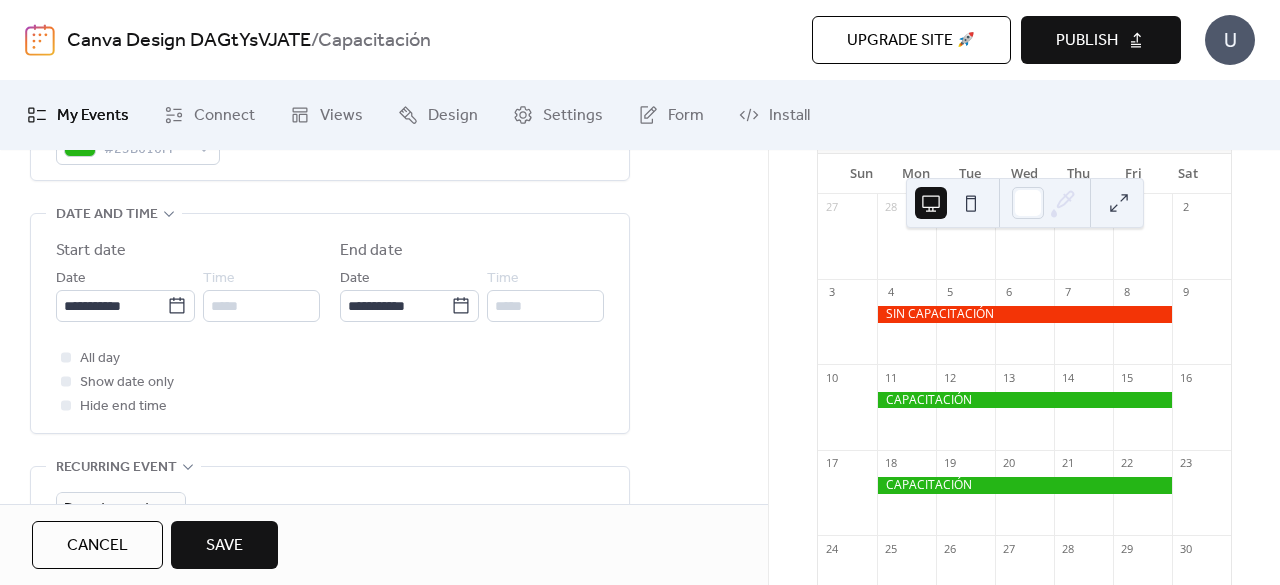click on "Save" at bounding box center (224, 546) 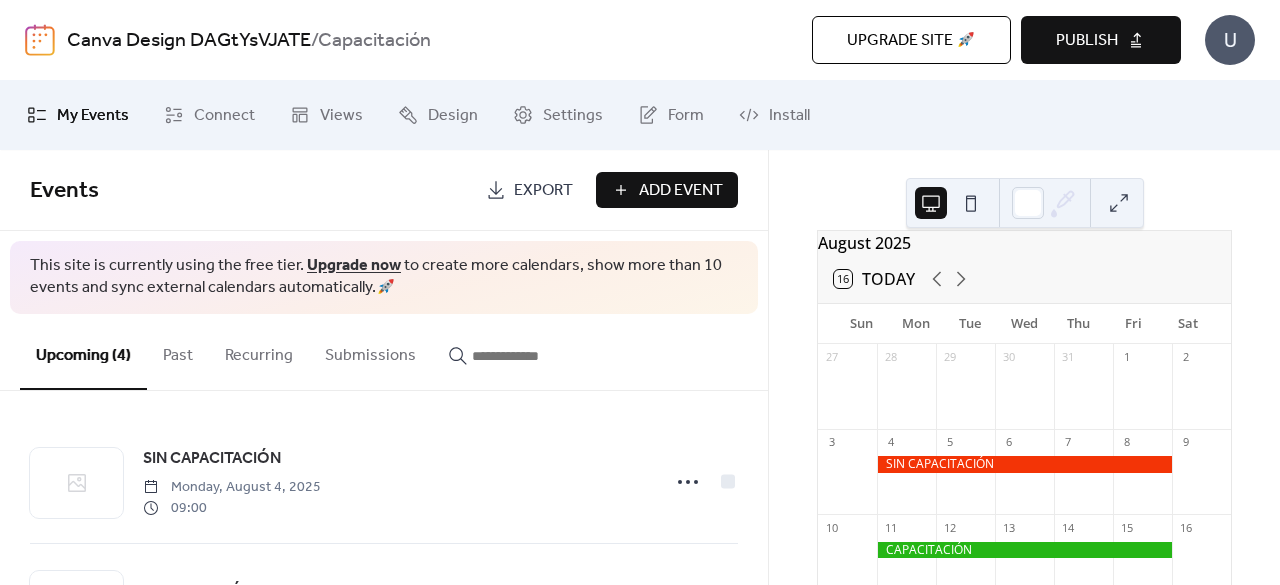 scroll, scrollTop: 24, scrollLeft: 0, axis: vertical 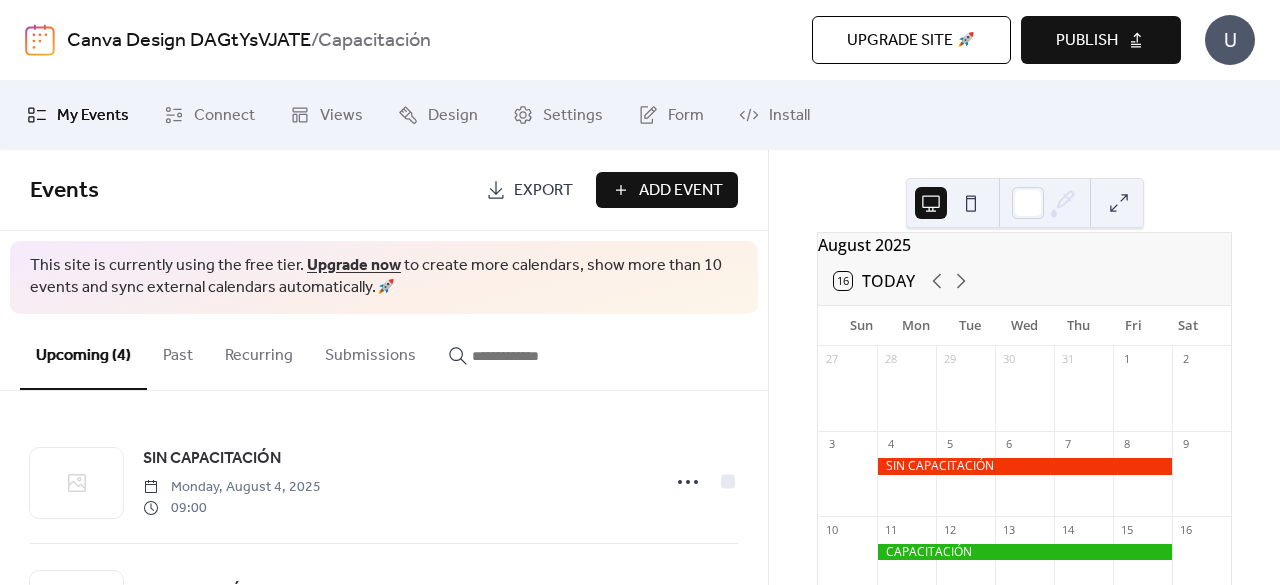 click on "Sun" at bounding box center [861, 326] 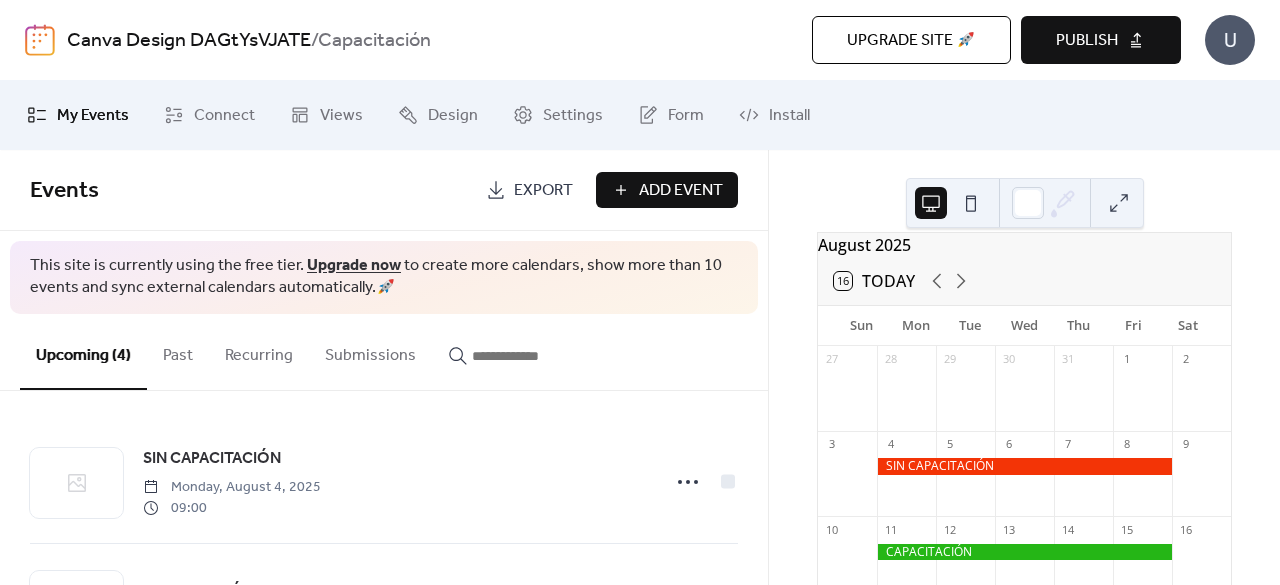 click on "August 2025" at bounding box center [1024, 245] 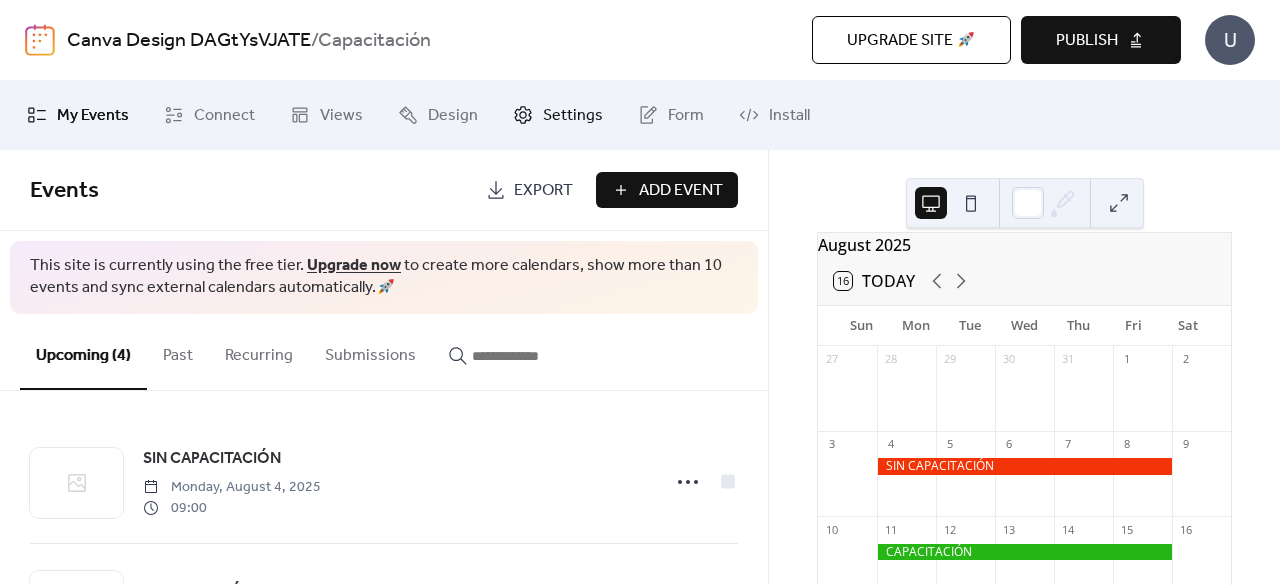 click on "Settings" at bounding box center [573, 116] 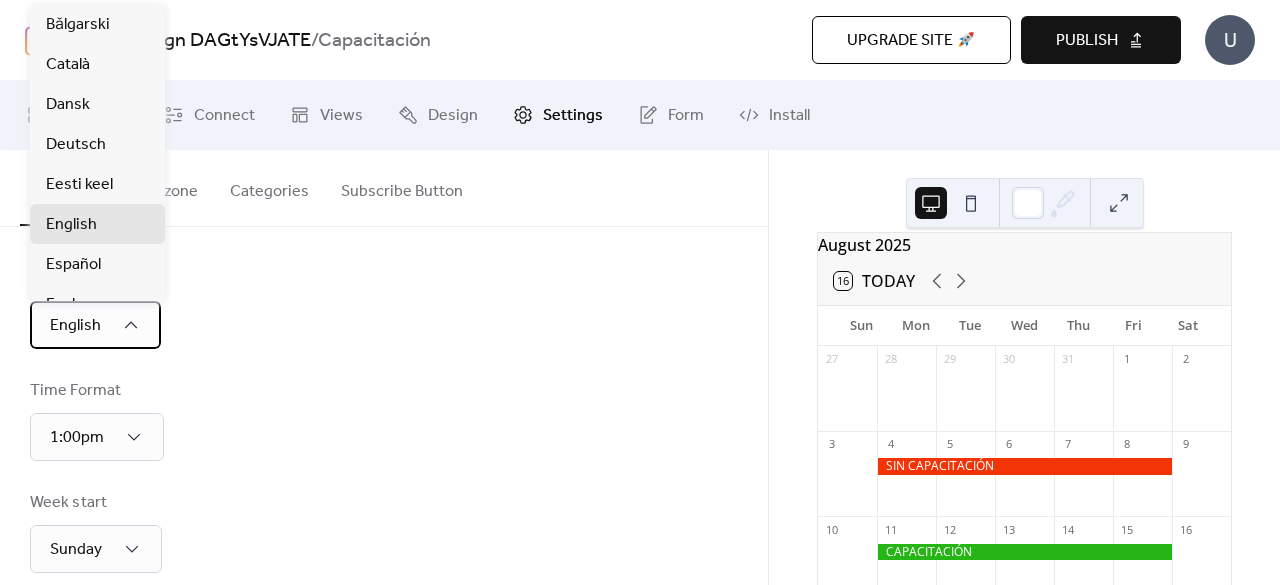 click on "English" at bounding box center [95, 325] 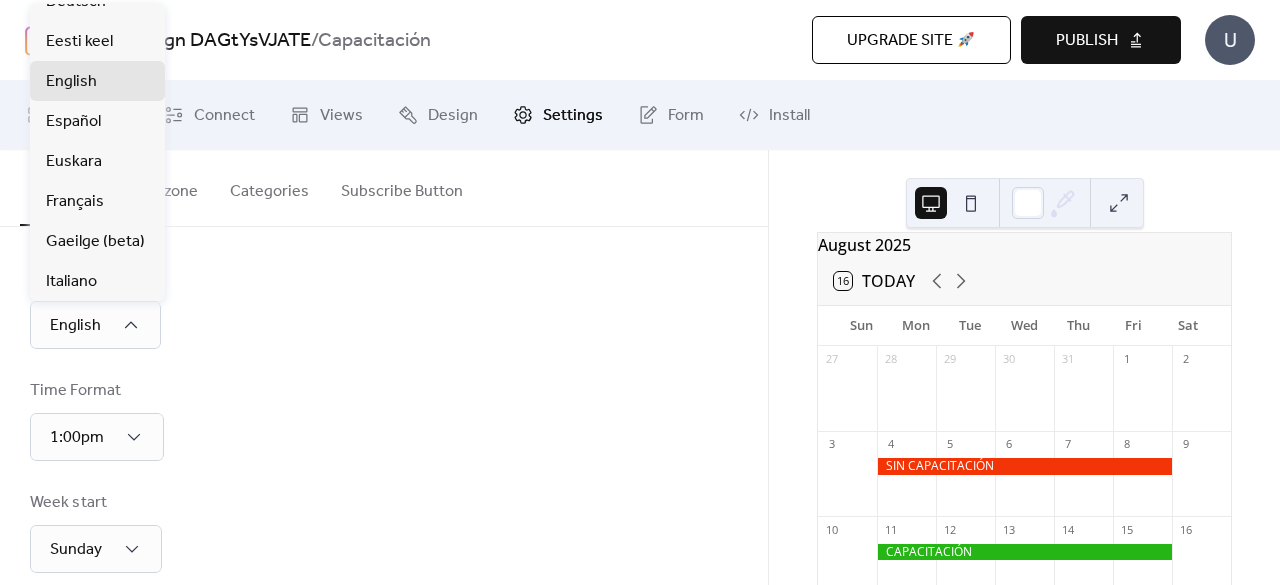 scroll, scrollTop: 146, scrollLeft: 0, axis: vertical 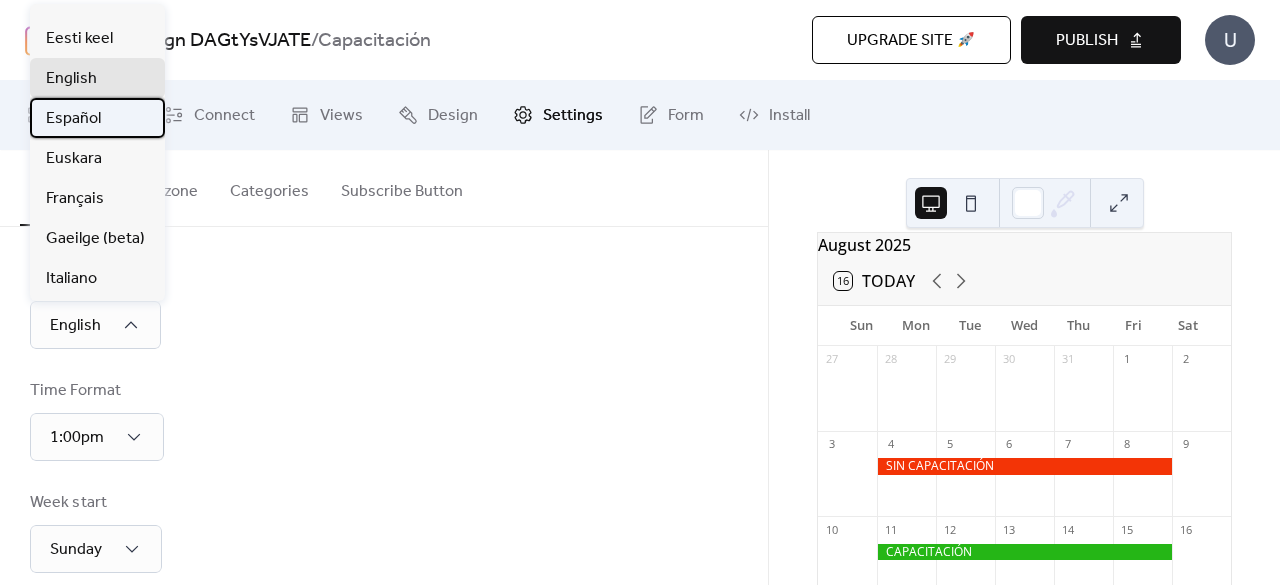 click on "Español" at bounding box center [73, 119] 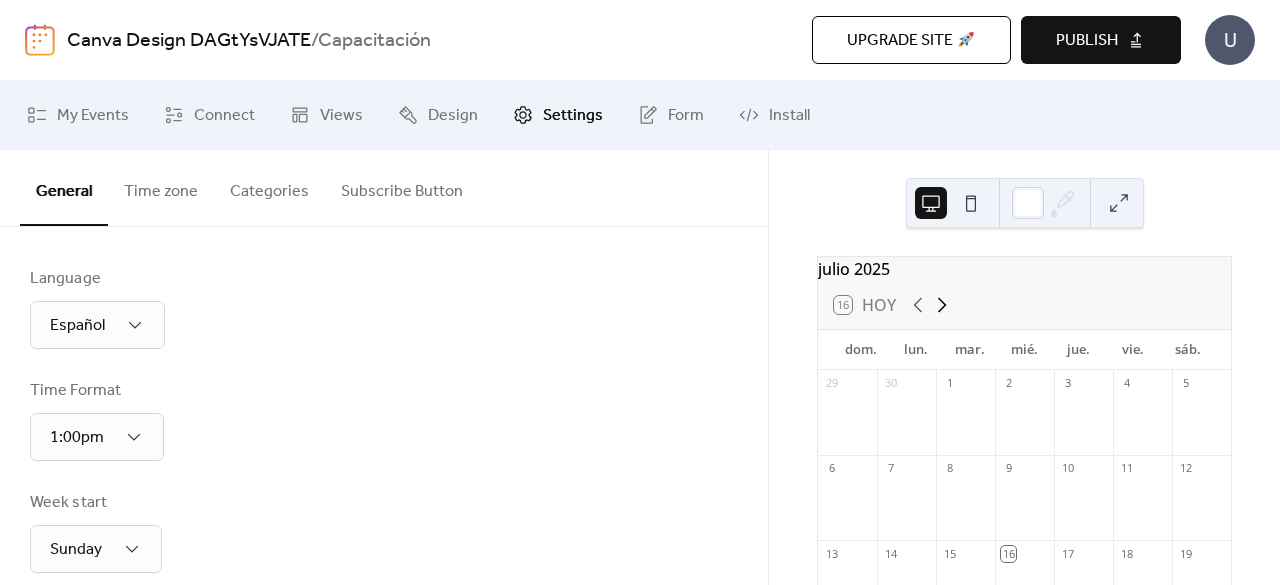 click 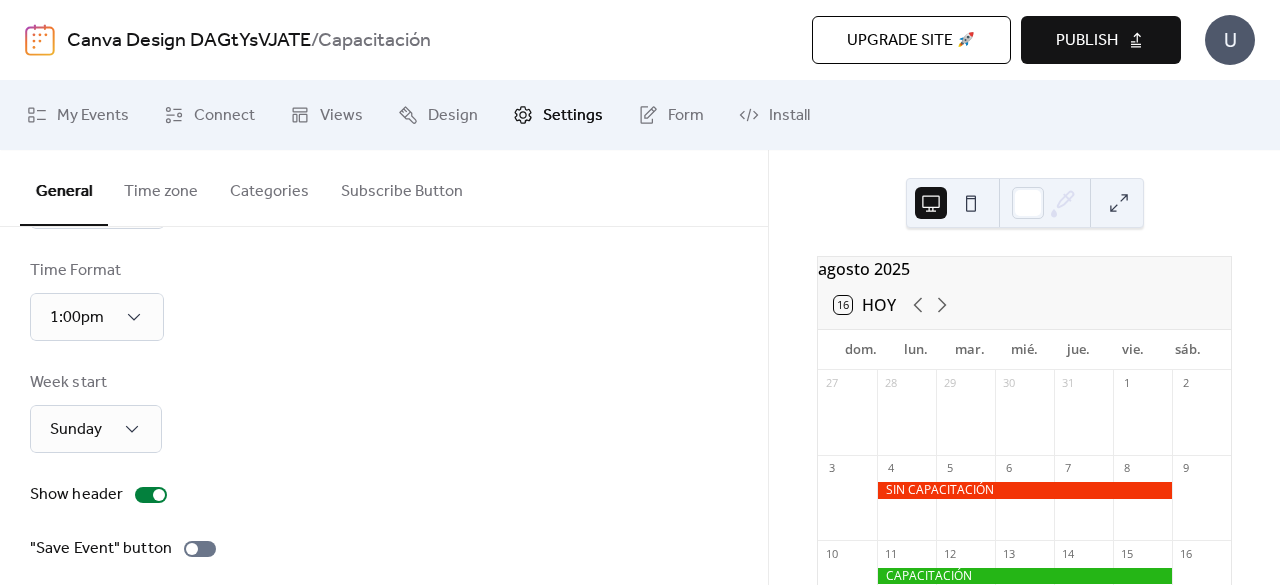 scroll, scrollTop: 125, scrollLeft: 0, axis: vertical 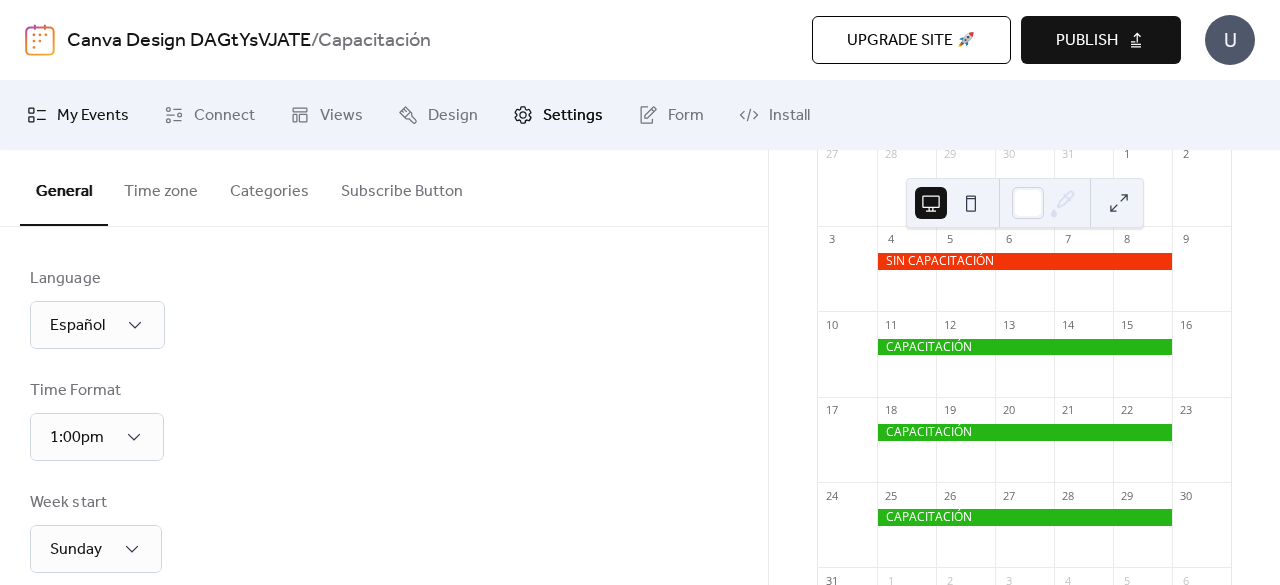 click on "My Events" at bounding box center (93, 116) 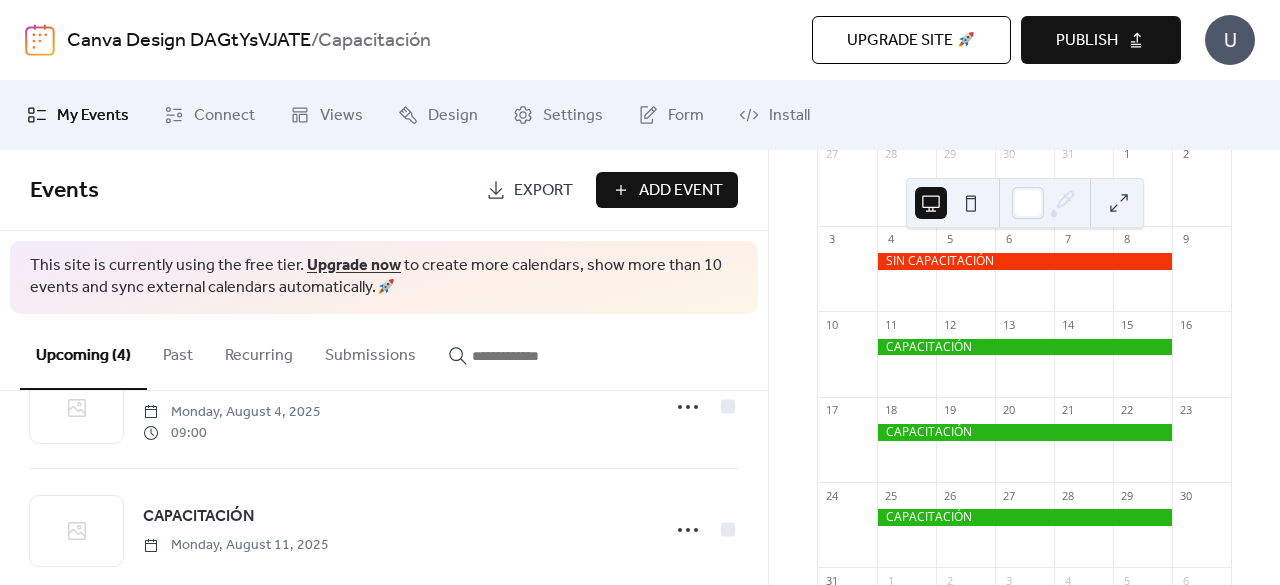 scroll, scrollTop: 73, scrollLeft: 0, axis: vertical 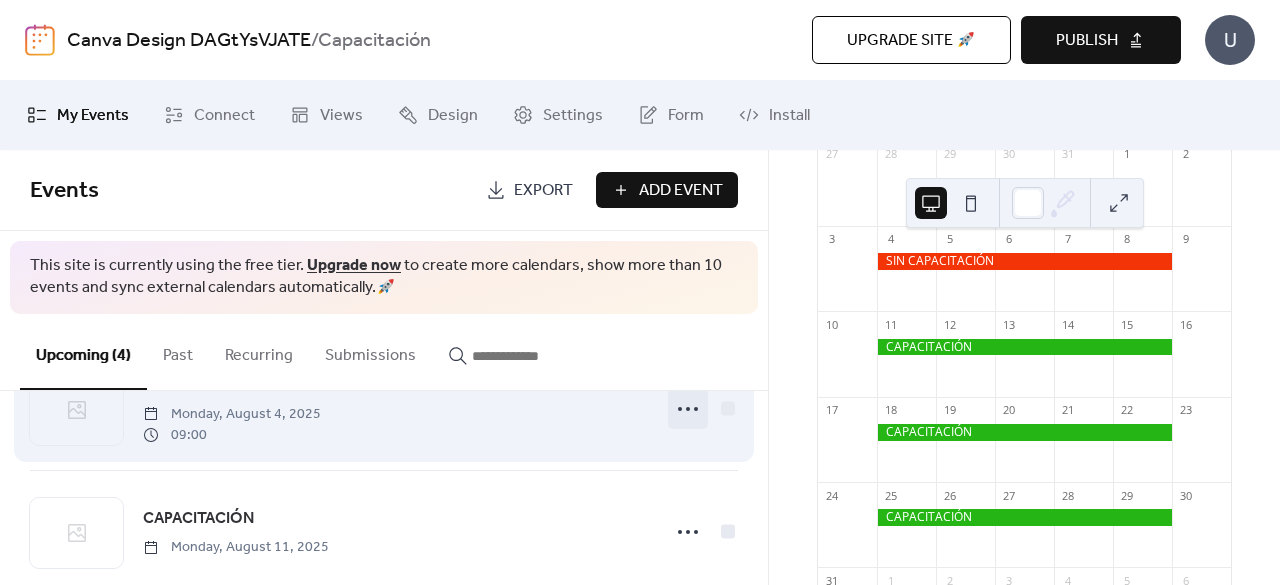 click 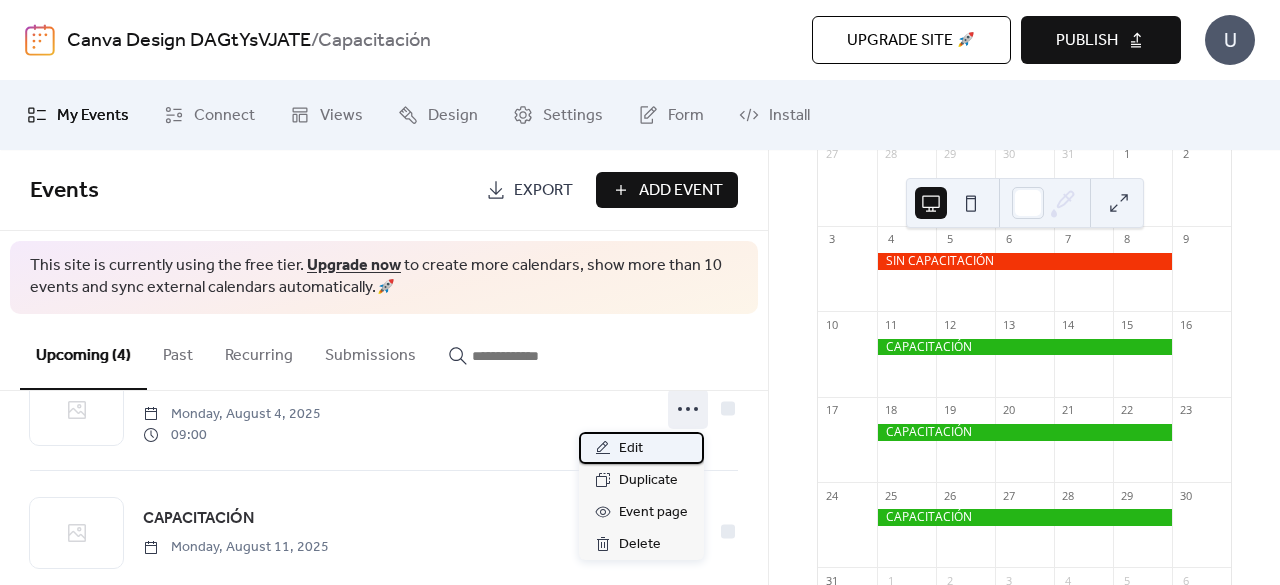 click on "Edit" at bounding box center [631, 449] 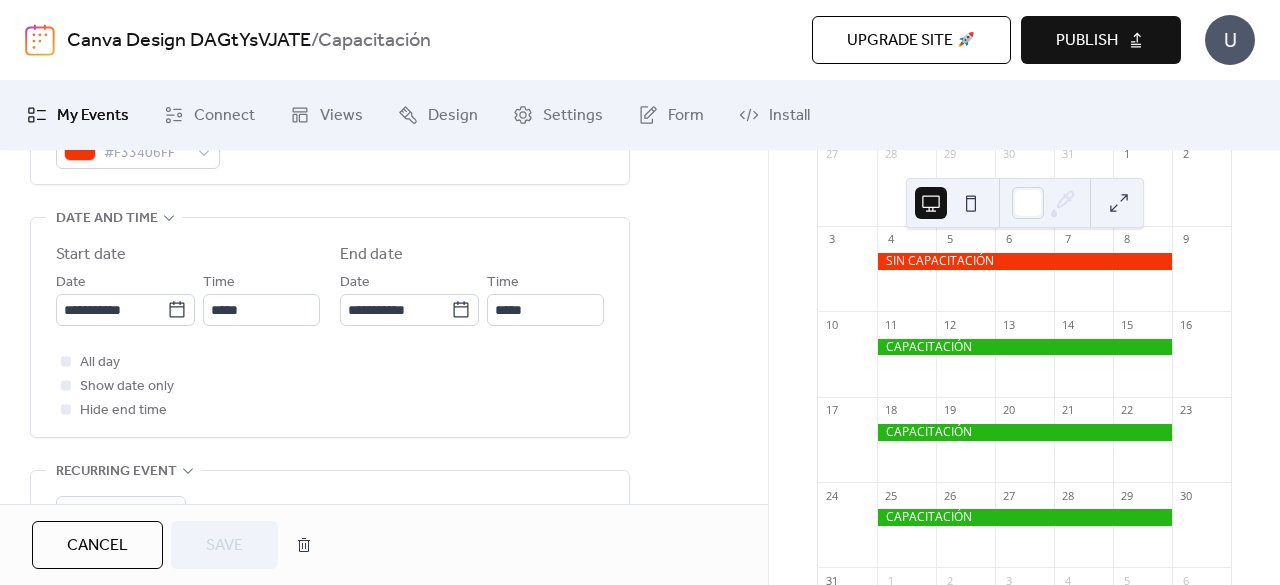 scroll, scrollTop: 656, scrollLeft: 0, axis: vertical 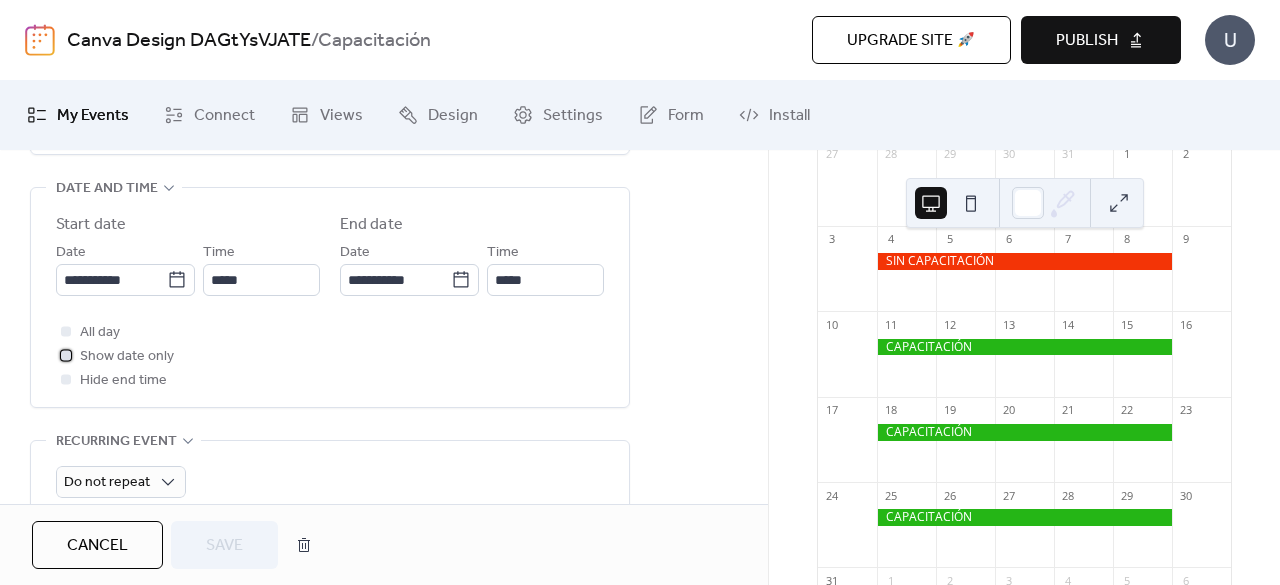 click at bounding box center [66, 355] 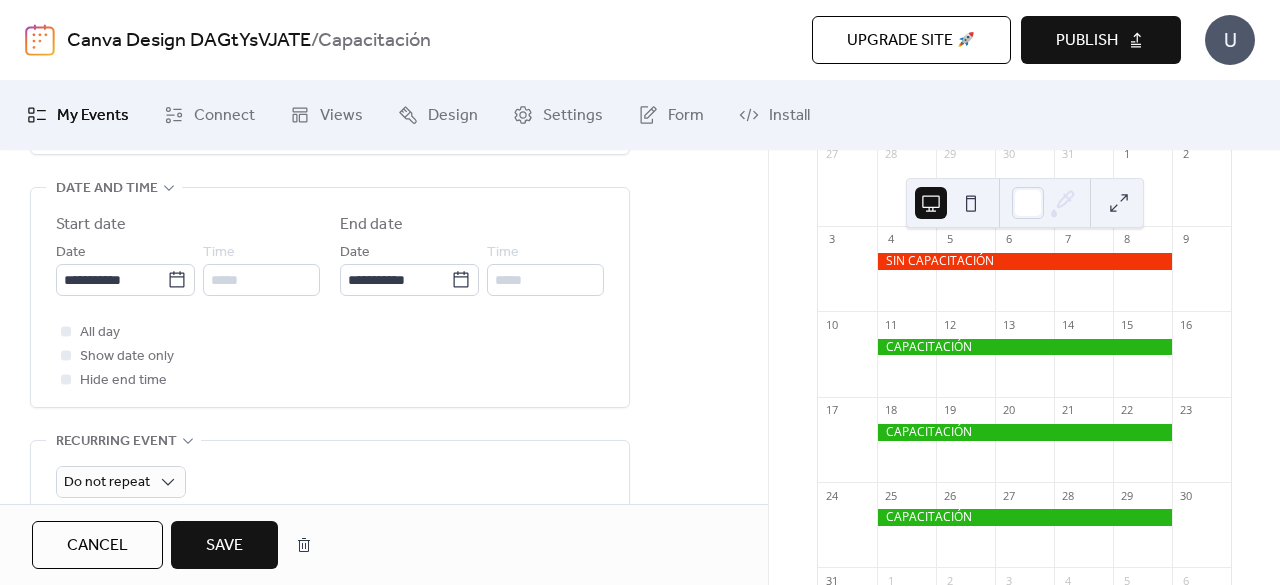 click on "Save" at bounding box center [224, 546] 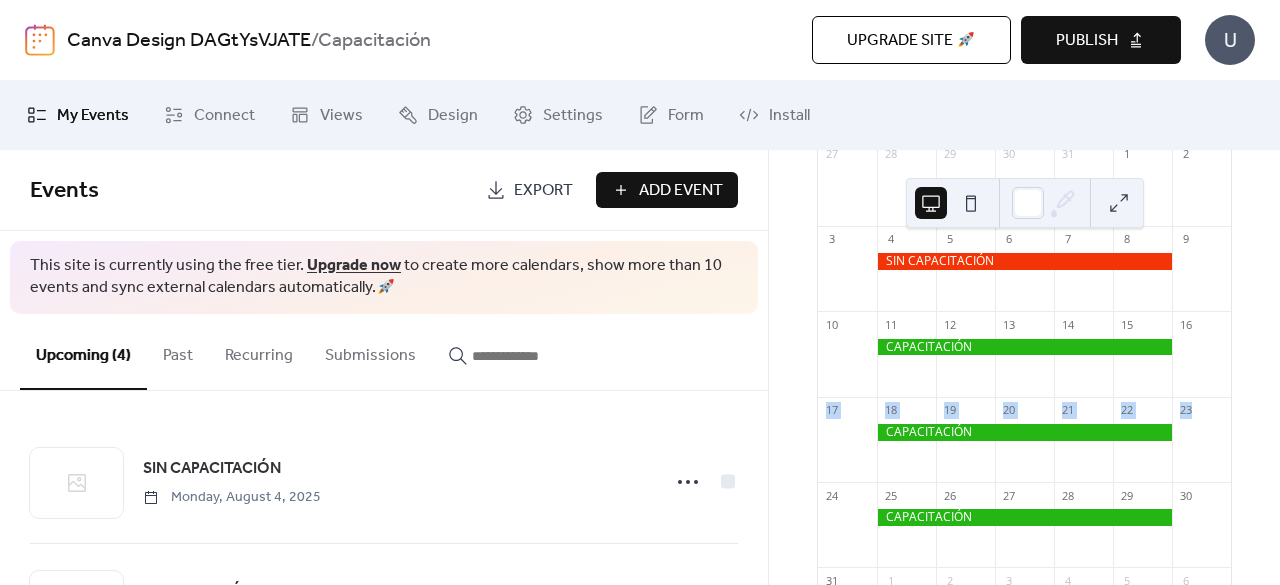 drag, startPoint x: 1273, startPoint y: 341, endPoint x: 1269, endPoint y: 418, distance: 77.10383 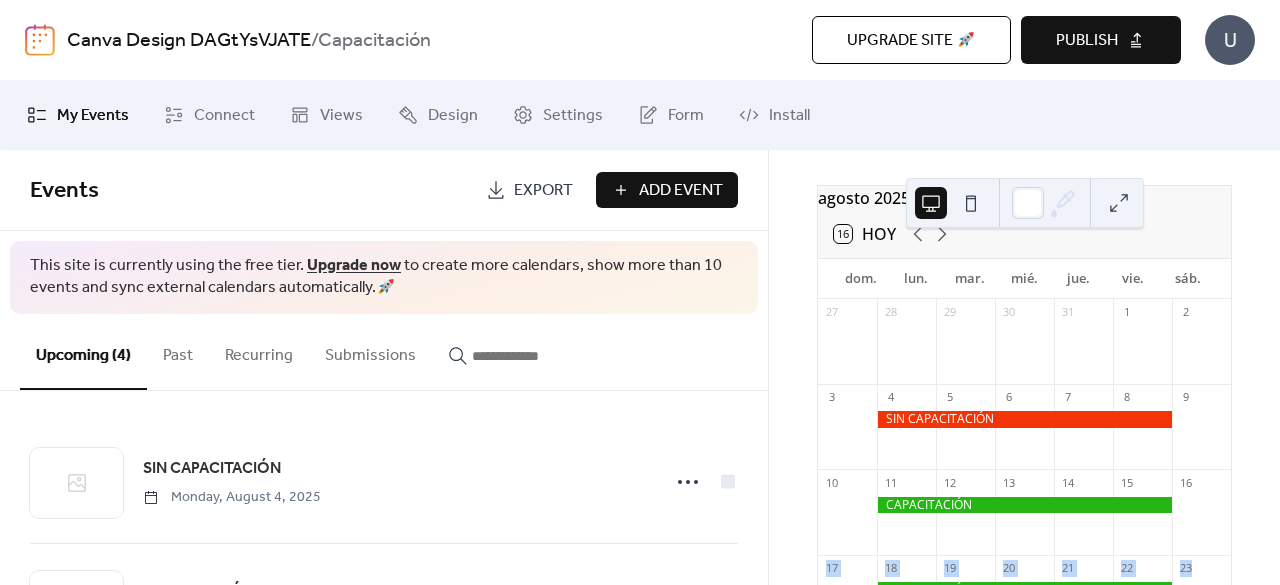 scroll, scrollTop: 96, scrollLeft: 0, axis: vertical 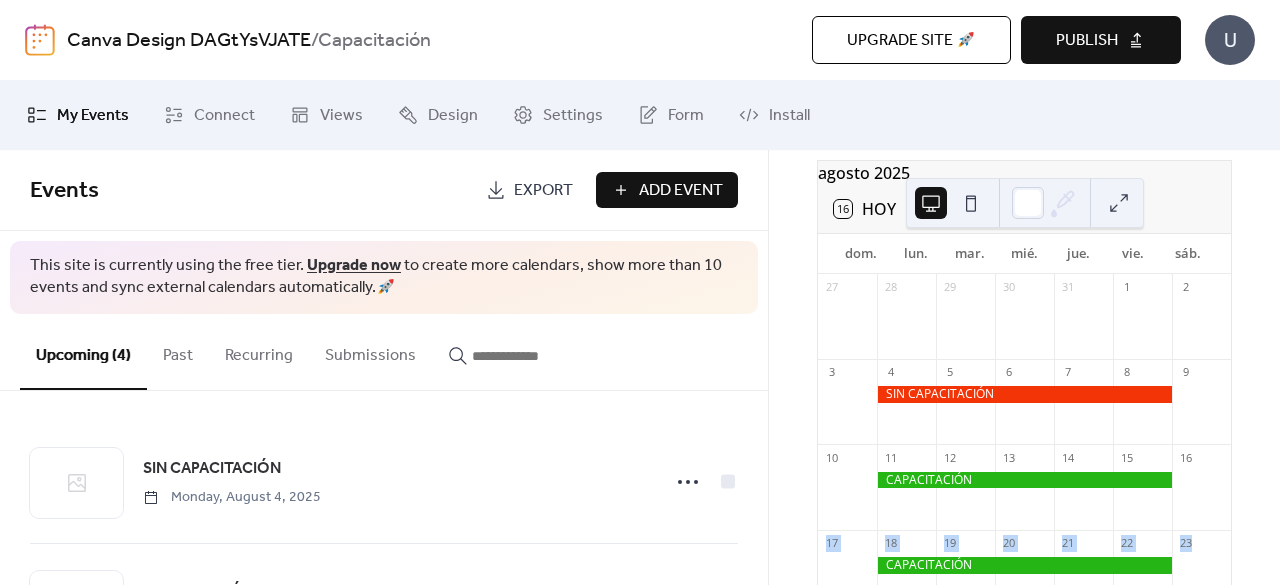 click on "Publish" at bounding box center (1087, 41) 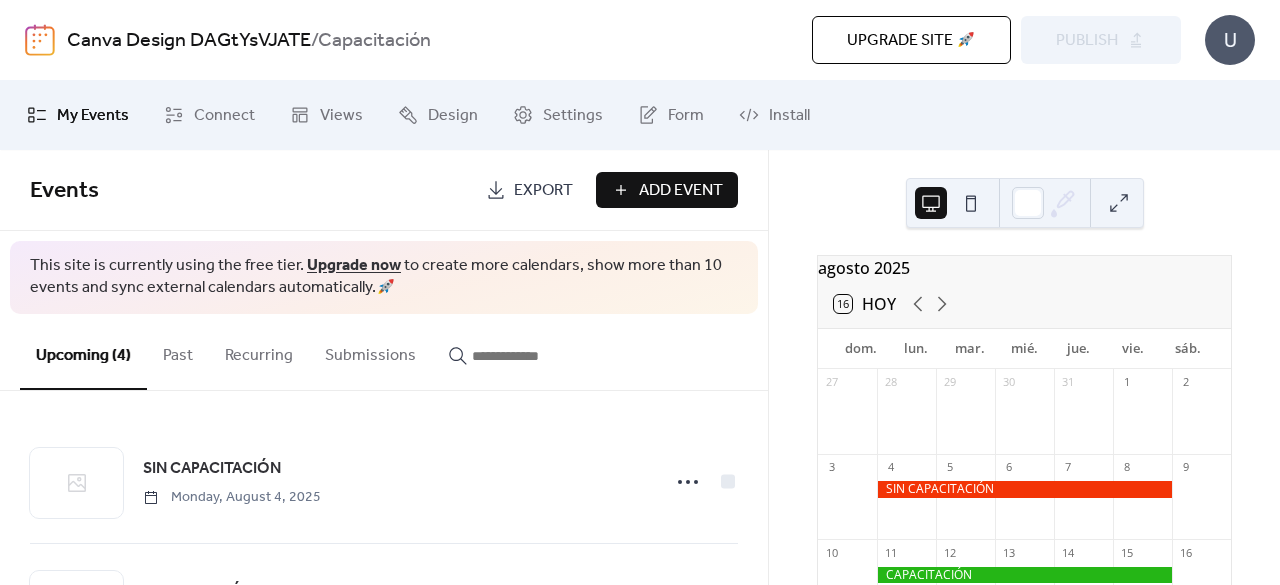 scroll, scrollTop: 0, scrollLeft: 0, axis: both 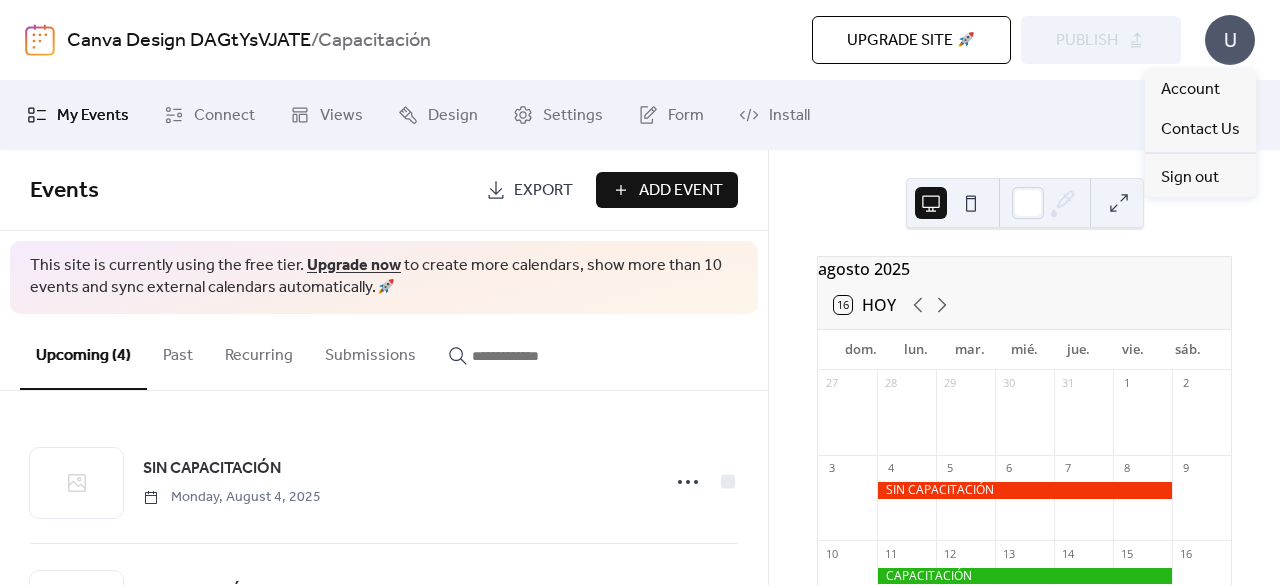 click on "U" at bounding box center [1230, 40] 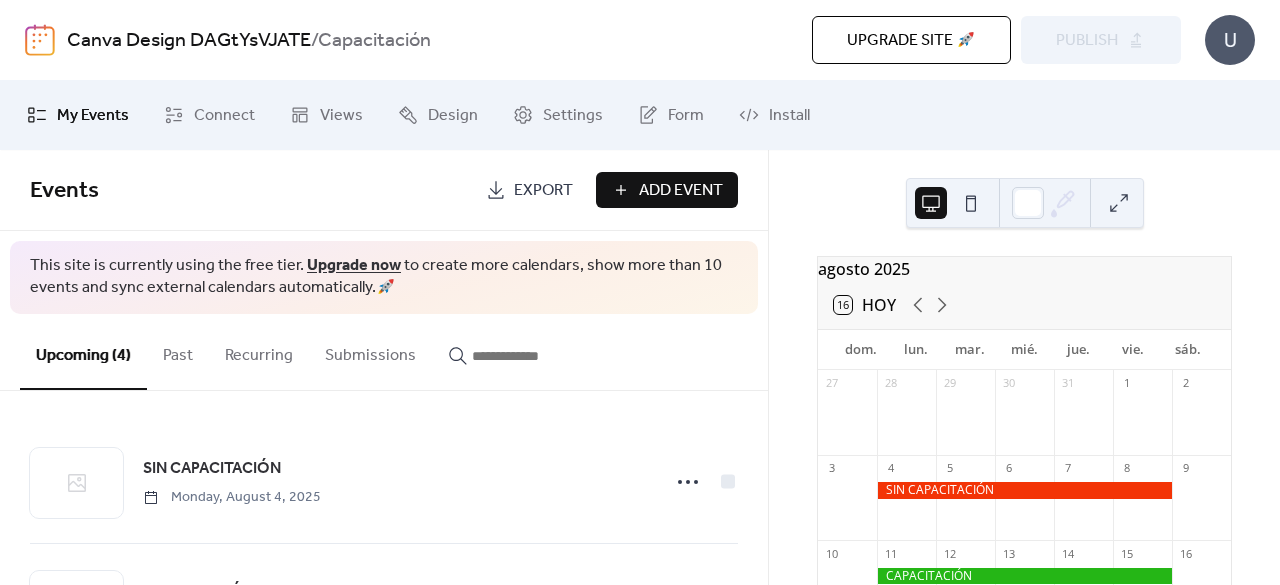 click on "My Events Connect Views Design Settings Form Install" at bounding box center (640, 115) 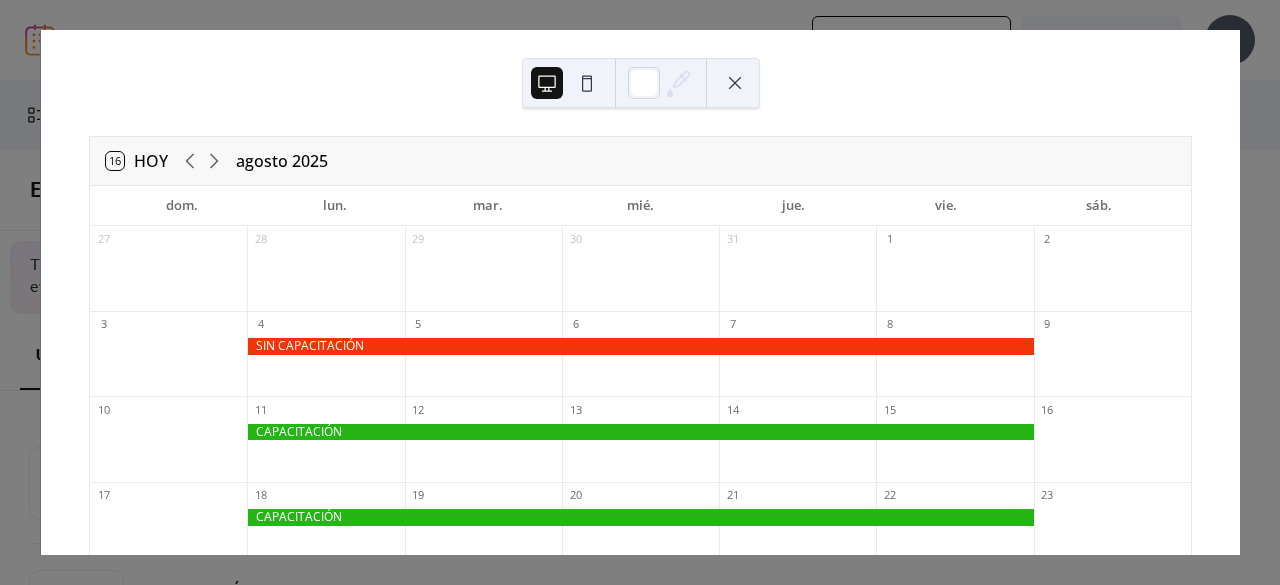 click at bounding box center [587, 83] 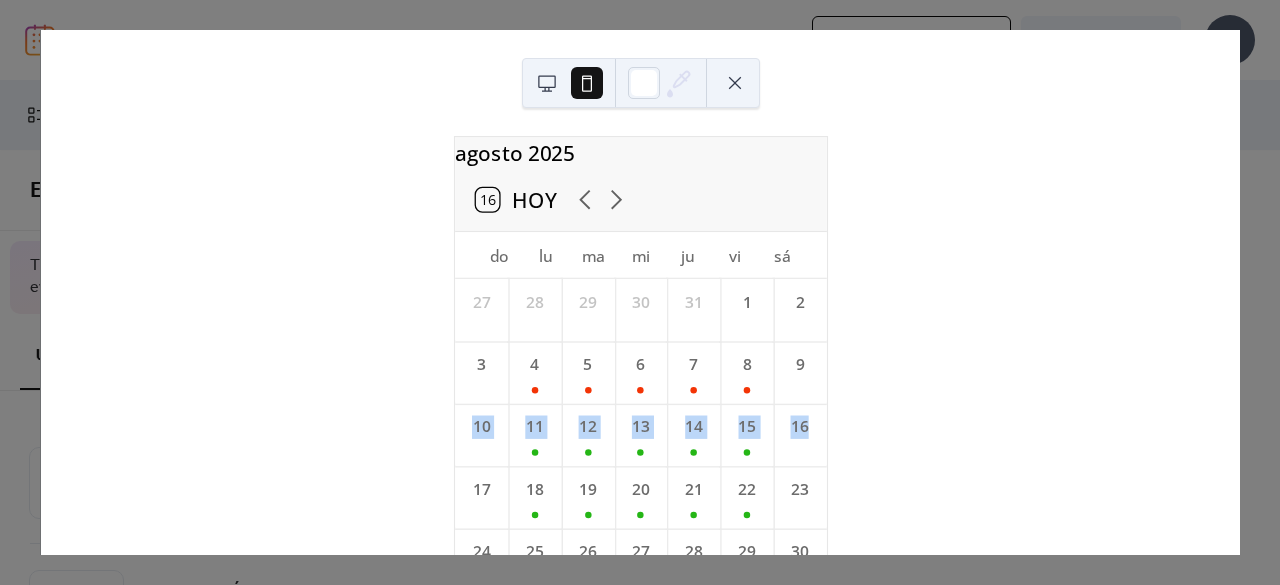drag, startPoint x: 1232, startPoint y: 335, endPoint x: 1233, endPoint y: 384, distance: 49.010204 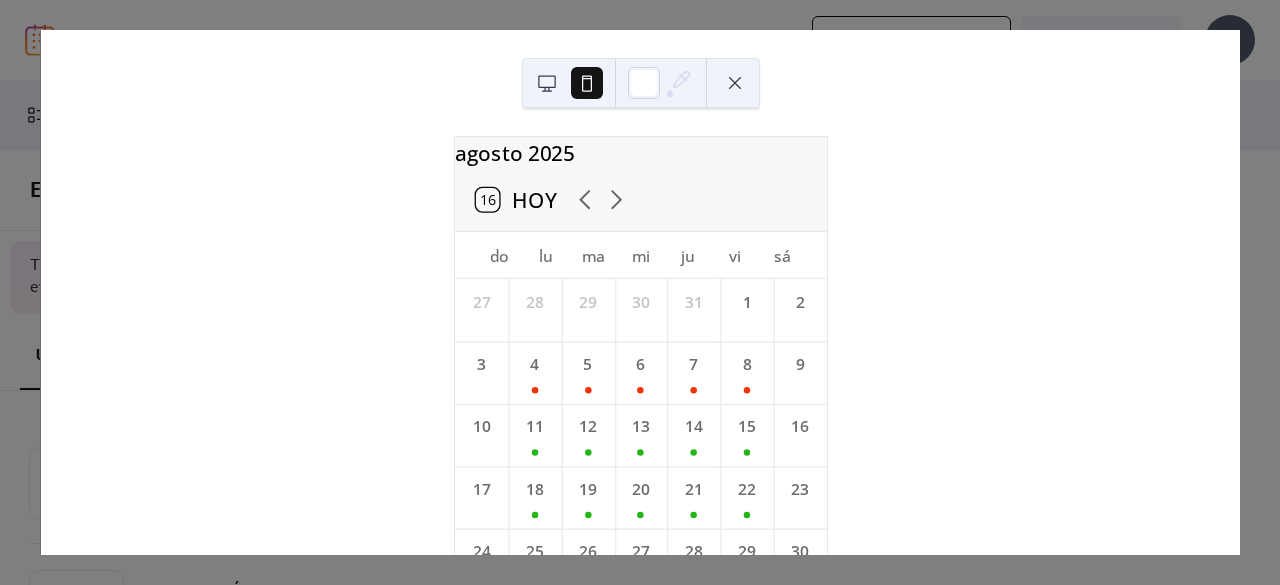 click on "agosto 2025 16 Hoy do lu ma mi ju vi sá 27 28 29 30 31 1 2 3 4 5 6 7 8 9 10 11 12 13 14 15 16 17 18 19 20 21 22 23 24 25 26 27 28 29 30 31 1 2 3 4 5 6 Desarrollado por   EventsCalendar.co" at bounding box center (640, 292) 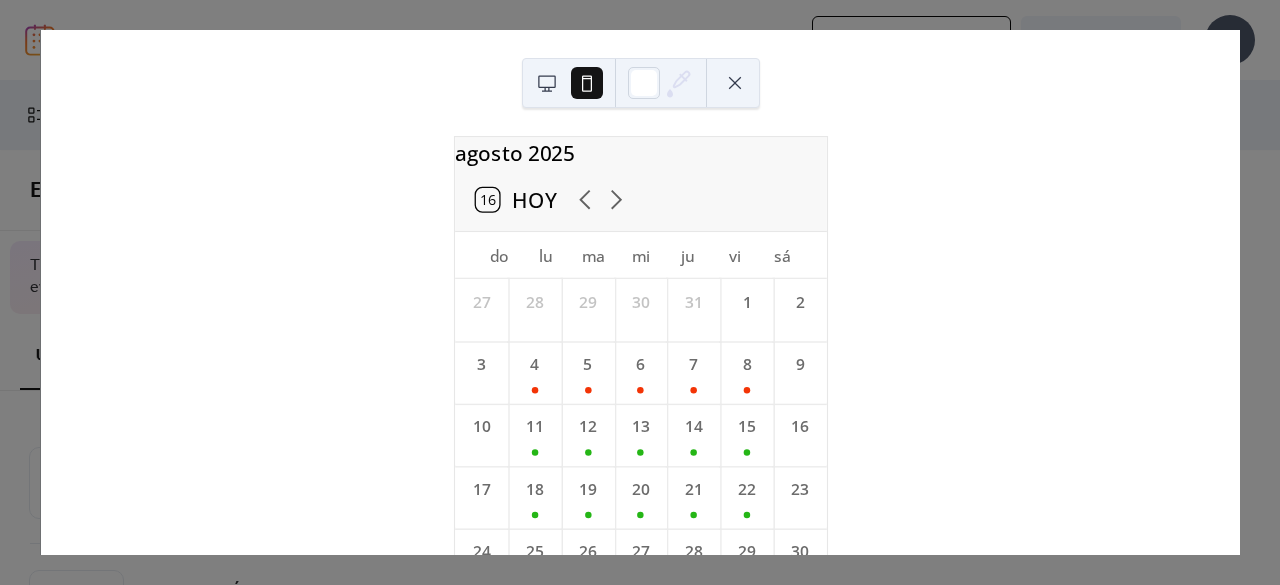 click on "agosto 2025 16 Hoy do lu ma mi ju vi sá 27 28 29 30 31 1 2 3 4 5 6 7 8 9 10 11 12 13 14 15 16 17 18 19 20 21 22 23 24 25 26 27 28 29 30 31 1 2 3 4 5 6 Desarrollado por   EventsCalendar.co" at bounding box center [640, 292] 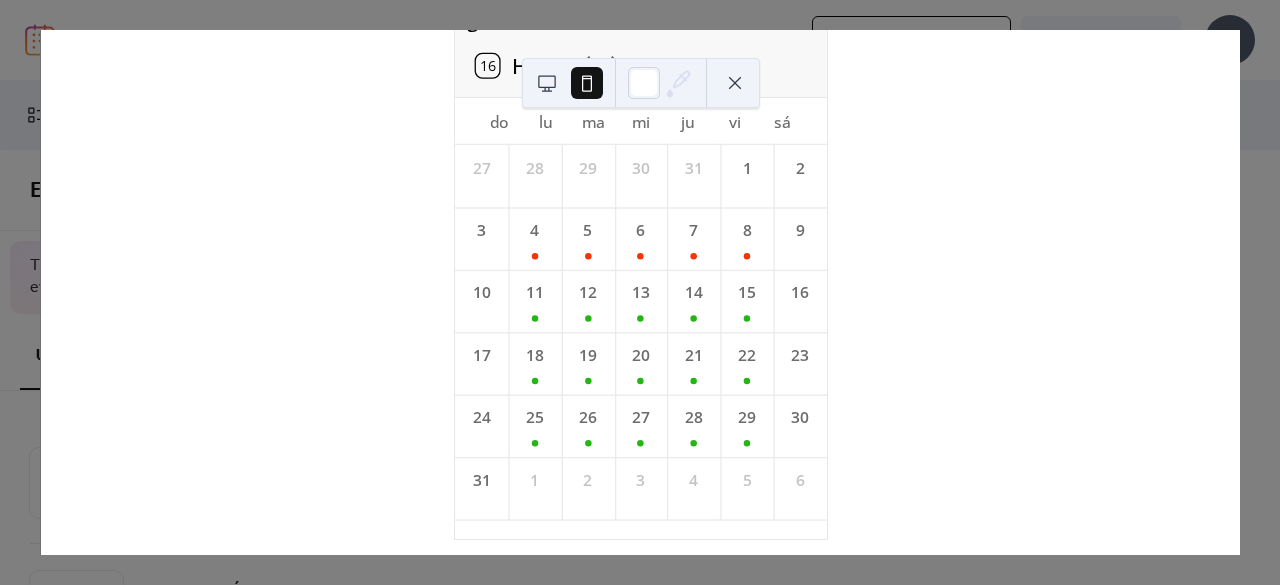 scroll, scrollTop: 0, scrollLeft: 0, axis: both 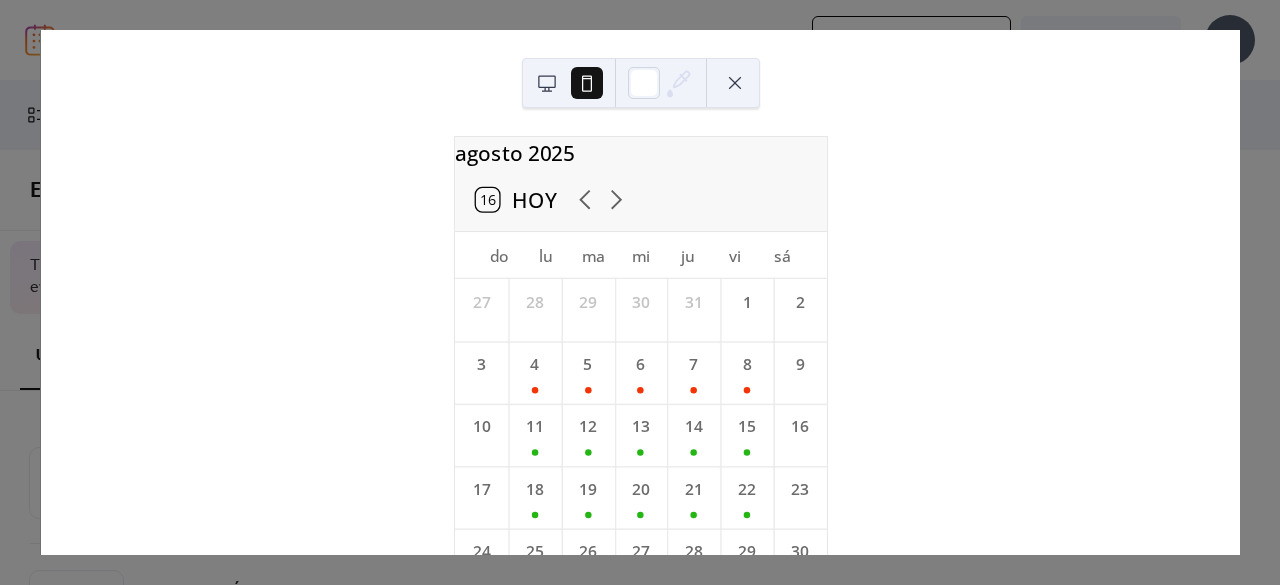 click at bounding box center [735, 83] 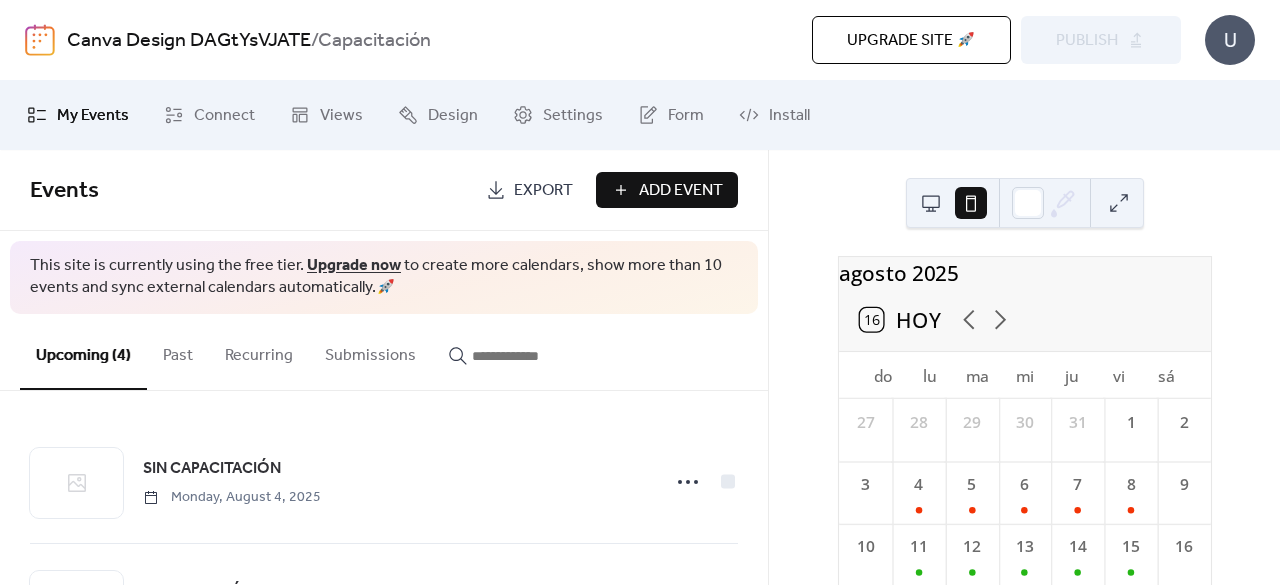 click at bounding box center (931, 203) 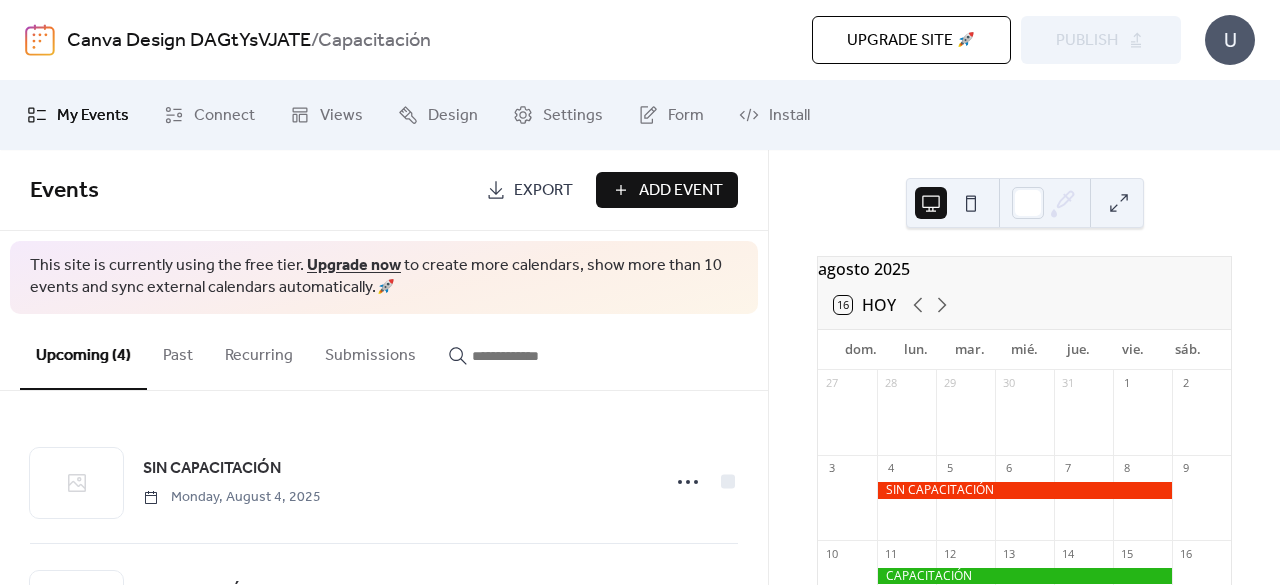 click on "agosto 2025" at bounding box center (1024, 269) 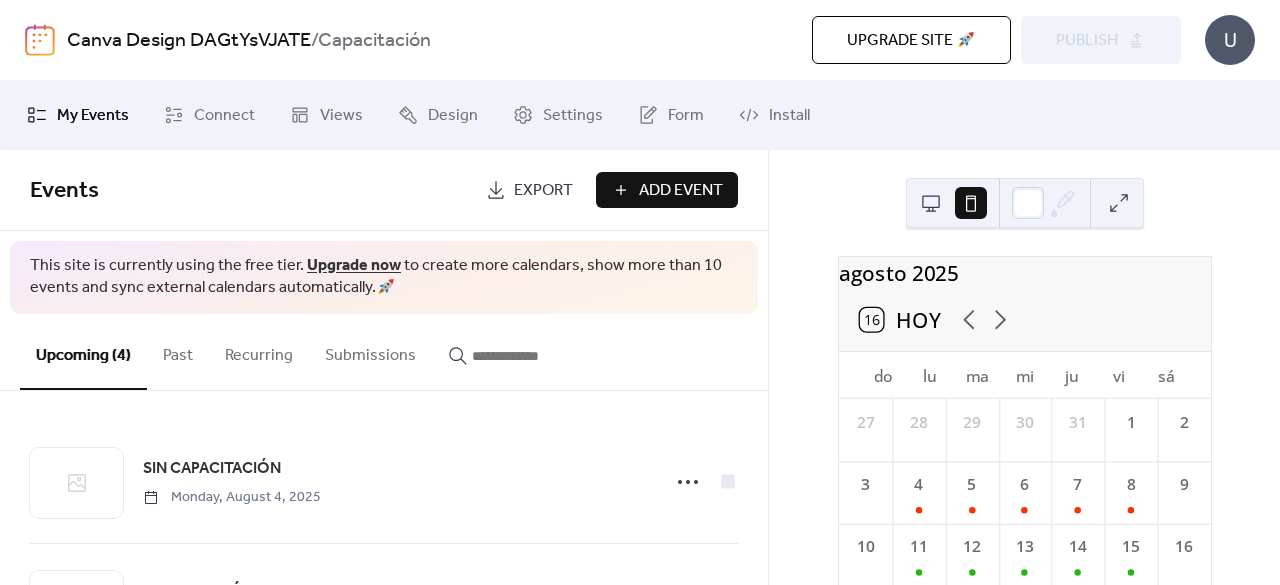 click on "Export" at bounding box center [543, 191] 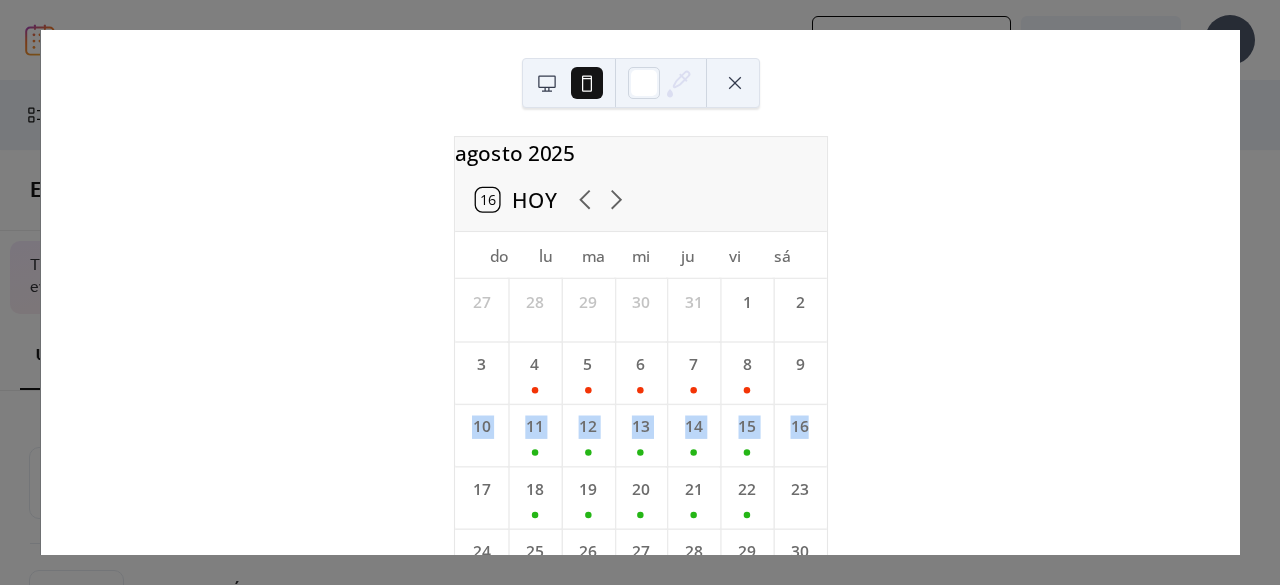 drag, startPoint x: 1230, startPoint y: 350, endPoint x: 1196, endPoint y: 352, distance: 34.058773 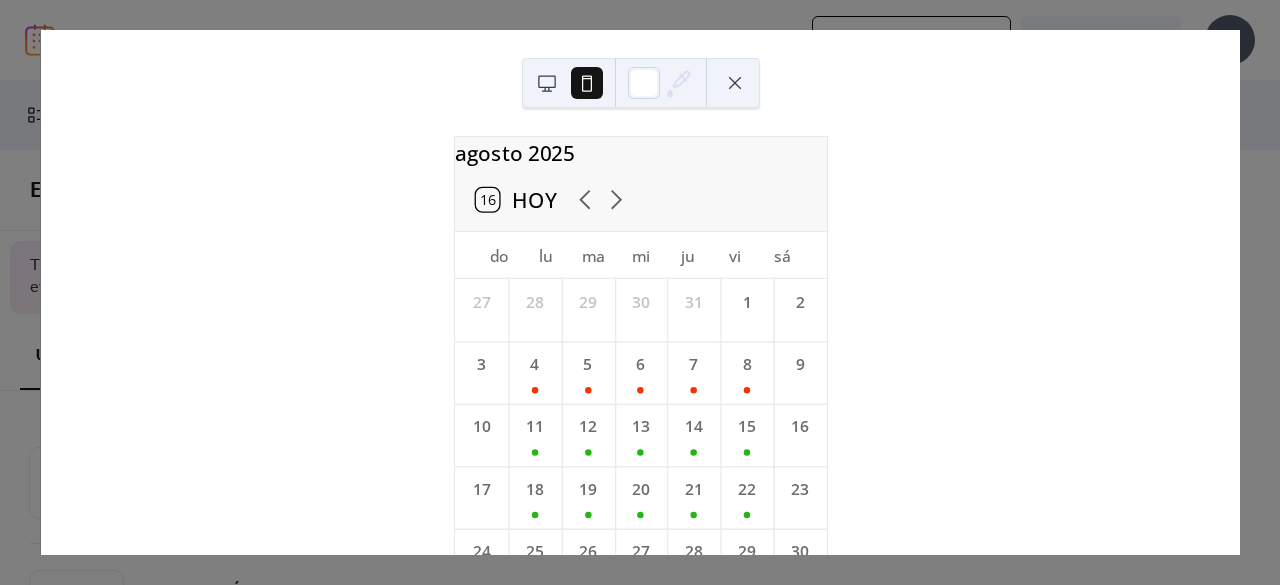 click on "agosto 2025 16 Hoy do lu ma mi ju vi sá 27 28 29 30 31 1 2 3 4 5 6 7 8 9 10 11 12 13 14 15 16 17 18 19 20 21 22 23 24 25 26 27 28 29 30 31 1 2 3 4 5 6 Desarrollado por   EventsCalendar.co" at bounding box center [640, 292] 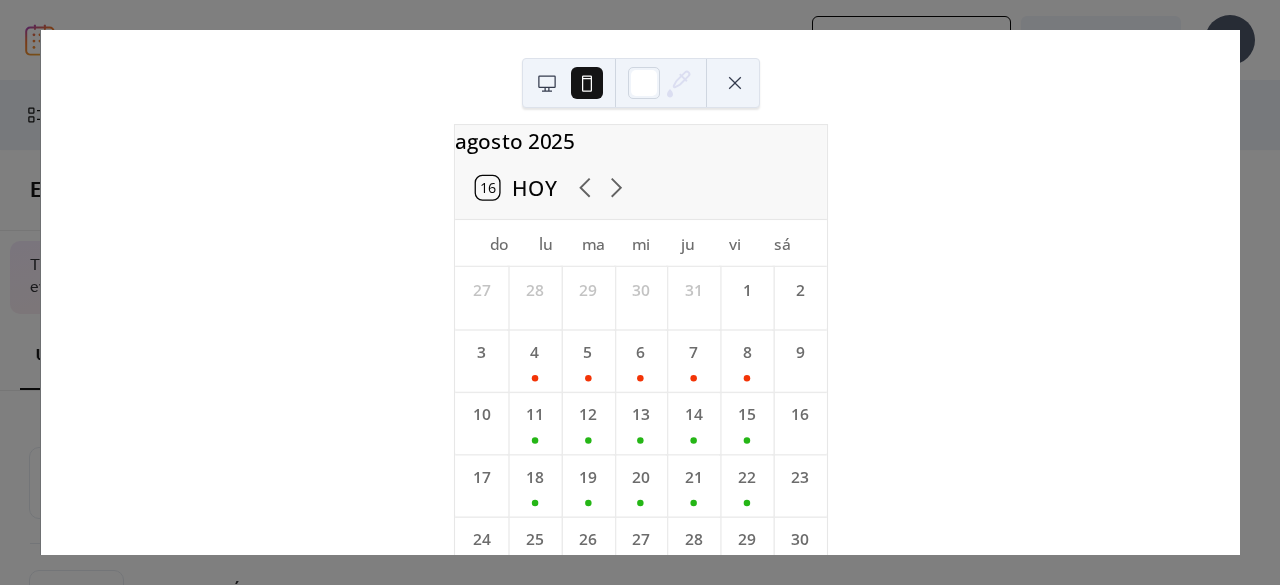 scroll, scrollTop: 14, scrollLeft: 0, axis: vertical 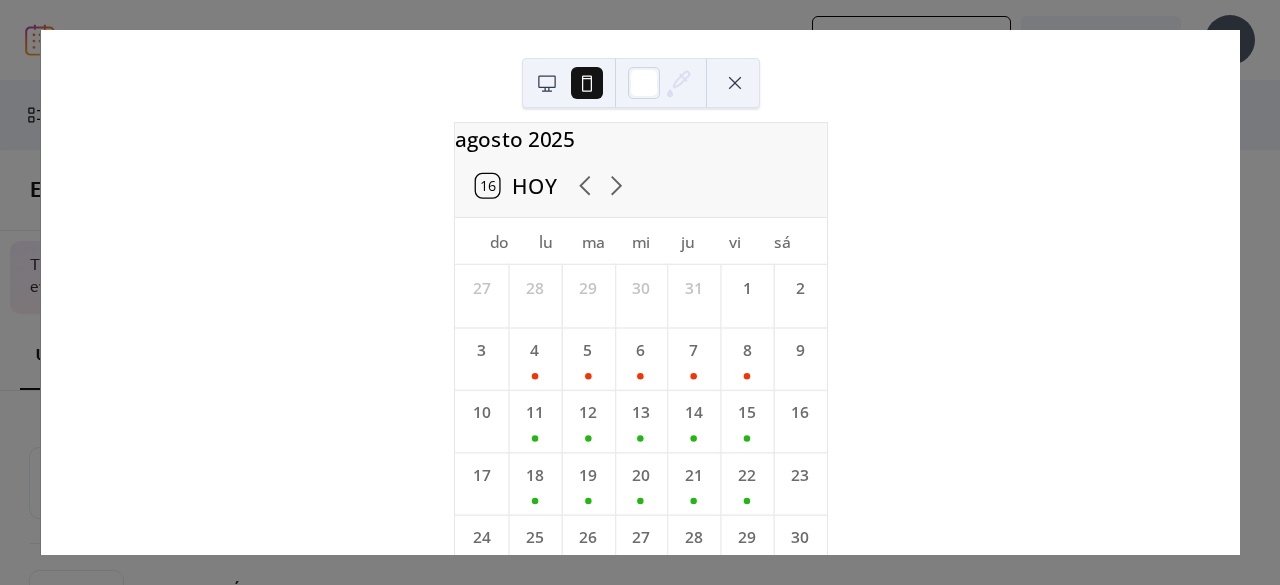 click at bounding box center (547, 83) 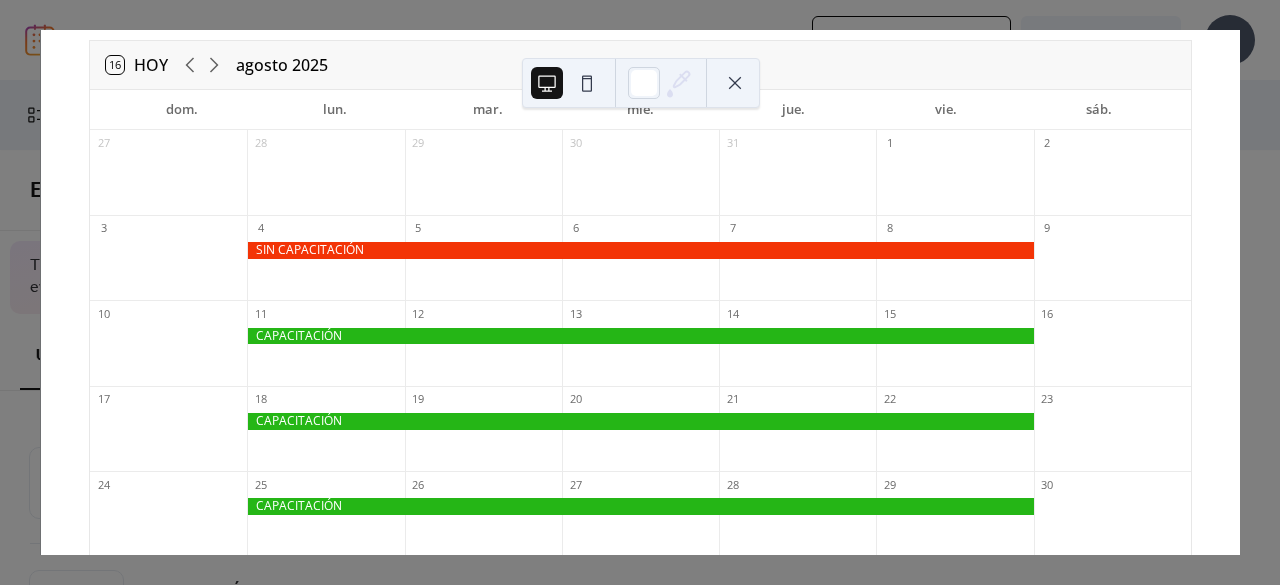 scroll, scrollTop: 99, scrollLeft: 0, axis: vertical 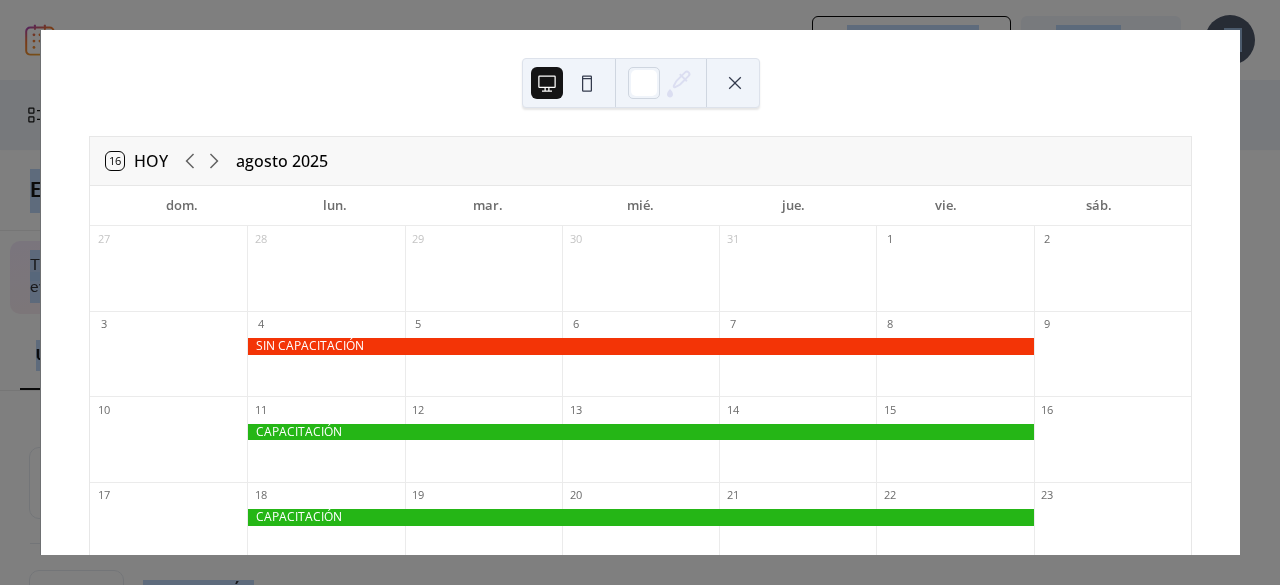 drag, startPoint x: 530, startPoint y: 64, endPoint x: 684, endPoint y: -13, distance: 172.17723 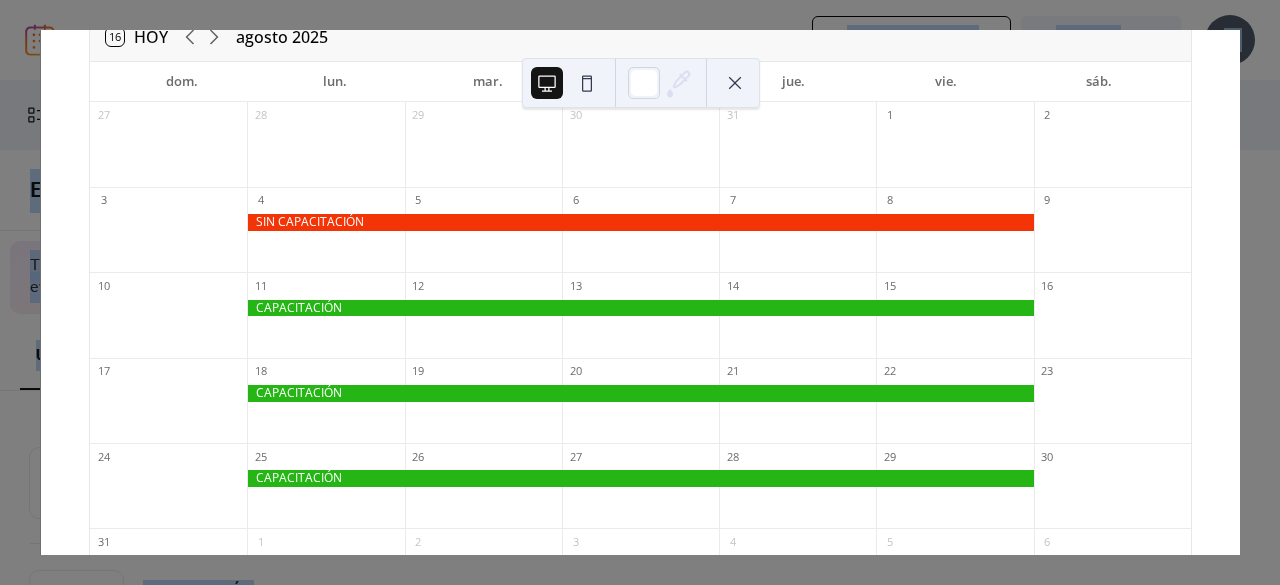 scroll, scrollTop: 119, scrollLeft: 0, axis: vertical 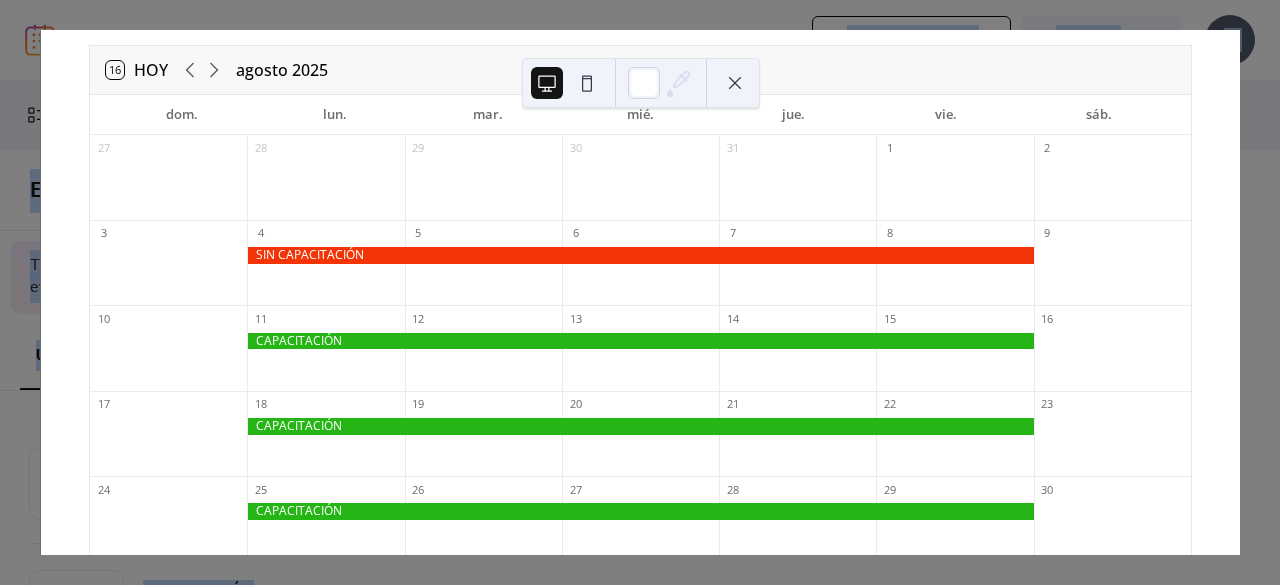 click at bounding box center [735, 83] 